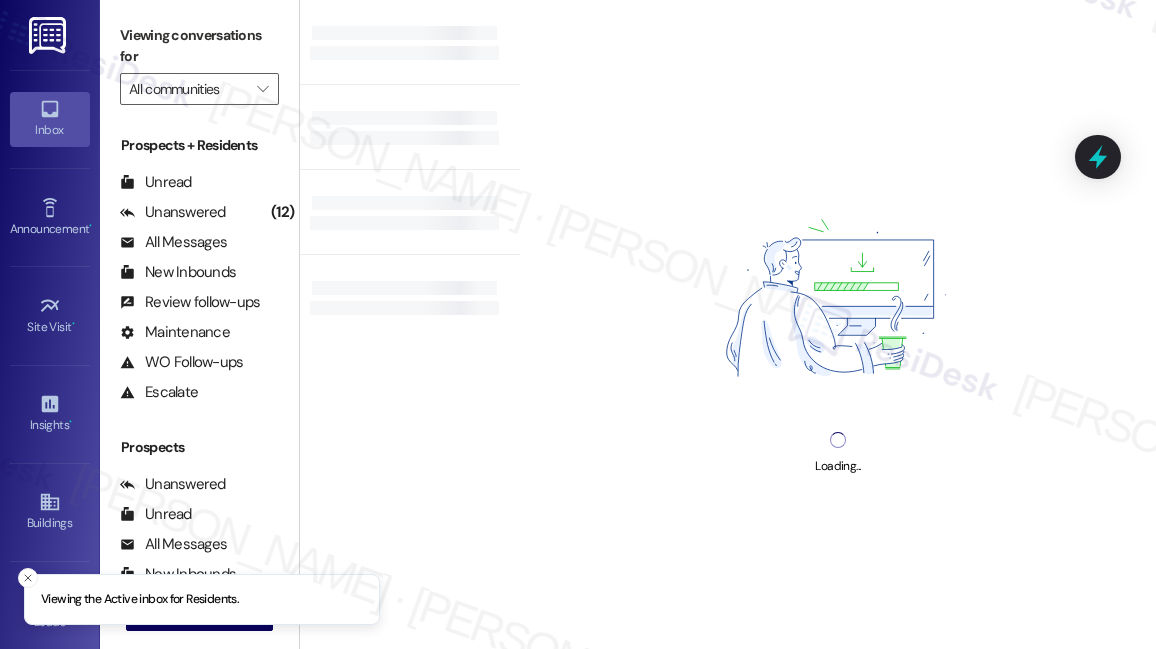 scroll, scrollTop: 0, scrollLeft: 0, axis: both 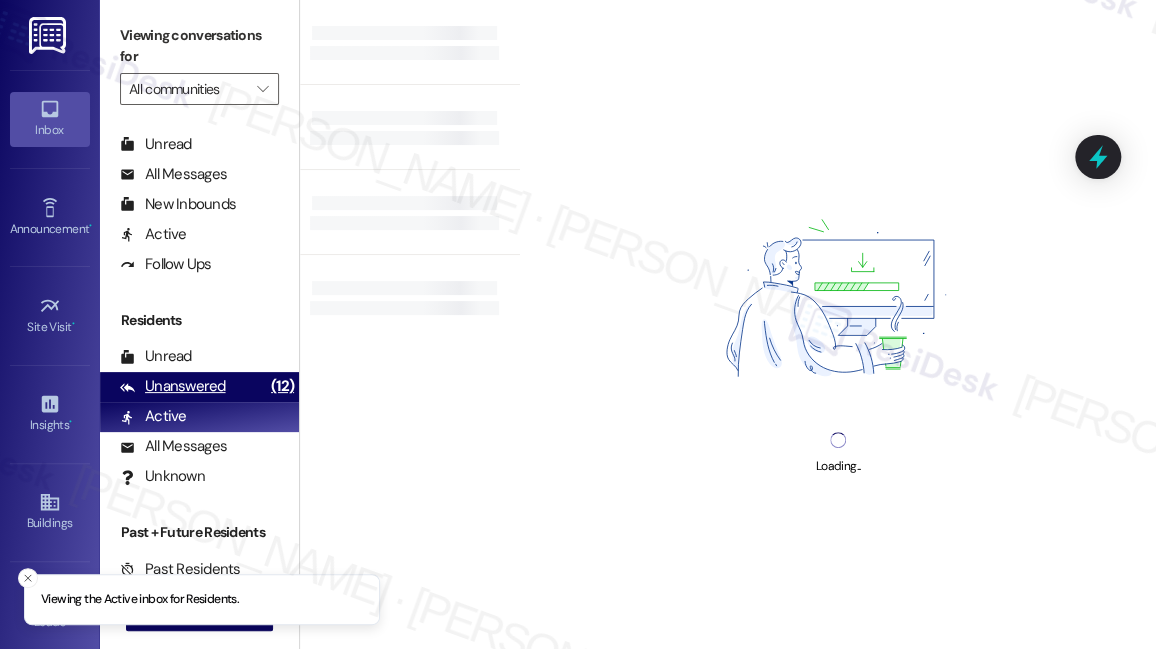 click on "Unanswered" at bounding box center [173, 386] 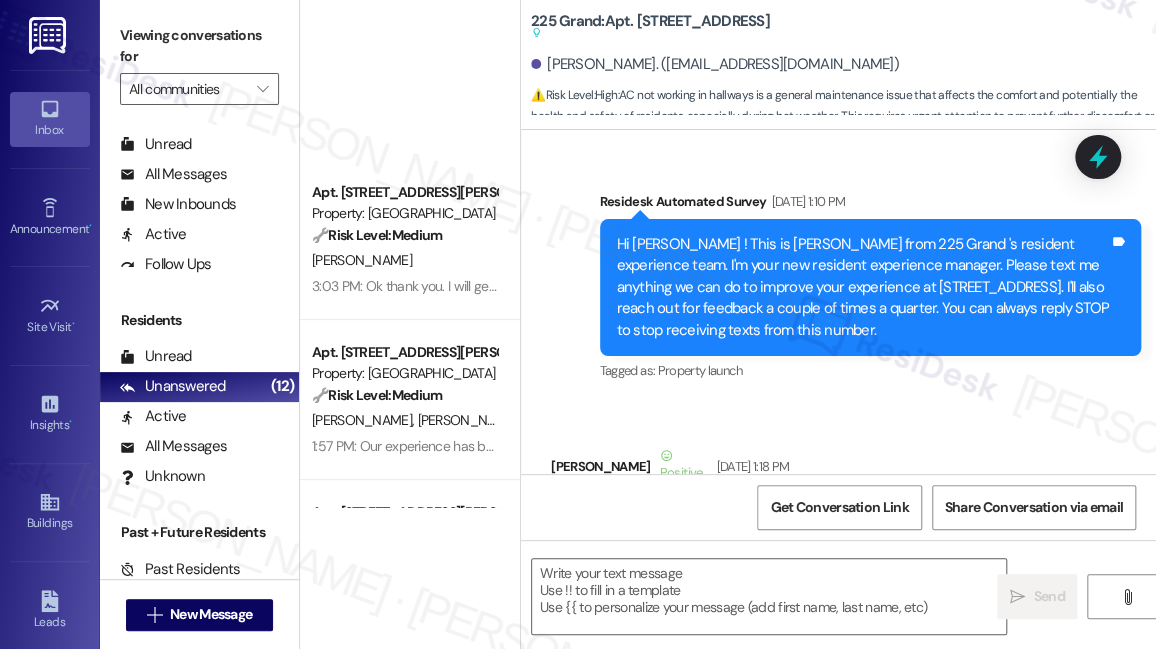 scroll, scrollTop: 454, scrollLeft: 0, axis: vertical 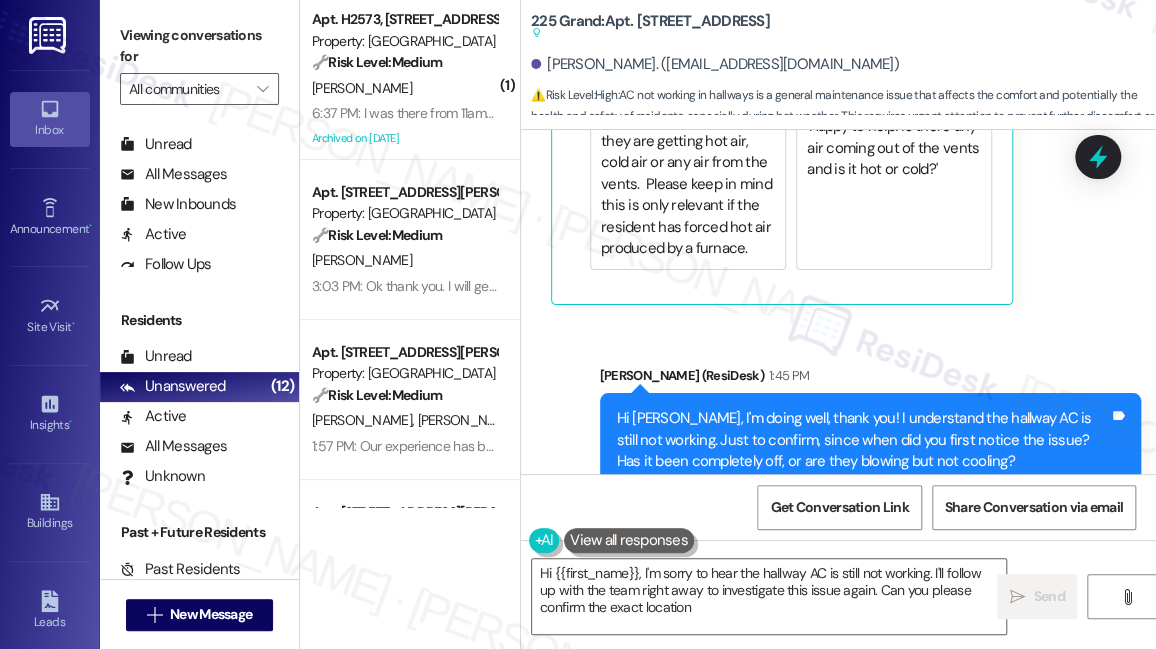 type on "Hi {{first_name}}, I'm sorry to hear the hallway AC is still not working. I'll follow up with the team right away to investigate this issue again. Can you please confirm the exact location?" 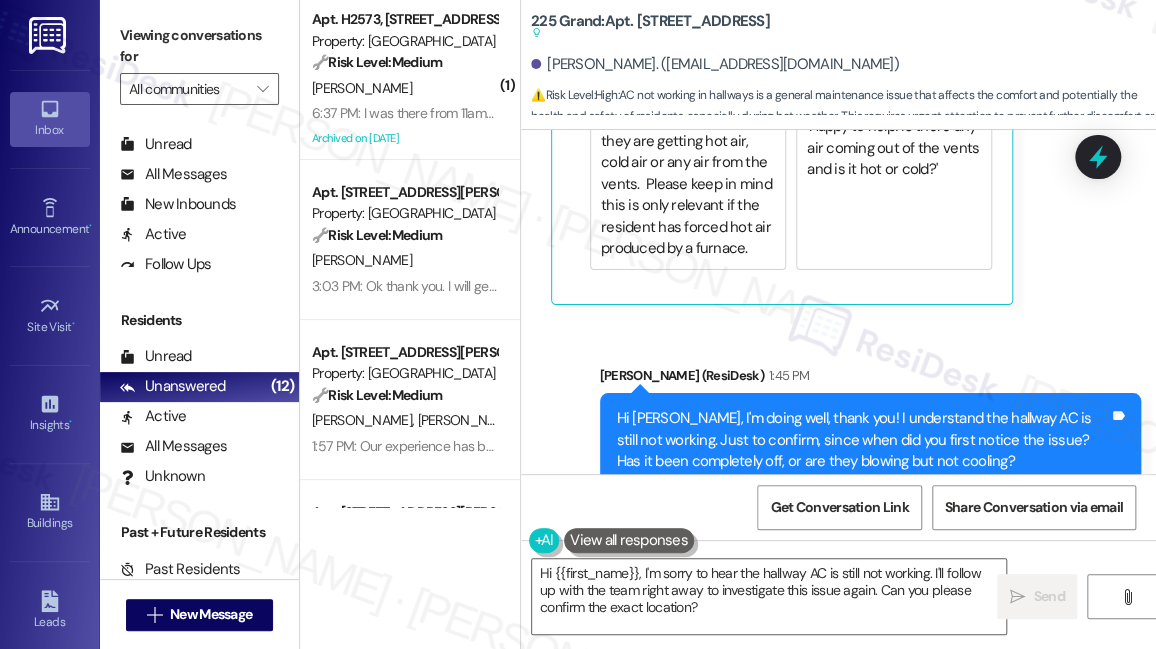 click on "Hi [PERSON_NAME], I'm doing well, thank you! I understand the hallway AC is still not working. Just to confirm, since when did you first notice the issue? Has it been completely off, or are they blowing but not cooling?" at bounding box center (863, 440) 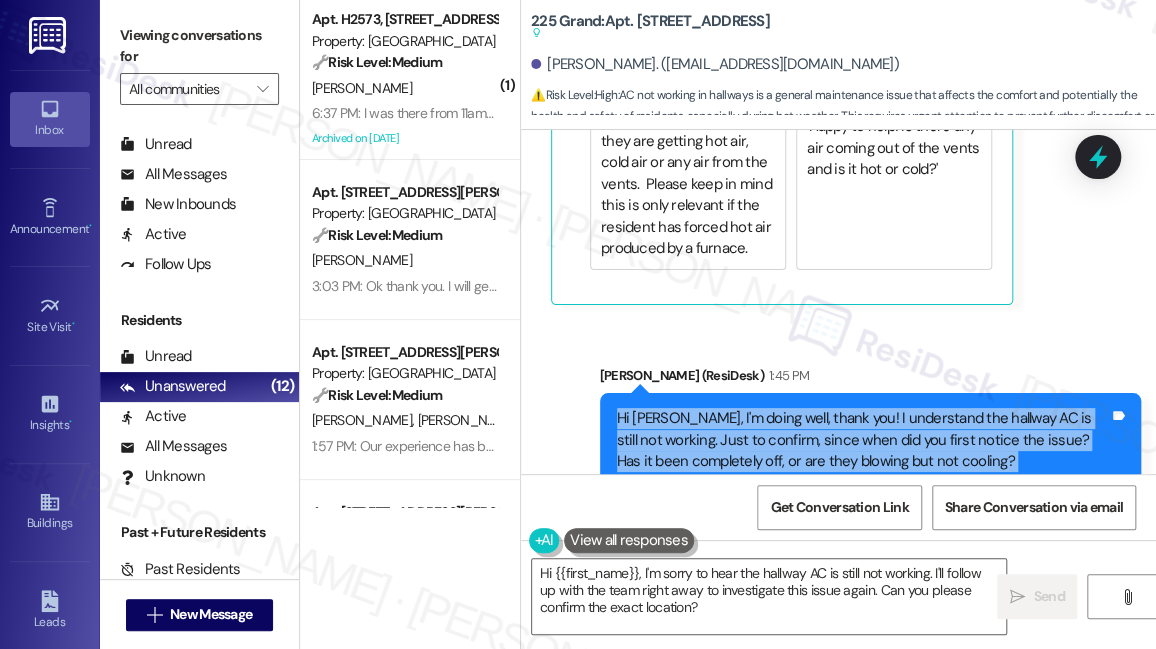 click on "Hi [PERSON_NAME], I'm doing well, thank you! I understand the hallway AC is still not working. Just to confirm, since when did you first notice the issue? Has it been completely off, or are they blowing but not cooling?" at bounding box center (863, 440) 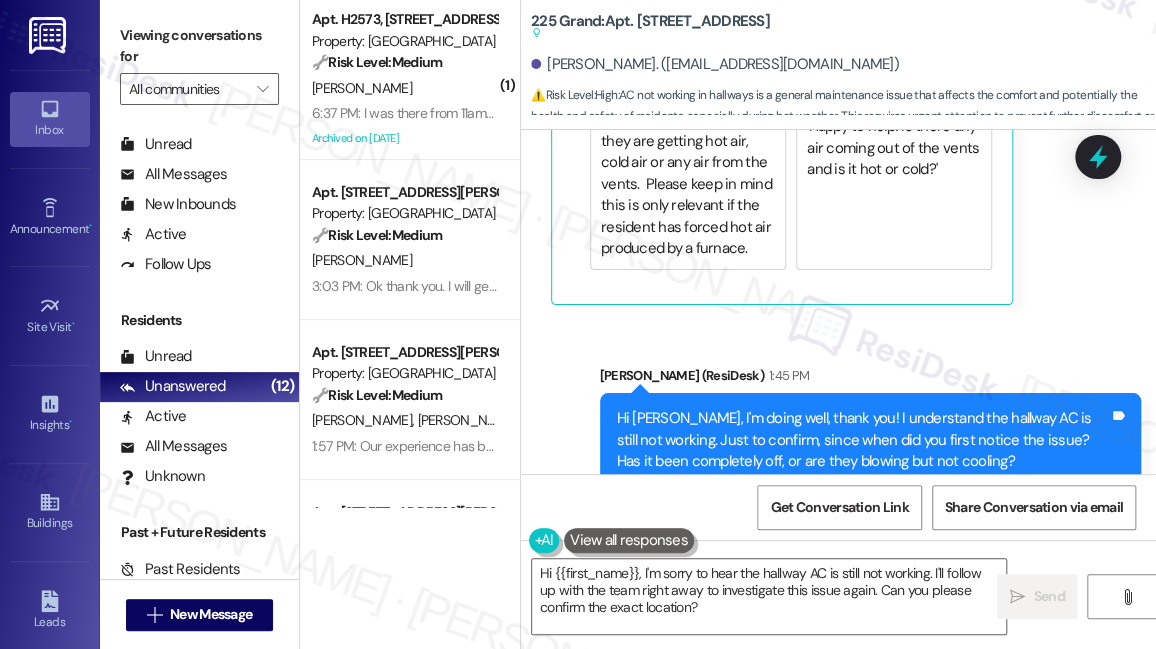 click on "Hi [PERSON_NAME], I'm doing well, thank you! I understand the hallway AC is still not working. Just to confirm, since when did you first notice the issue? Has it been completely off, or are they blowing but not cooling?" at bounding box center [863, 440] 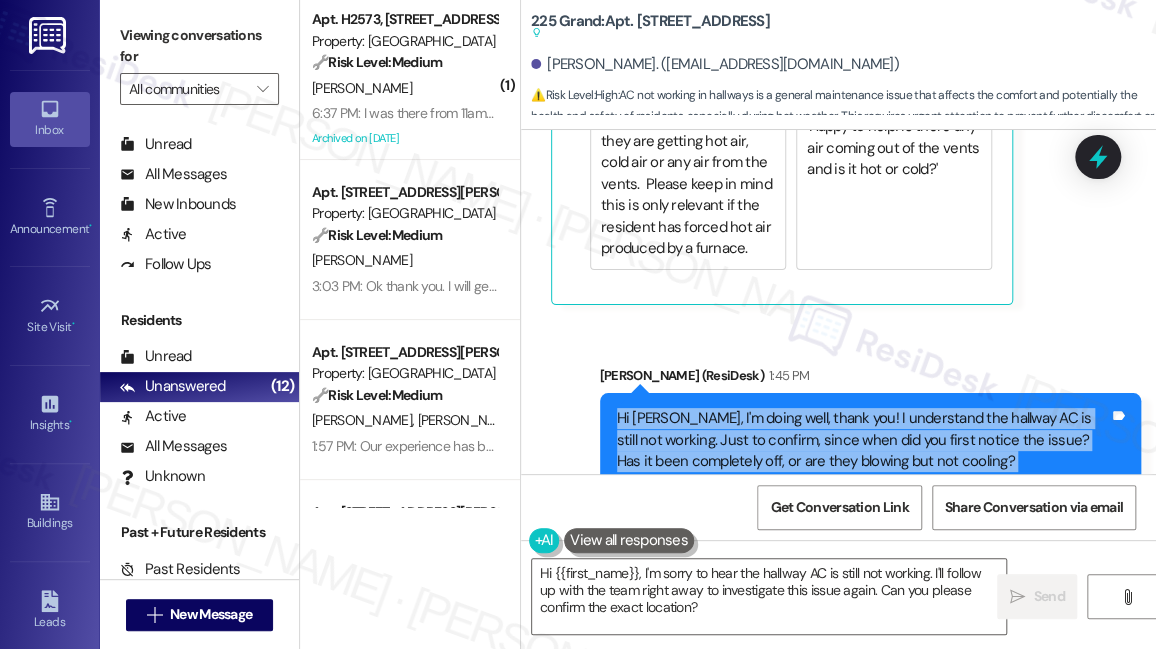 click on "Hi [PERSON_NAME], I'm doing well, thank you! I understand the hallway AC is still not working. Just to confirm, since when did you first notice the issue? Has it been completely off, or are they blowing but not cooling?" at bounding box center [863, 440] 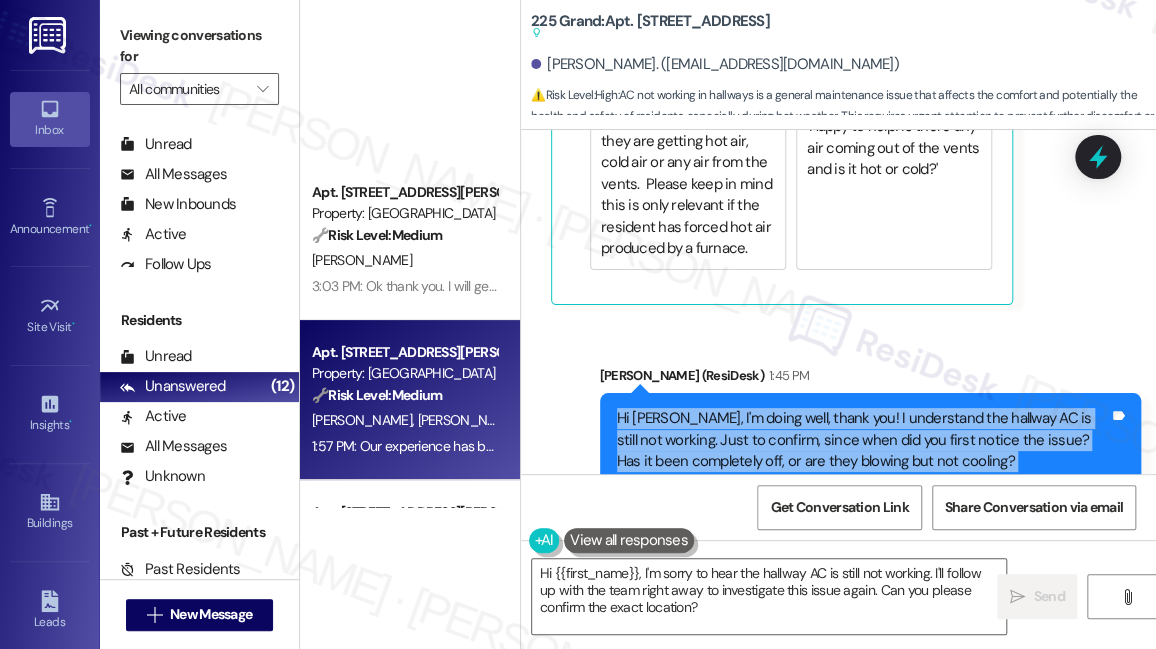scroll, scrollTop: 454, scrollLeft: 0, axis: vertical 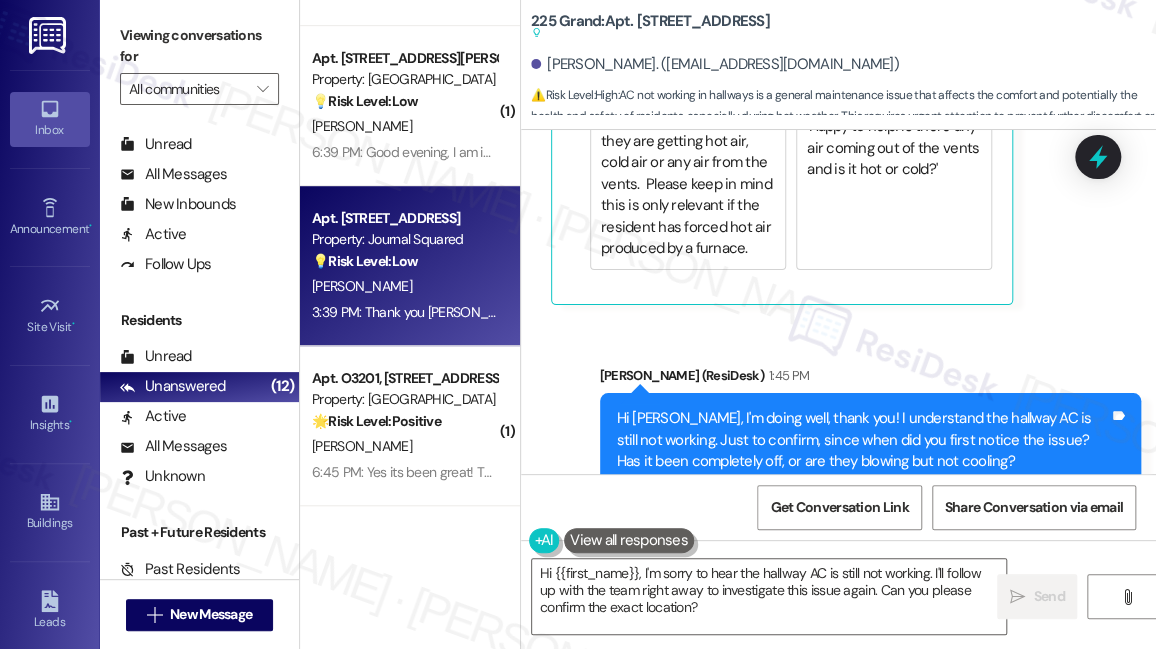 click on "[PERSON_NAME]" at bounding box center (404, 286) 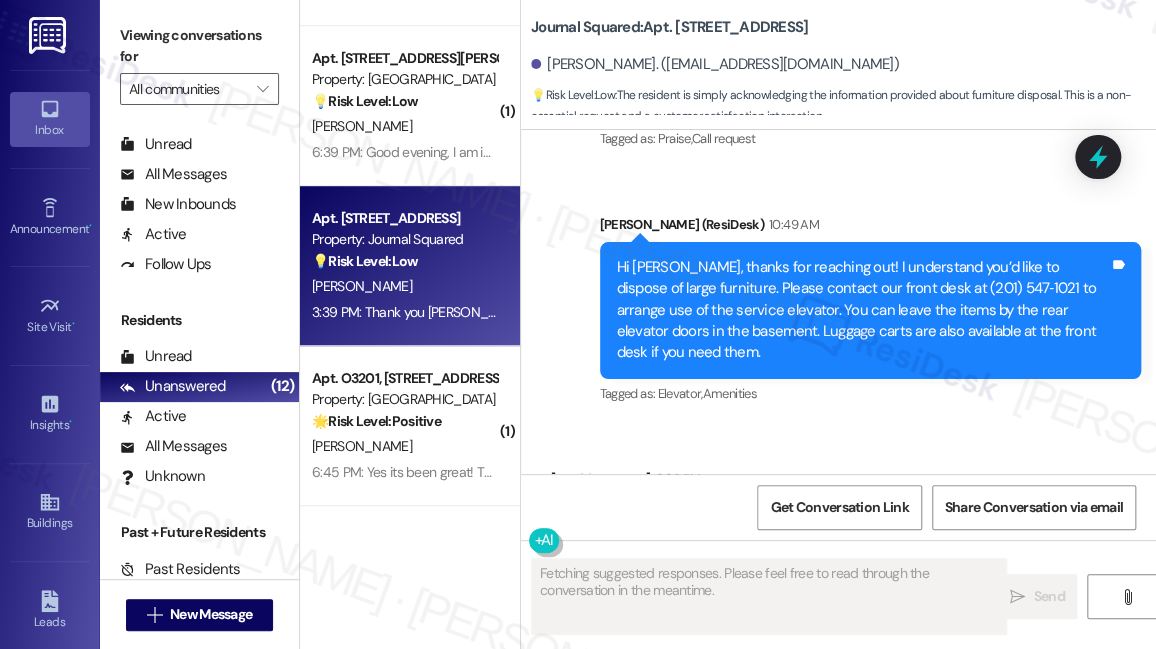 scroll, scrollTop: 7352, scrollLeft: 0, axis: vertical 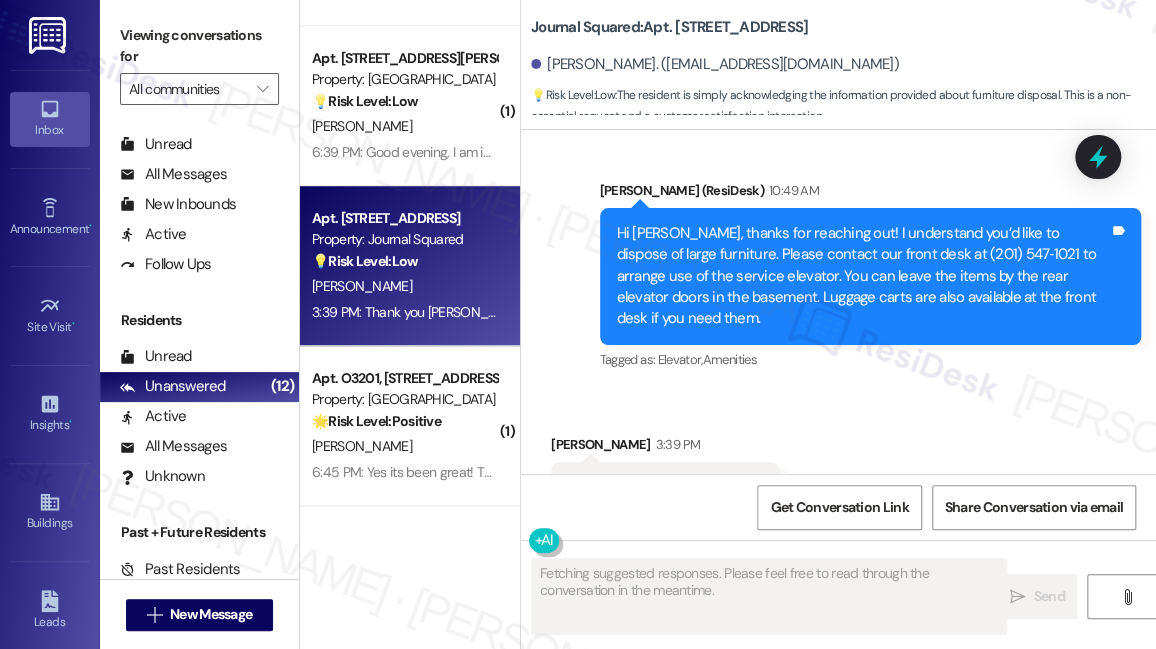click on "Hi [PERSON_NAME], thanks for reaching out! I understand you’d like to dispose of large furniture. Please contact our front desk at (201) 547‑1021 to arrange use of the service elevator. You can leave the items by the rear elevator doors in the basement. Luggage carts are also available at the front desk if you need them." at bounding box center (863, 276) 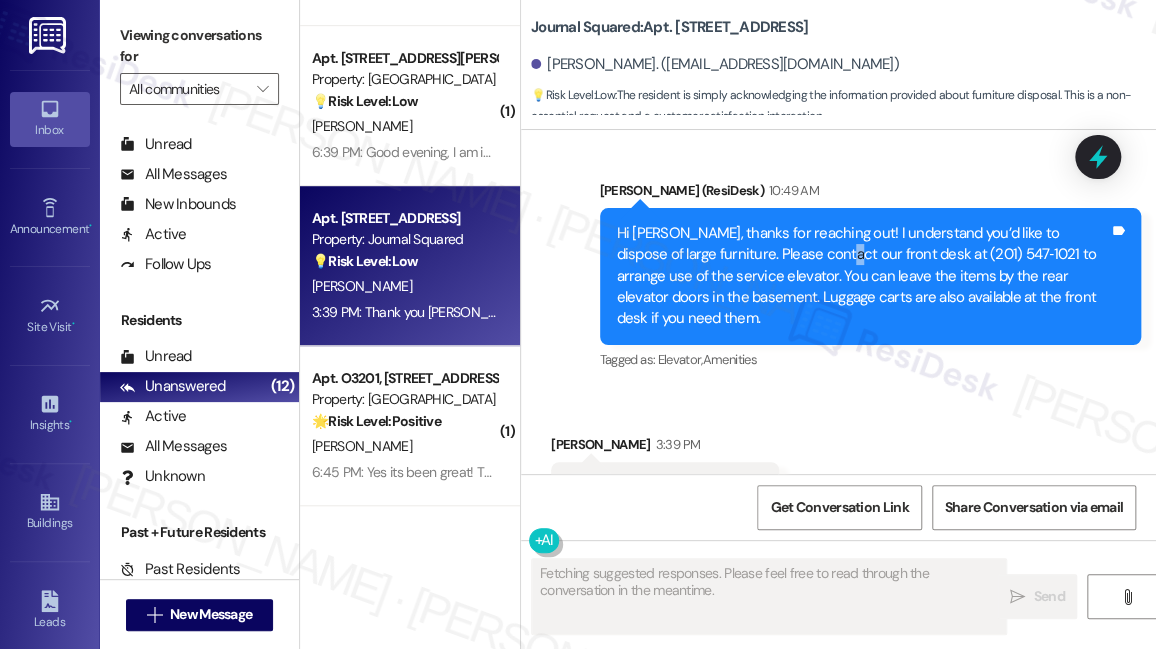 click on "Hi [PERSON_NAME], thanks for reaching out! I understand you’d like to dispose of large furniture. Please contact our front desk at (201) 547‑1021 to arrange use of the service elevator. You can leave the items by the rear elevator doors in the basement. Luggage carts are also available at the front desk if you need them." at bounding box center (863, 276) 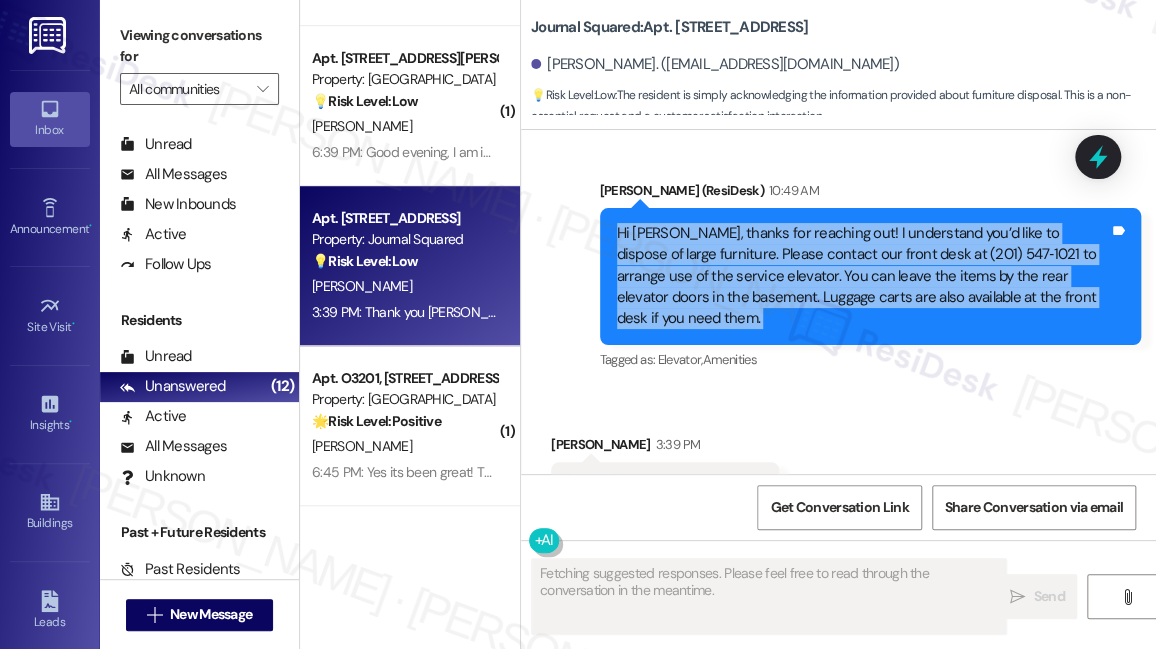 click on "Hi [PERSON_NAME], thanks for reaching out! I understand you’d like to dispose of large furniture. Please contact our front desk at (201) 547‑1021 to arrange use of the service elevator. You can leave the items by the rear elevator doors in the basement. Luggage carts are also available at the front desk if you need them." at bounding box center [863, 276] 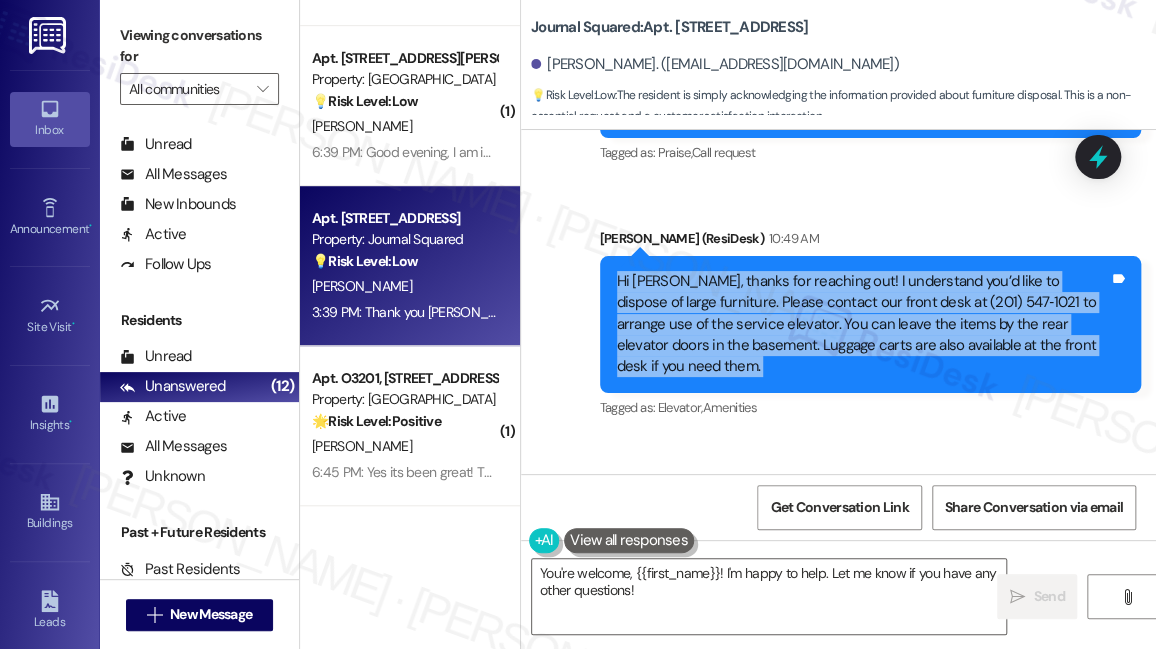 scroll, scrollTop: 7261, scrollLeft: 0, axis: vertical 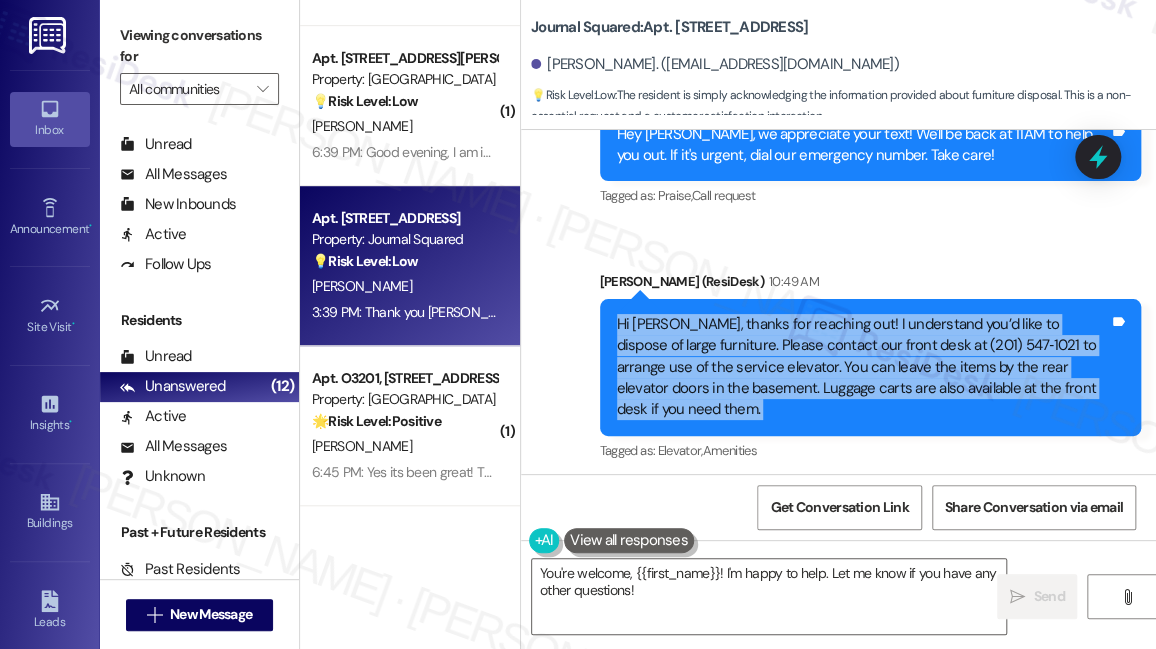 click on "Hi [PERSON_NAME], thanks for reaching out! I understand you’d like to dispose of large furniture. Please contact our front desk at (201) 547‑1021 to arrange use of the service elevator. You can leave the items by the rear elevator doors in the basement. Luggage carts are also available at the front desk if you need them." at bounding box center (863, 367) 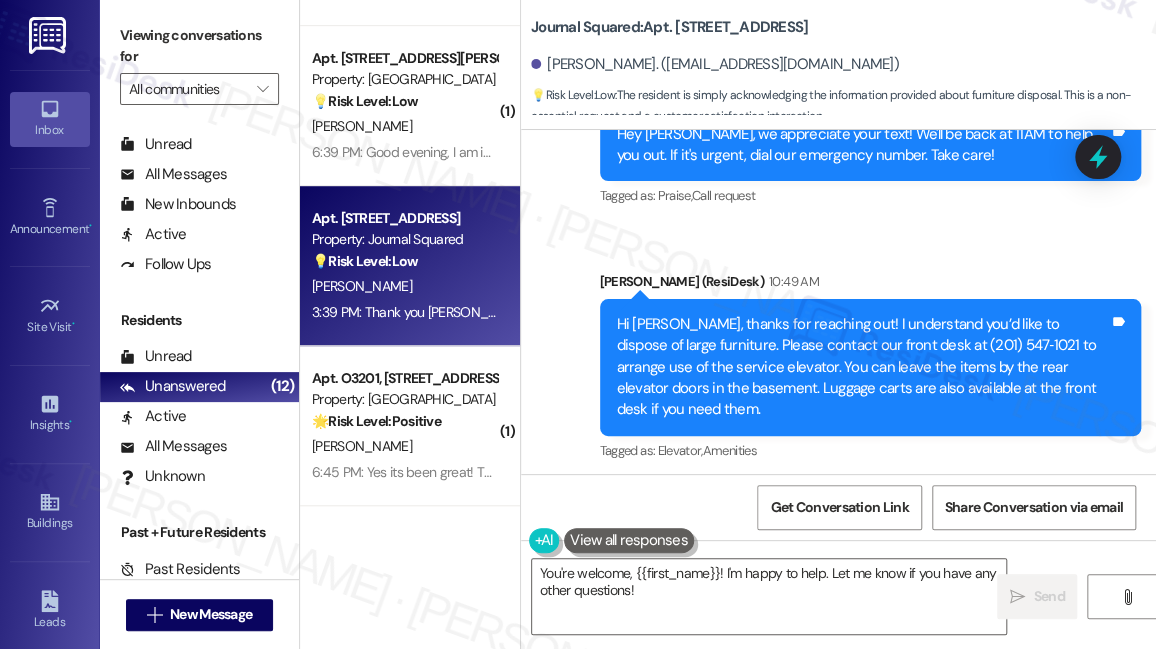 click on "Hi [PERSON_NAME], thanks for reaching out! I understand you’d like to dispose of large furniture. Please contact our front desk at (201) 547‑1021 to arrange use of the service elevator. You can leave the items by the rear elevator doors in the basement. Luggage carts are also available at the front desk if you need them." at bounding box center (863, 367) 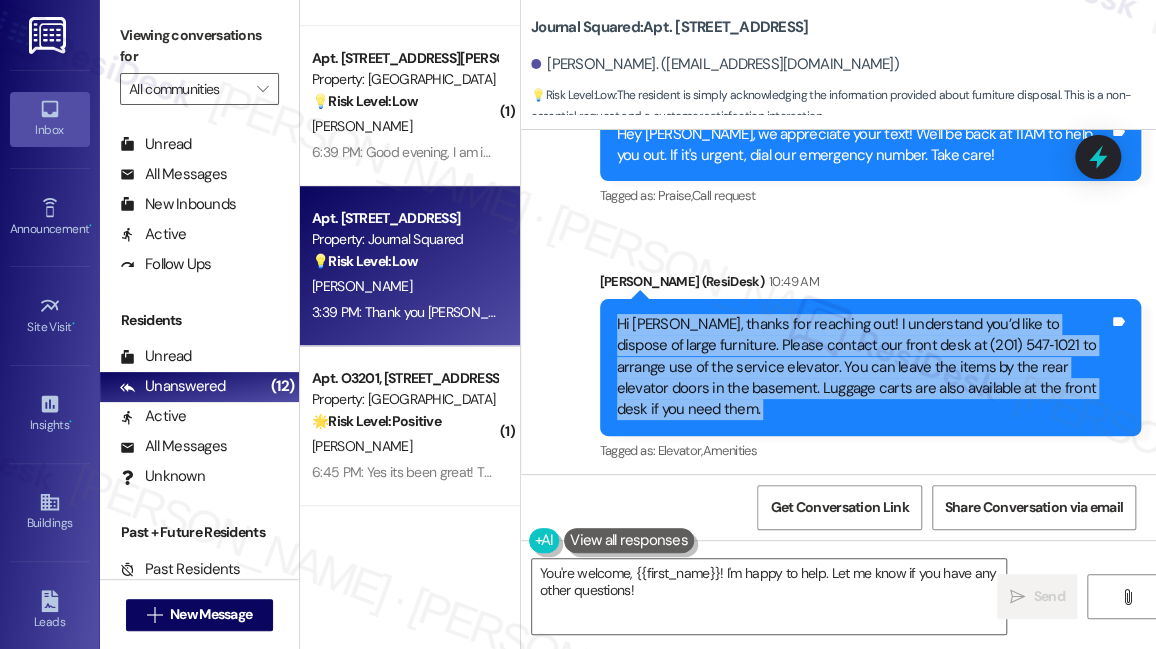 click on "Hi [PERSON_NAME], thanks for reaching out! I understand you’d like to dispose of large furniture. Please contact our front desk at (201) 547‑1021 to arrange use of the service elevator. You can leave the items by the rear elevator doors in the basement. Luggage carts are also available at the front desk if you need them." at bounding box center (863, 367) 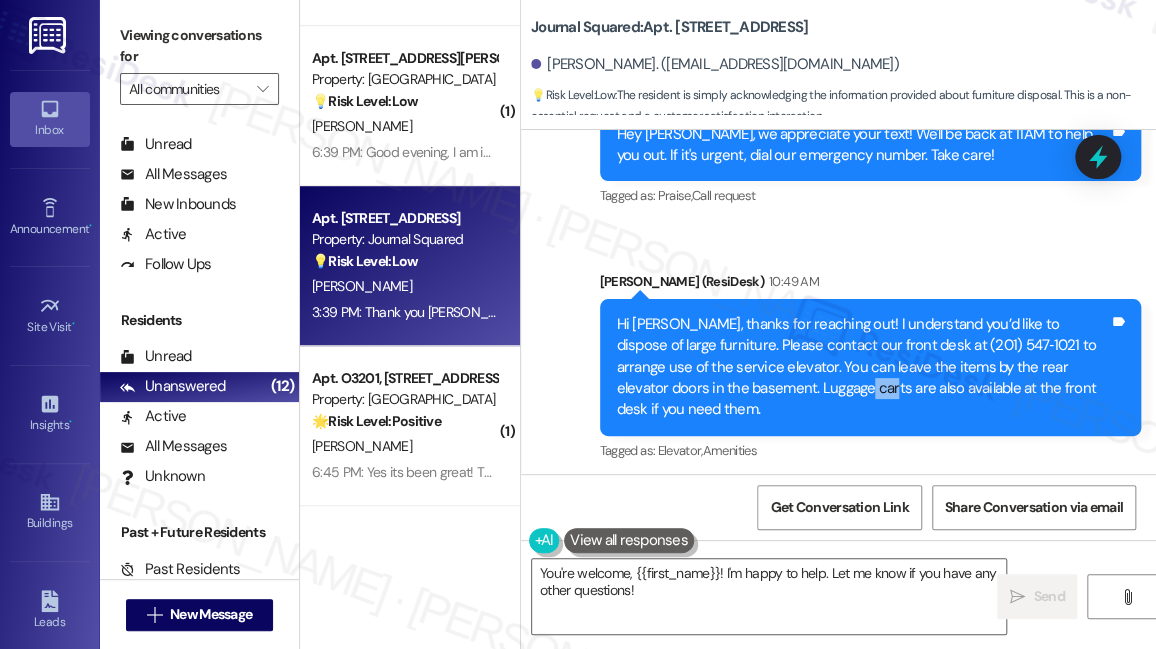 click on "Hi [PERSON_NAME], thanks for reaching out! I understand you’d like to dispose of large furniture. Please contact our front desk at (201) 547‑1021 to arrange use of the service elevator. You can leave the items by the rear elevator doors in the basement. Luggage carts are also available at the front desk if you need them." at bounding box center (863, 367) 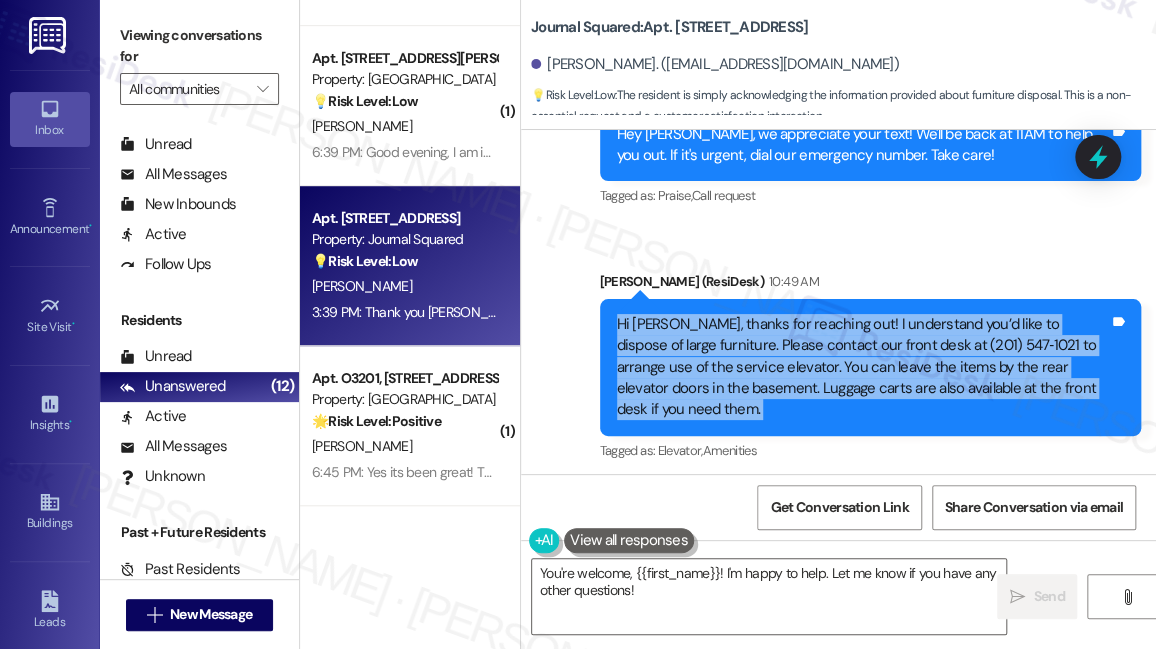 click on "Hi [PERSON_NAME], thanks for reaching out! I understand you’d like to dispose of large furniture. Please contact our front desk at (201) 547‑1021 to arrange use of the service elevator. You can leave the items by the rear elevator doors in the basement. Luggage carts are also available at the front desk if you need them." at bounding box center (863, 367) 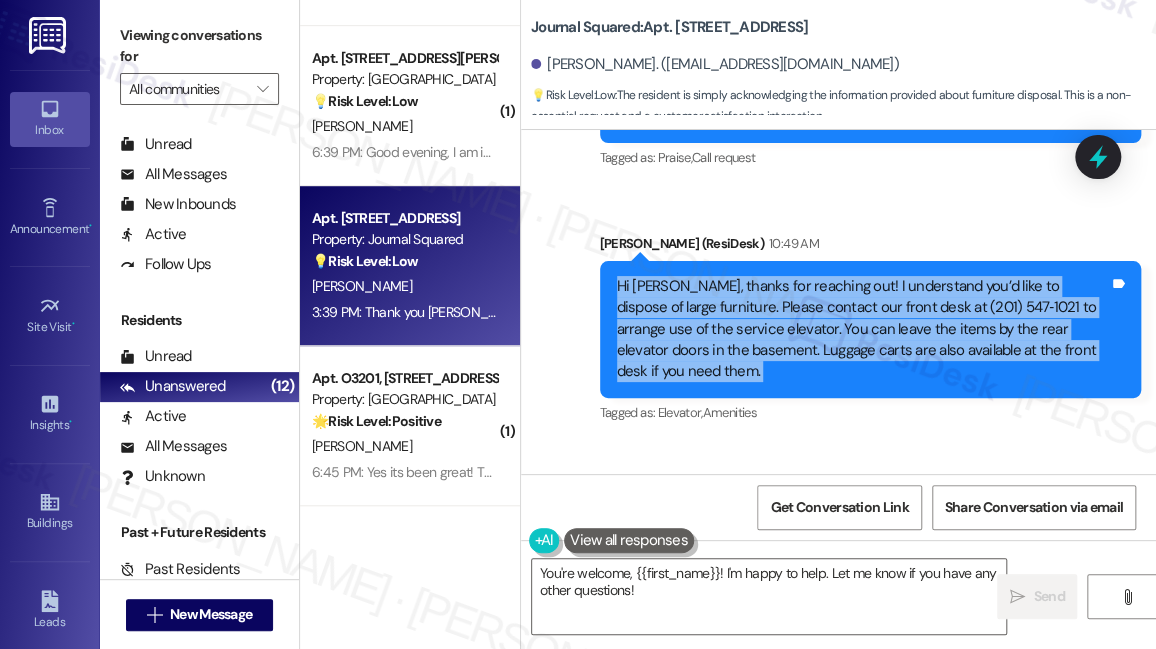scroll, scrollTop: 7352, scrollLeft: 0, axis: vertical 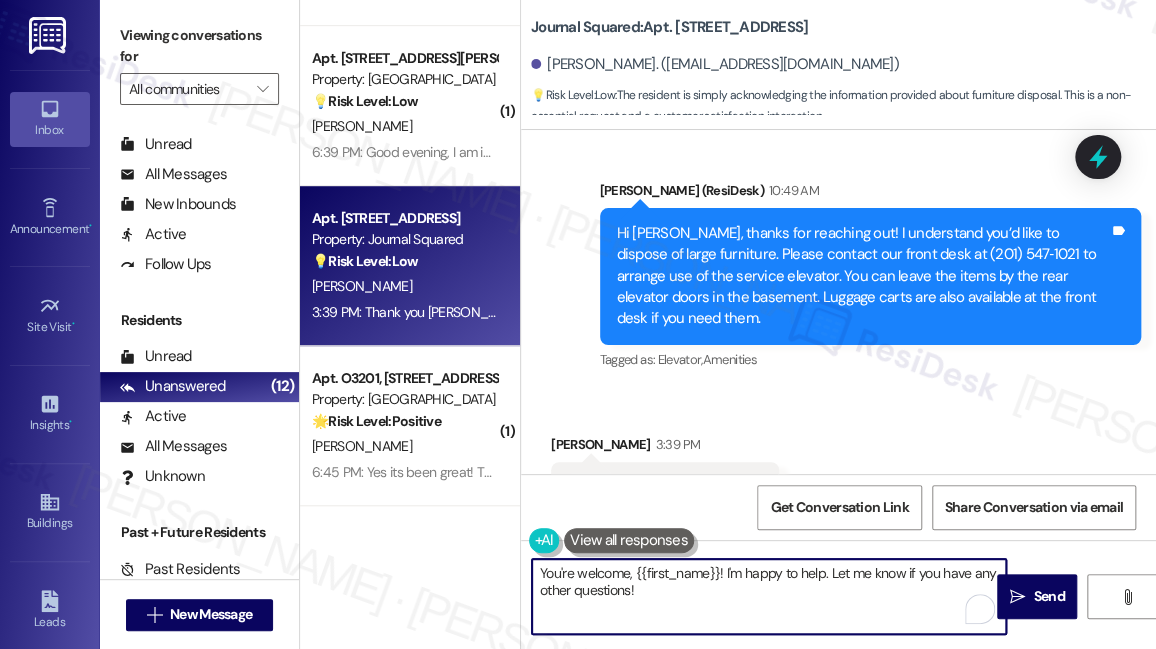 drag, startPoint x: 831, startPoint y: 572, endPoint x: 725, endPoint y: 571, distance: 106.004715 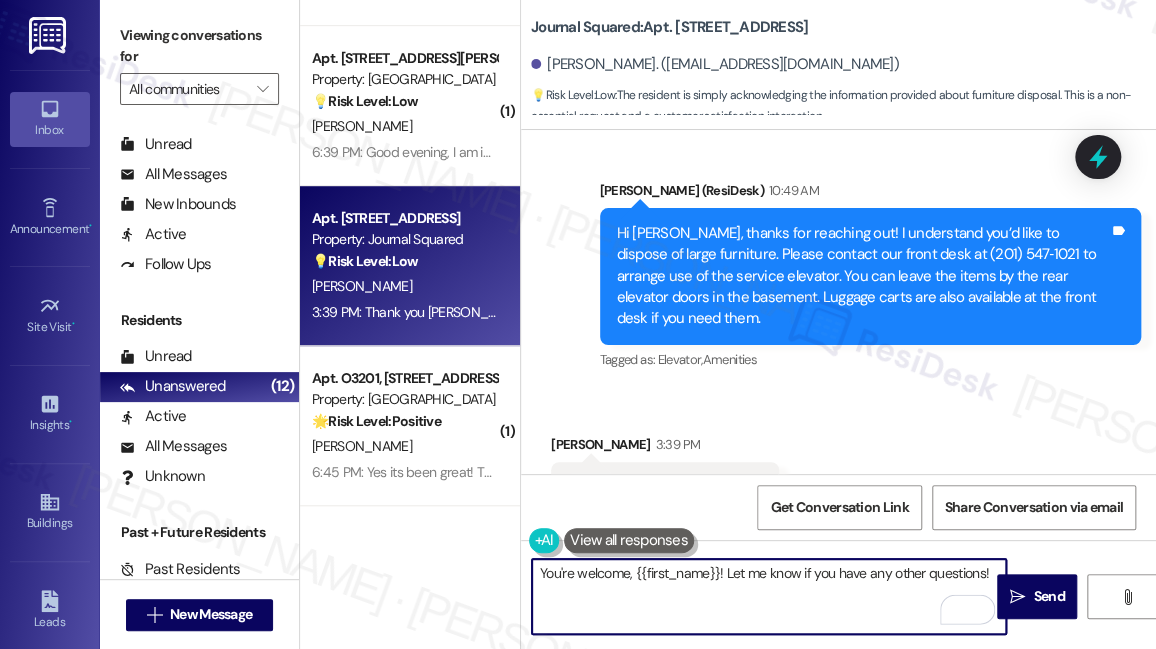 click on "You're welcome, {{first_name}}! Let me know if you have any other questions!" at bounding box center (769, 596) 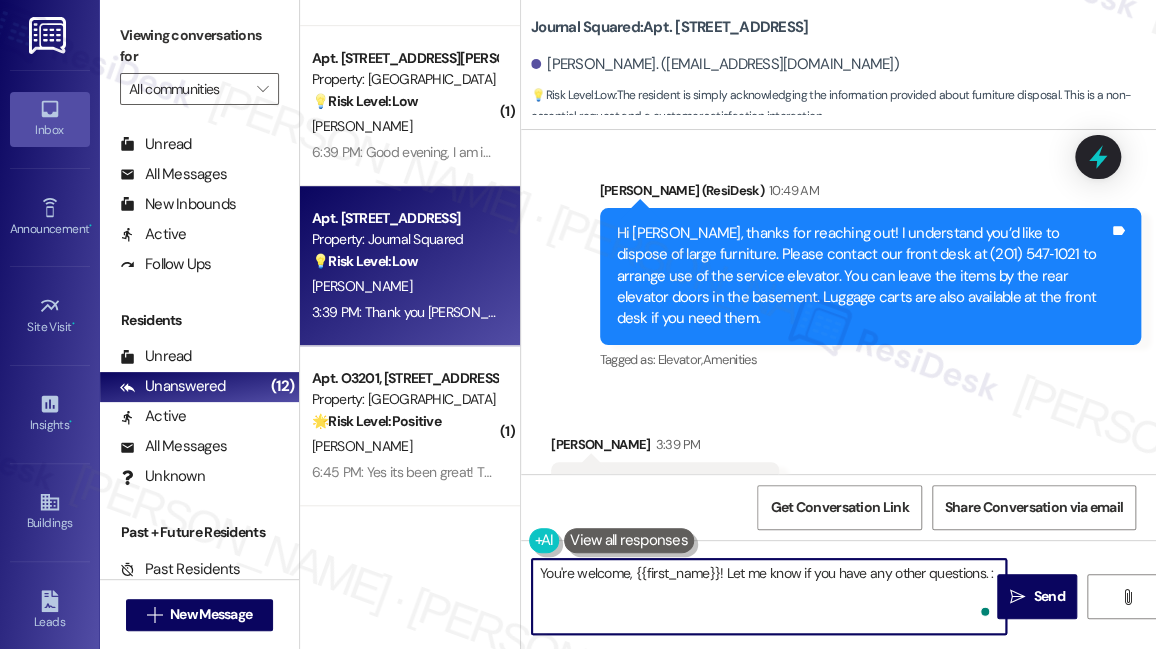type on "You're welcome, {{first_name}}! Let me know if you have any other questions. :)" 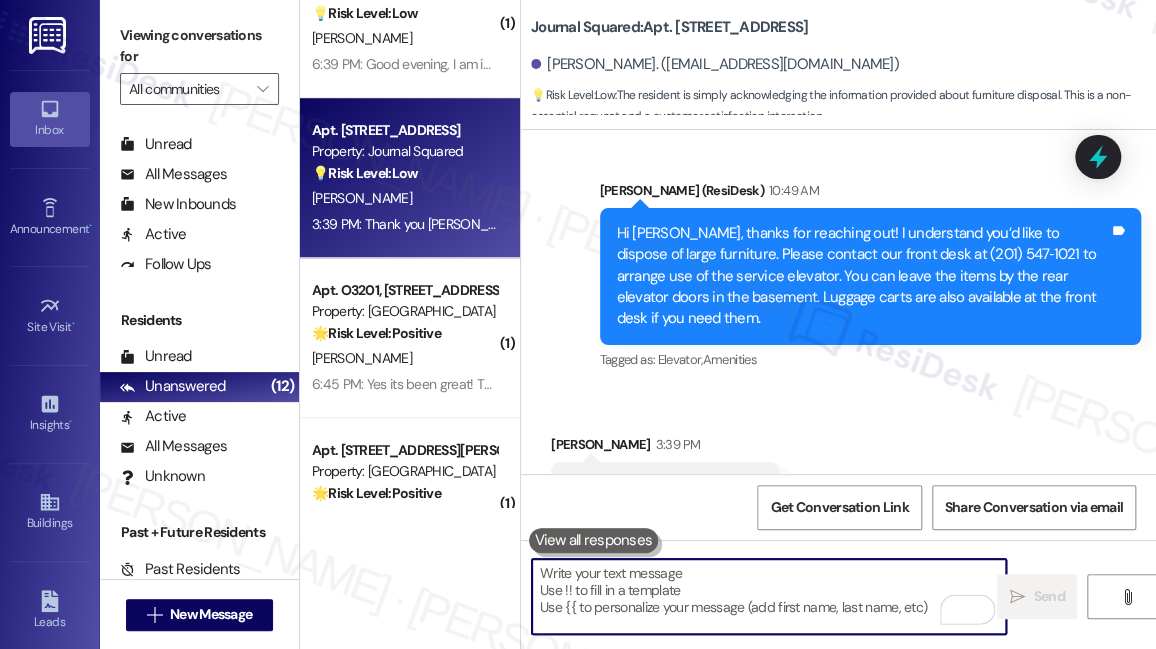 scroll, scrollTop: 630, scrollLeft: 0, axis: vertical 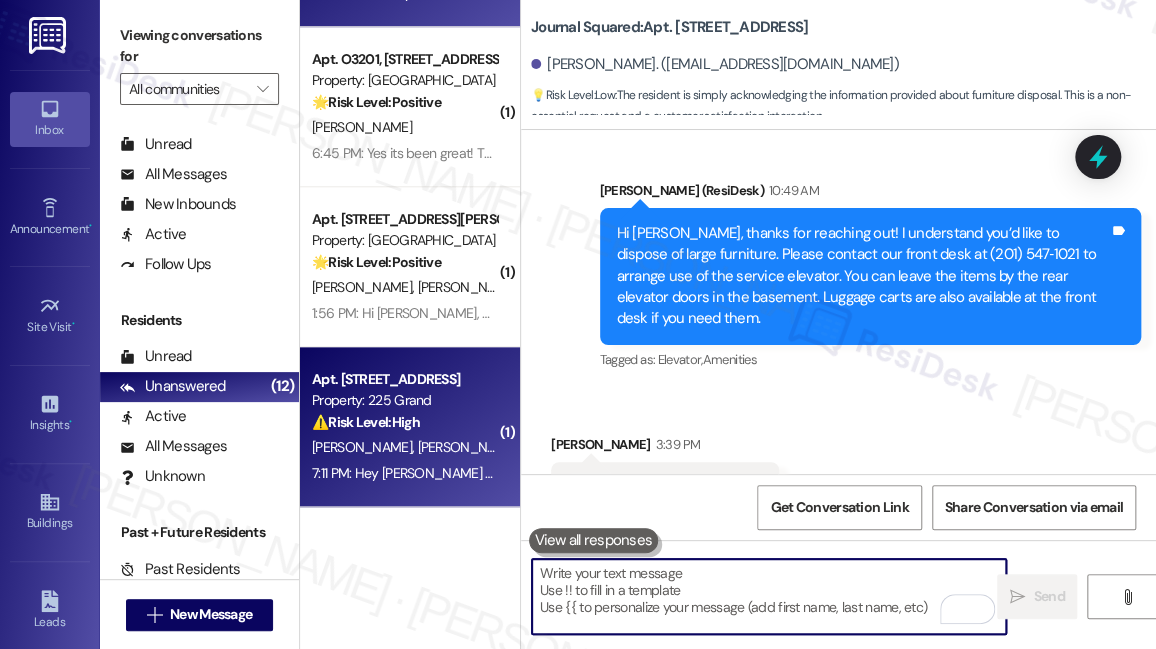 type 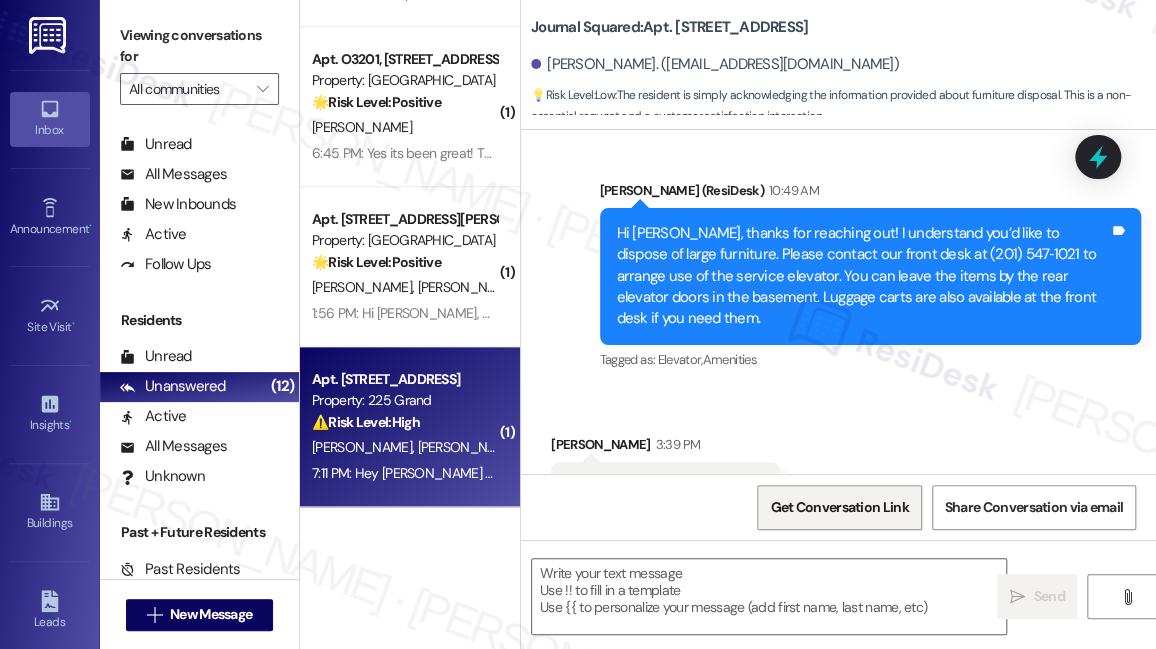 type on "Fetching suggested responses. Please feel free to read through the conversation in the meantime." 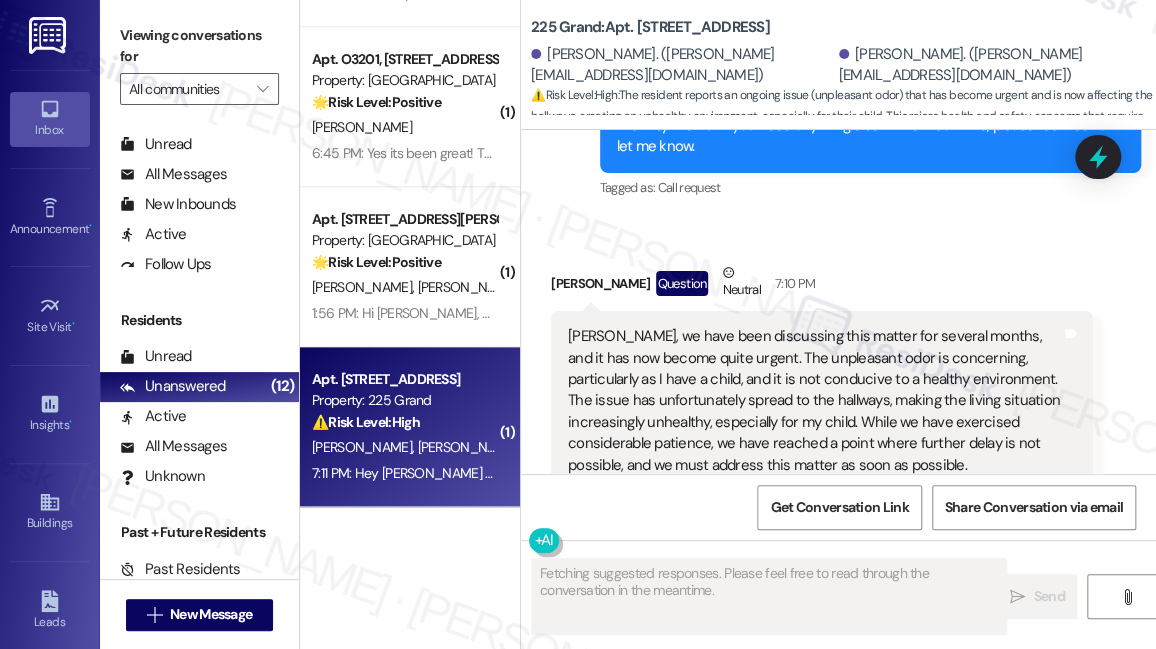scroll, scrollTop: 16759, scrollLeft: 0, axis: vertical 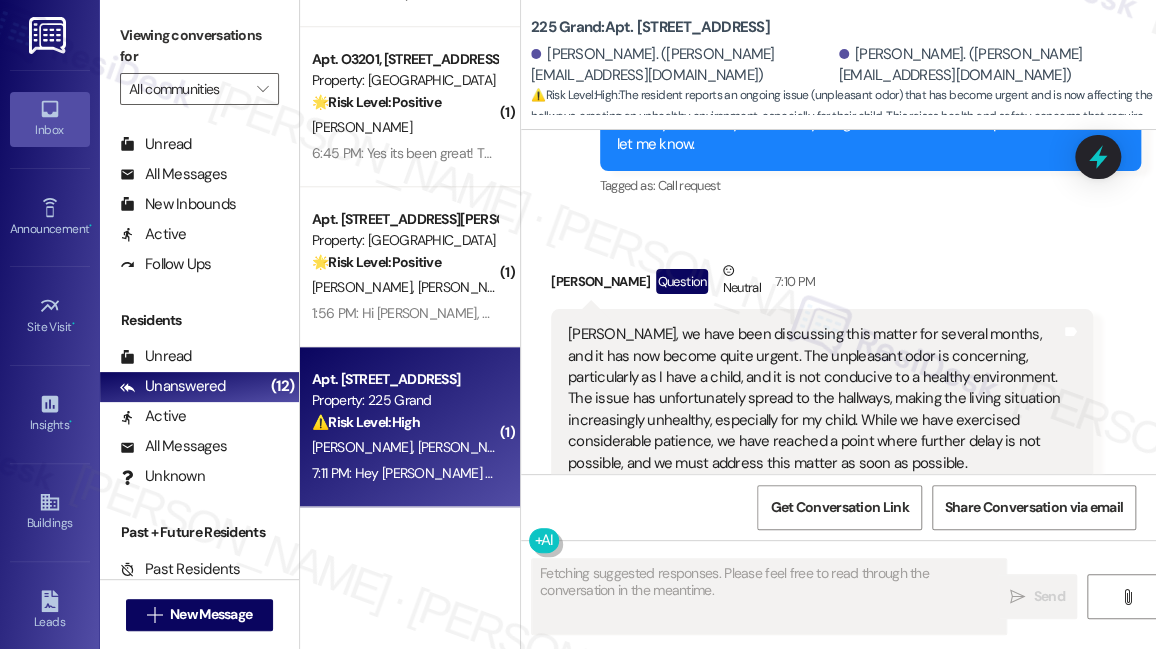 click on "[PERSON_NAME], we have been discussing this matter for several months, and it has now become quite urgent. The unpleasant odor is concerning, particularly as I have a child, and it is not conducive to a healthy environment. The issue has unfortunately spread to the hallways, making the living situation increasingly unhealthy, especially for my child. While we have exercised considerable patience, we have reached a point where further delay is not possible, and we must address this matter as soon as possible." at bounding box center [814, 399] 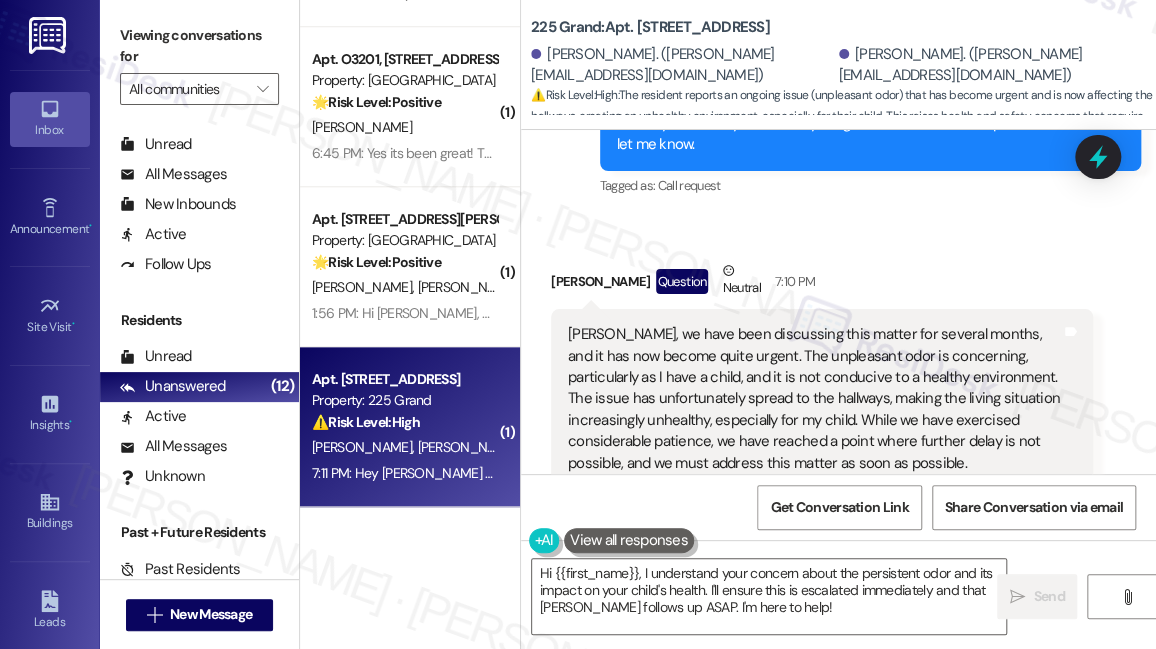 click on "[PERSON_NAME] Question   Neutral 7:10 PM" at bounding box center (822, 284) 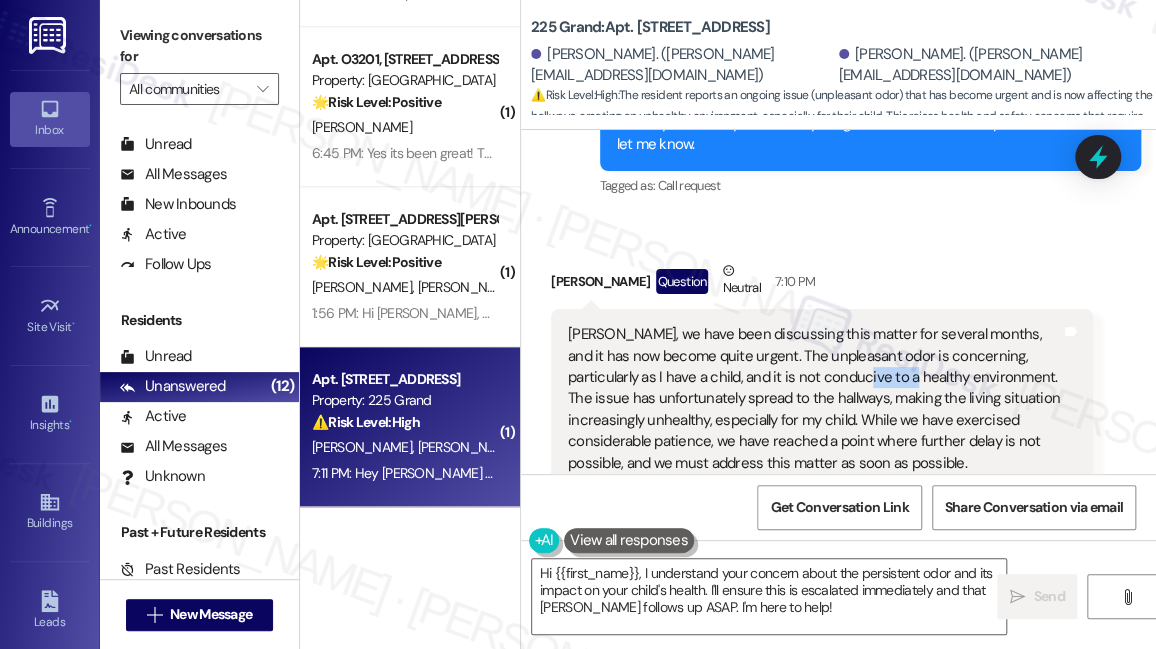 click on "[PERSON_NAME], we have been discussing this matter for several months, and it has now become quite urgent. The unpleasant odor is concerning, particularly as I have a child, and it is not conducive to a healthy environment. The issue has unfortunately spread to the hallways, making the living situation increasingly unhealthy, especially for my child. While we have exercised considerable patience, we have reached a point where further delay is not possible, and we must address this matter as soon as possible." at bounding box center (814, 399) 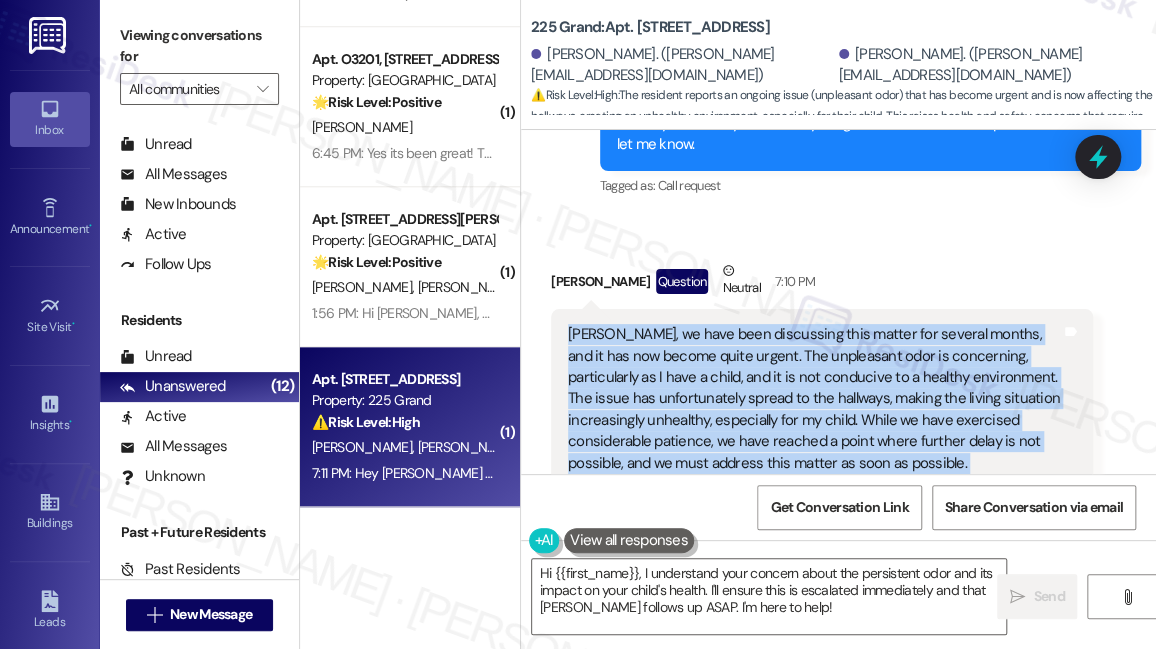 click on "[PERSON_NAME], we have been discussing this matter for several months, and it has now become quite urgent. The unpleasant odor is concerning, particularly as I have a child, and it is not conducive to a healthy environment. The issue has unfortunately spread to the hallways, making the living situation increasingly unhealthy, especially for my child. While we have exercised considerable patience, we have reached a point where further delay is not possible, and we must address this matter as soon as possible." at bounding box center (814, 399) 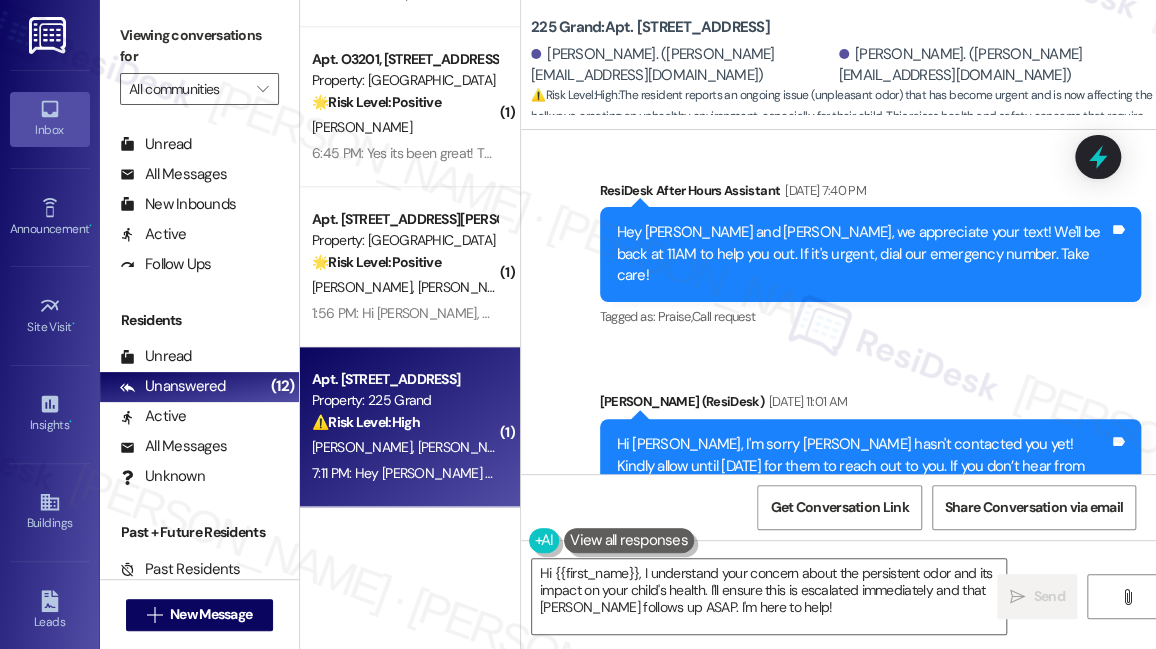 click on "Hi [PERSON_NAME], I'm sorry [PERSON_NAME] hasn't contacted you yet! Kindly allow until [DATE] for them to reach out to you. If you don’t hear from them by then or if you need anything else in the meantime, please feel free to let me know. Tags and notes" at bounding box center (871, 477) 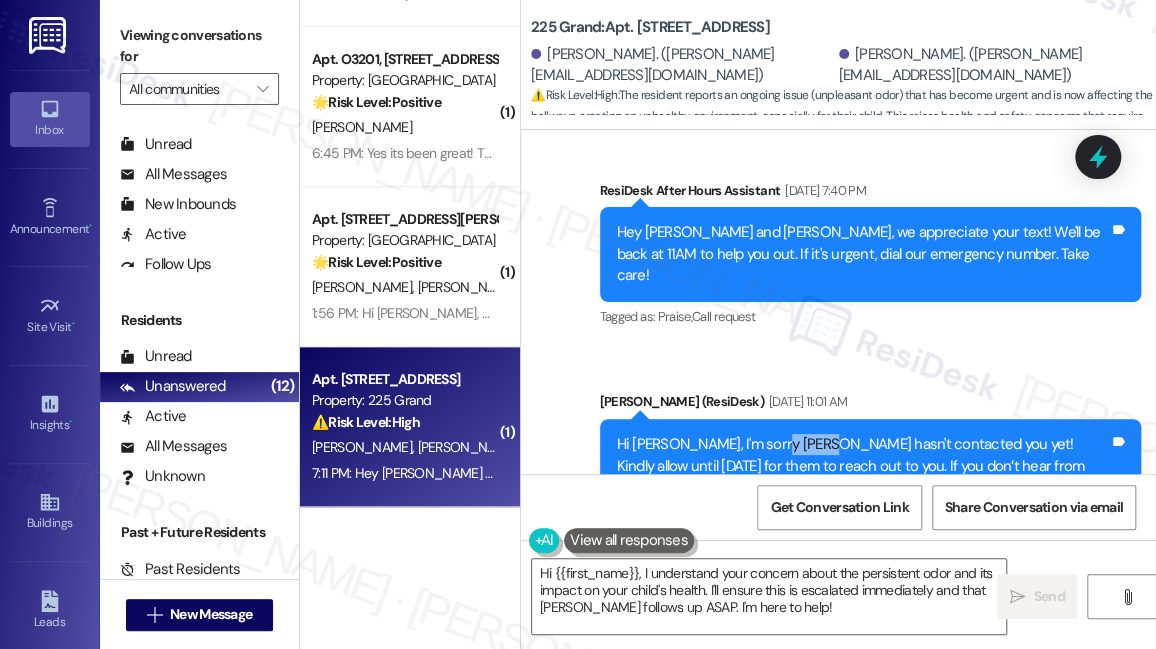 click on "Hi [PERSON_NAME], I'm sorry [PERSON_NAME] hasn't contacted you yet! Kindly allow until [DATE] for them to reach out to you. If you don’t hear from them by then or if you need anything else in the meantime, please feel free to let me know. Tags and notes" at bounding box center [871, 477] 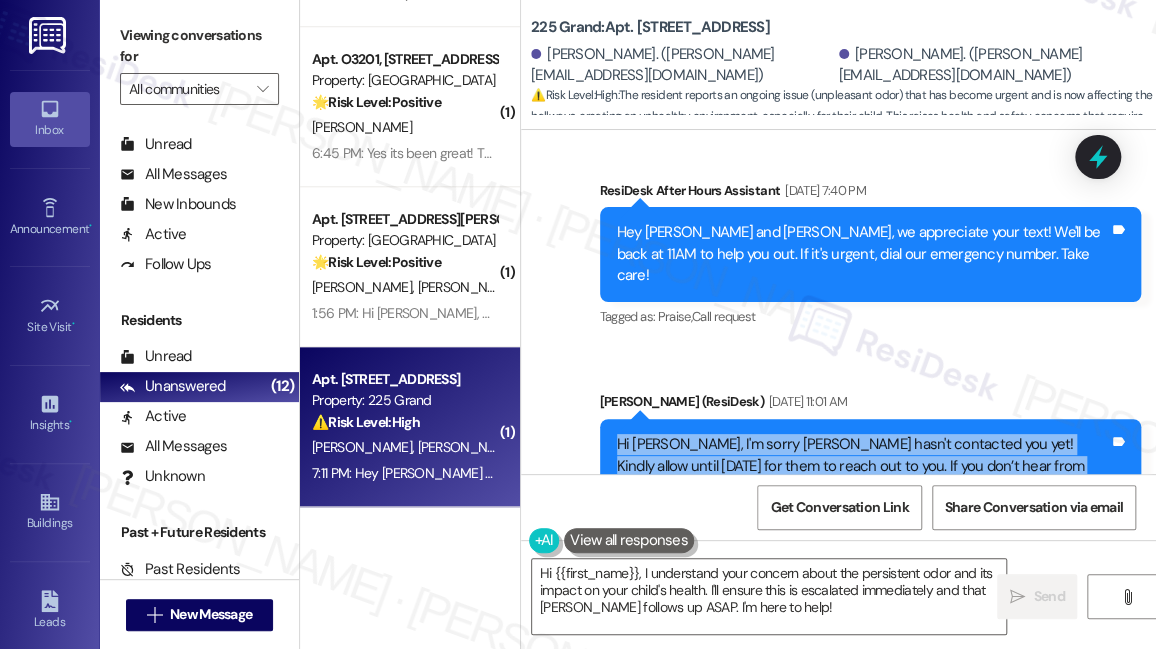 click on "Hi [PERSON_NAME], I'm sorry [PERSON_NAME] hasn't contacted you yet! Kindly allow until [DATE] for them to reach out to you. If you don’t hear from them by then or if you need anything else in the meantime, please feel free to let me know. Tags and notes" at bounding box center (871, 477) 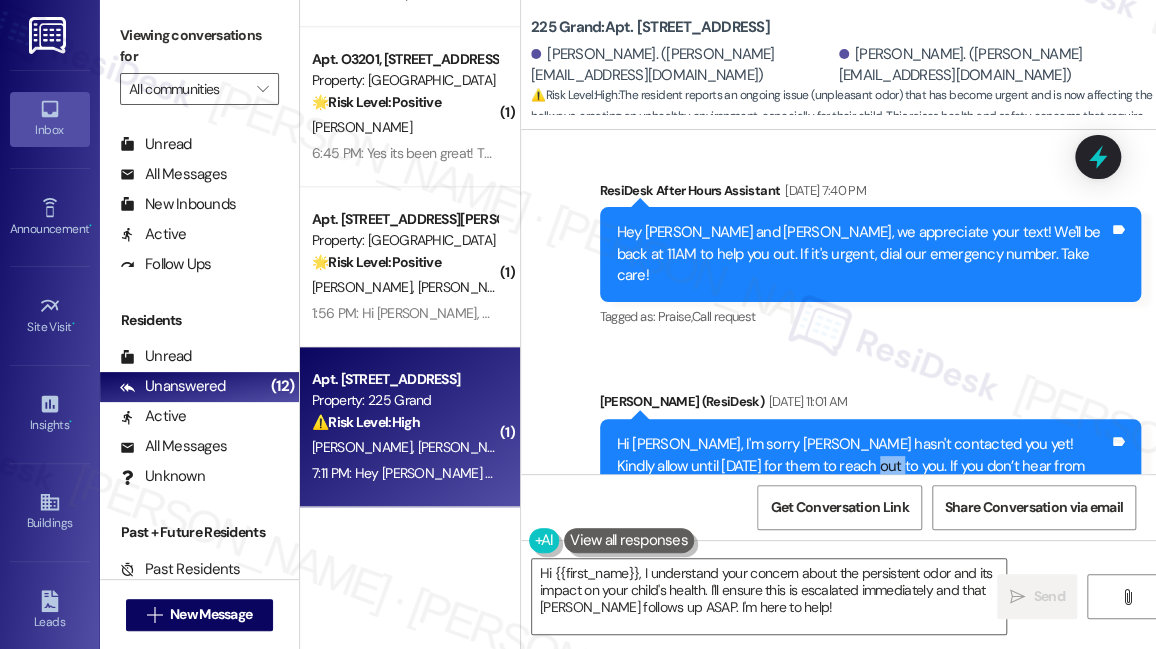 click on "Hi [PERSON_NAME], I'm sorry [PERSON_NAME] hasn't contacted you yet! Kindly allow until [DATE] for them to reach out to you. If you don’t hear from them by then or if you need anything else in the meantime, please feel free to let me know." at bounding box center [863, 477] 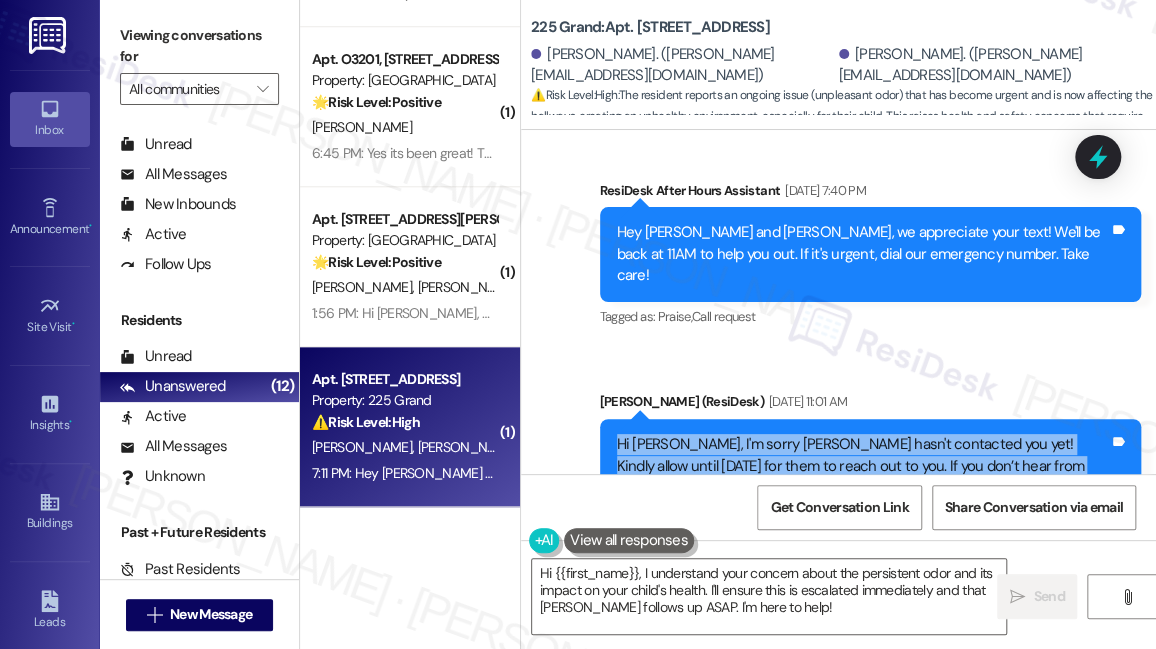 click on "Hi [PERSON_NAME], I'm sorry [PERSON_NAME] hasn't contacted you yet! Kindly allow until [DATE] for them to reach out to you. If you don’t hear from them by then or if you need anything else in the meantime, please feel free to let me know." at bounding box center [863, 477] 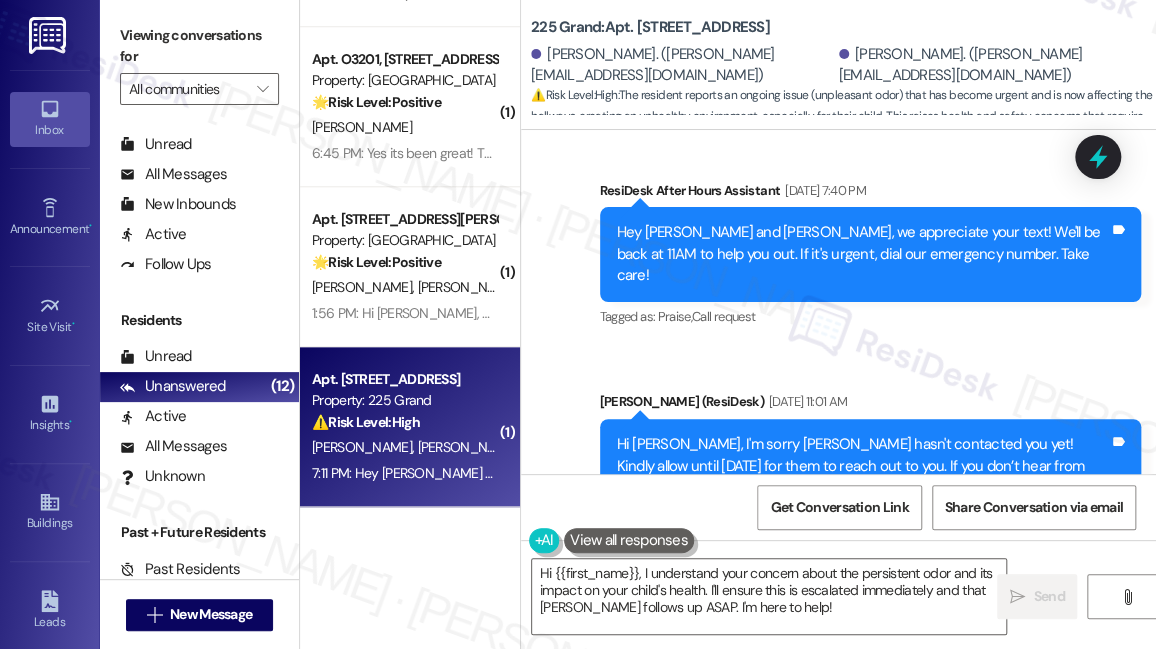 click on "Hi [PERSON_NAME], I'm sorry [PERSON_NAME] hasn't contacted you yet! Kindly allow until [DATE] for them to reach out to you. If you don’t hear from them by then or if you need anything else in the meantime, please feel free to let me know." at bounding box center [863, 477] 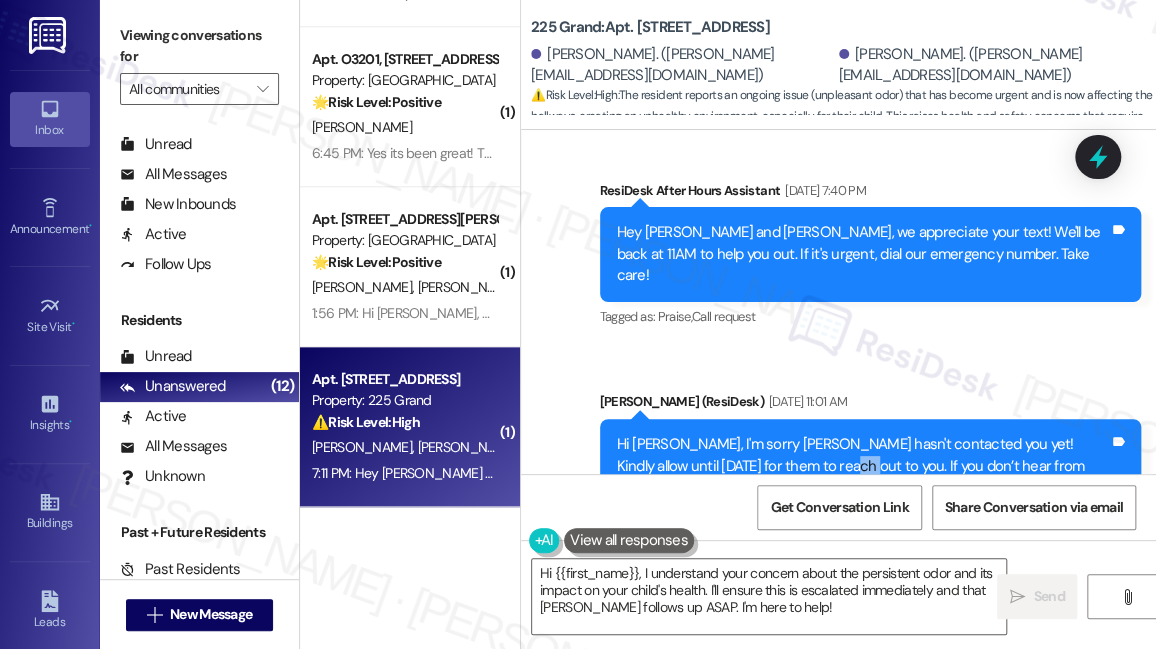 click on "Hi [PERSON_NAME], I'm sorry [PERSON_NAME] hasn't contacted you yet! Kindly allow until [DATE] for them to reach out to you. If you don’t hear from them by then or if you need anything else in the meantime, please feel free to let me know." at bounding box center (863, 477) 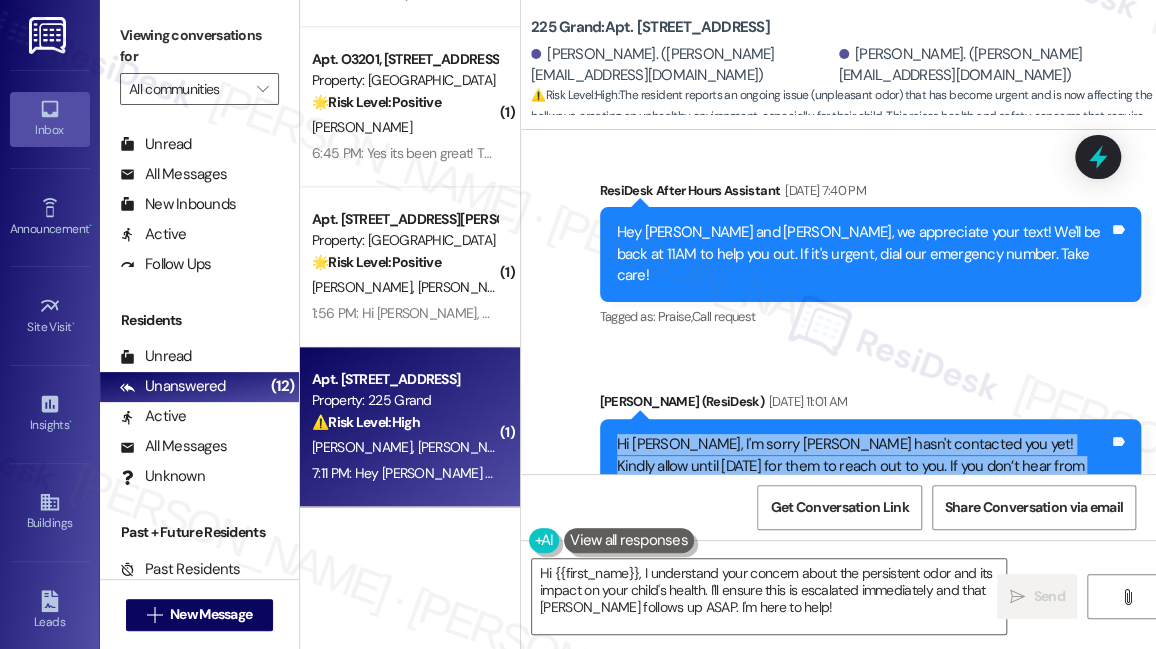 click on "Hi [PERSON_NAME], I'm sorry [PERSON_NAME] hasn't contacted you yet! Kindly allow until [DATE] for them to reach out to you. If you don’t hear from them by then or if you need anything else in the meantime, please feel free to let me know." at bounding box center (863, 477) 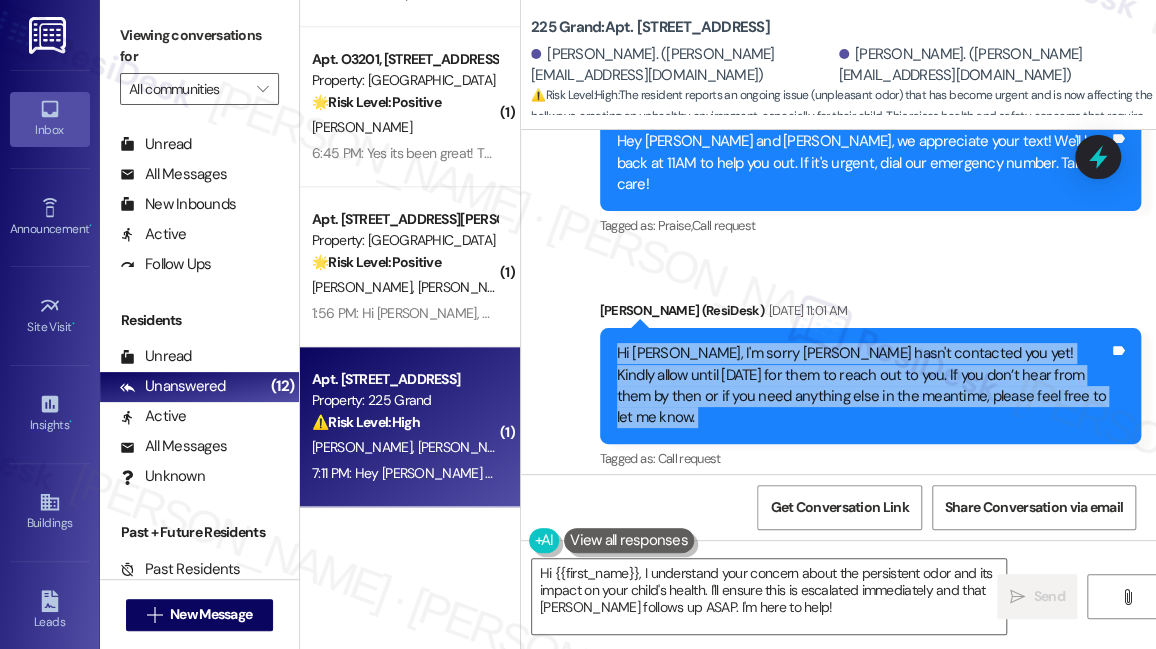 click on "Hi [PERSON_NAME], I'm sorry [PERSON_NAME] hasn't contacted you yet! Kindly allow until [DATE] for them to reach out to you. If you don’t hear from them by then or if you need anything else in the meantime, please feel free to let me know." at bounding box center (863, 386) 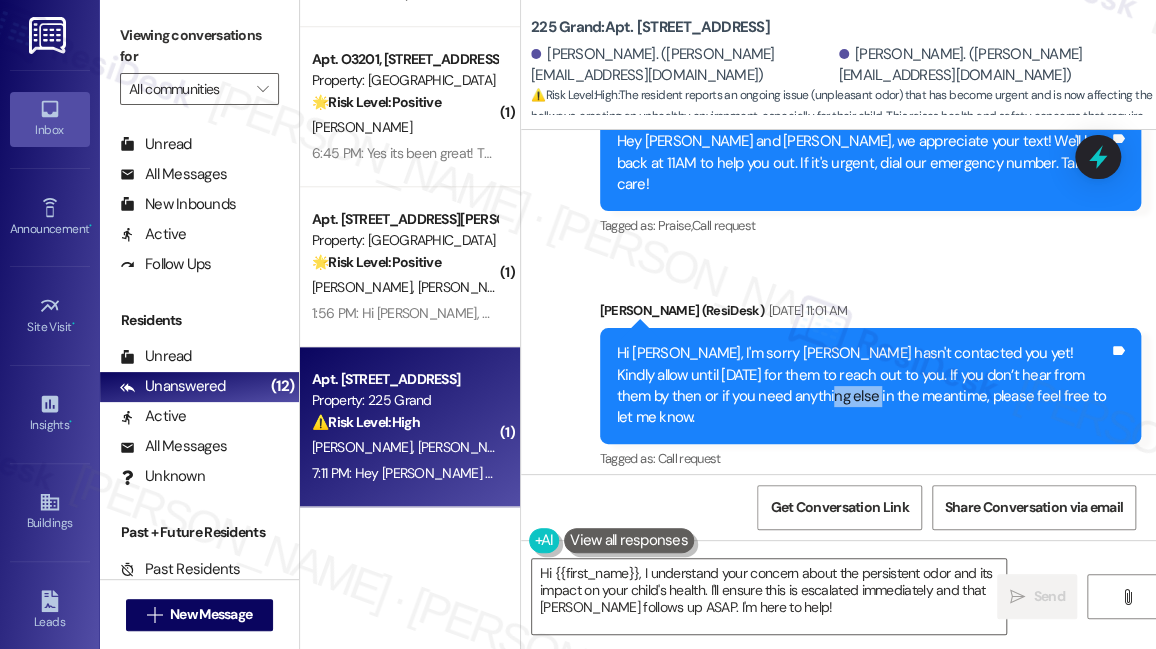 click on "Hi [PERSON_NAME], I'm sorry [PERSON_NAME] hasn't contacted you yet! Kindly allow until [DATE] for them to reach out to you. If you don’t hear from them by then or if you need anything else in the meantime, please feel free to let me know." at bounding box center (863, 386) 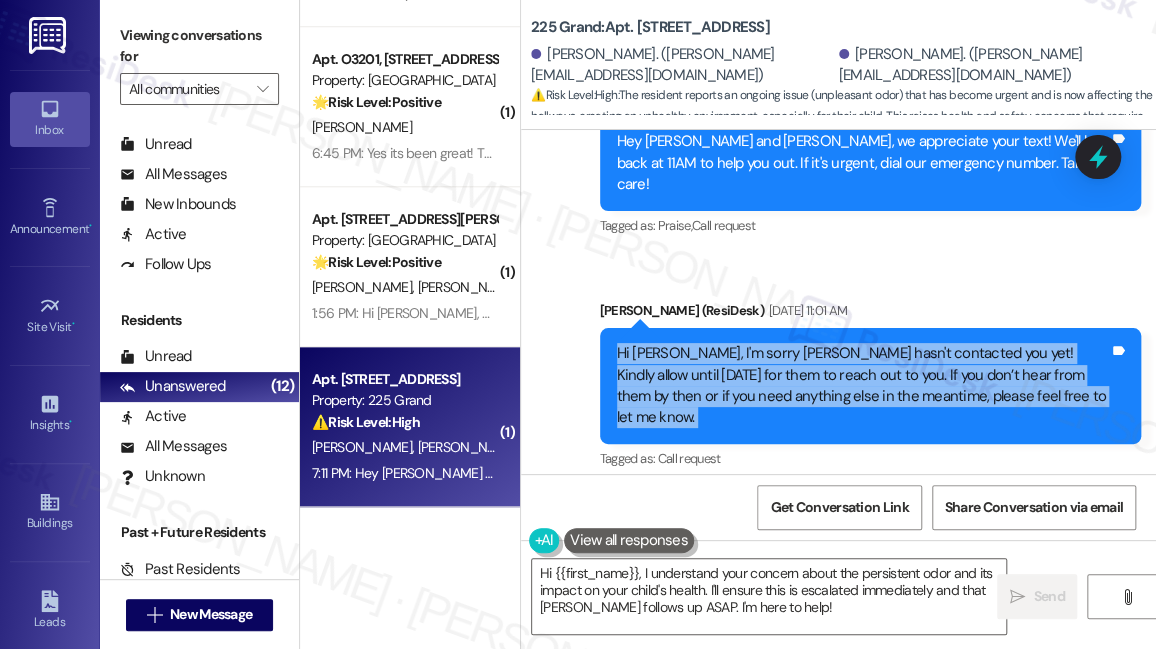 click on "Hi [PERSON_NAME], I'm sorry [PERSON_NAME] hasn't contacted you yet! Kindly allow until [DATE] for them to reach out to you. If you don’t hear from them by then or if you need anything else in the meantime, please feel free to let me know." at bounding box center (863, 386) 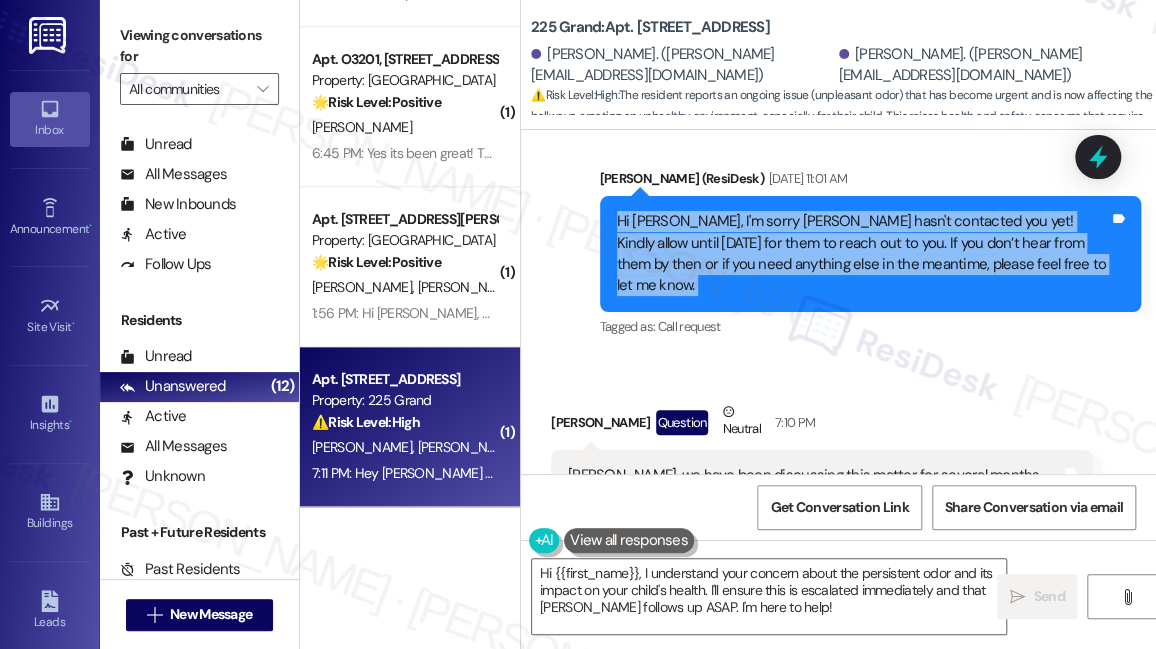 scroll, scrollTop: 16759, scrollLeft: 0, axis: vertical 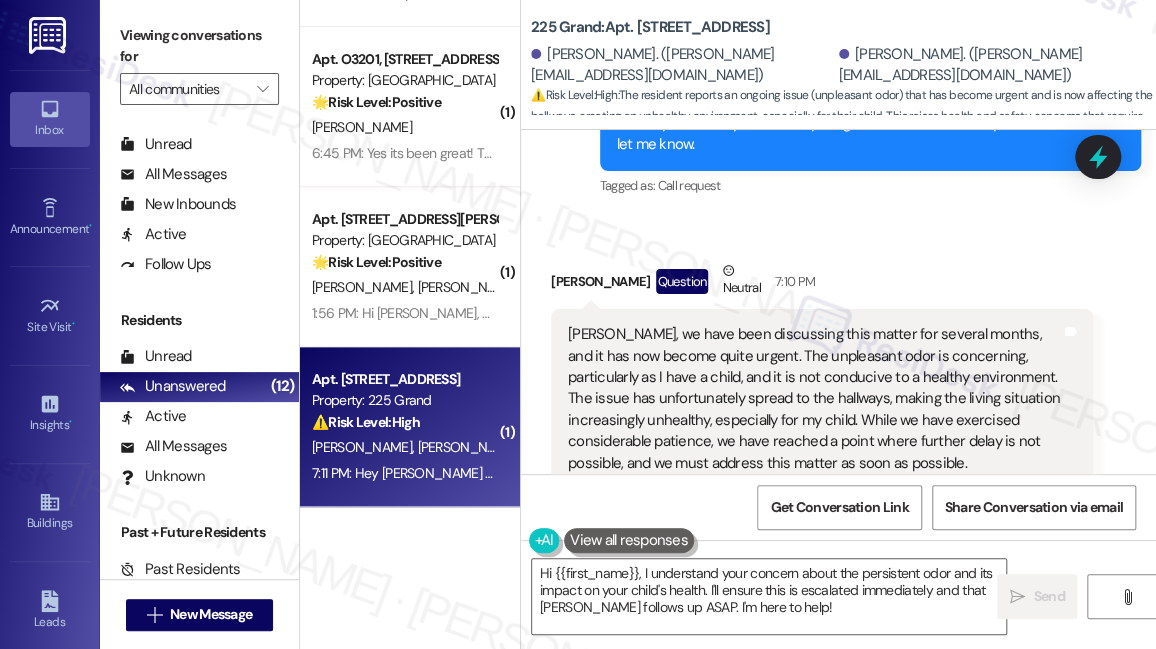 click on "[PERSON_NAME], we have been discussing this matter for several months, and it has now become quite urgent. The unpleasant odor is concerning, particularly as I have a child, and it is not conducive to a healthy environment. The issue has unfortunately spread to the hallways, making the living situation increasingly unhealthy, especially for my child. While we have exercised considerable patience, we have reached a point where further delay is not possible, and we must address this matter as soon as possible." at bounding box center (814, 399) 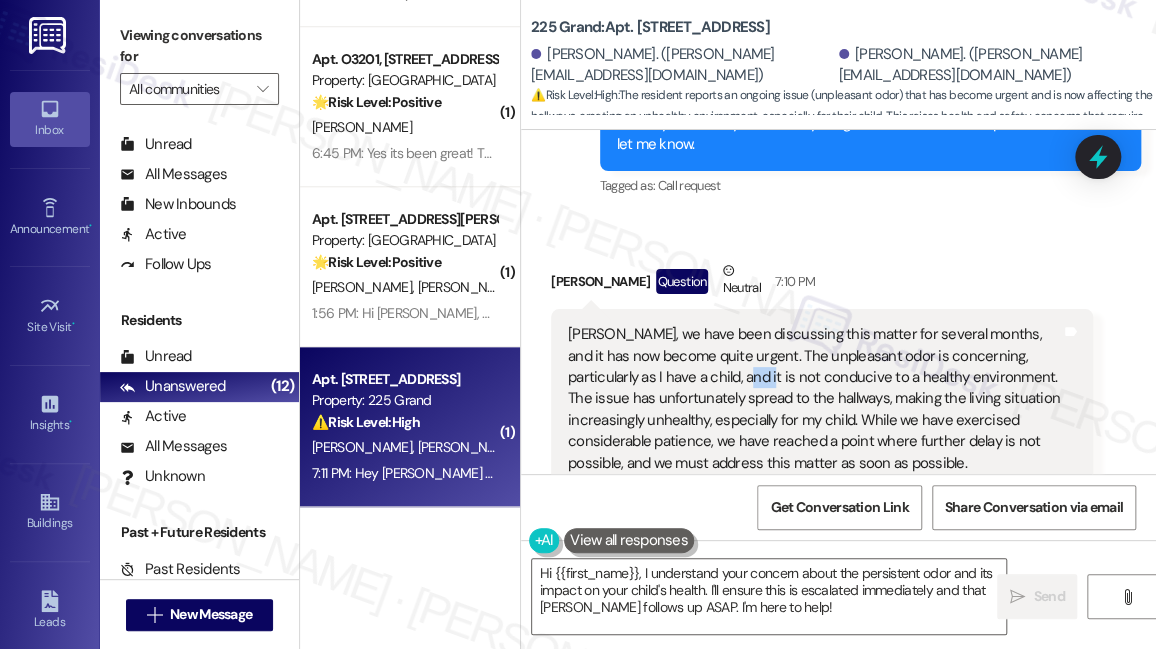 click on "[PERSON_NAME], we have been discussing this matter for several months, and it has now become quite urgent. The unpleasant odor is concerning, particularly as I have a child, and it is not conducive to a healthy environment. The issue has unfortunately spread to the hallways, making the living situation increasingly unhealthy, especially for my child. While we have exercised considerable patience, we have reached a point where further delay is not possible, and we must address this matter as soon as possible." at bounding box center (814, 399) 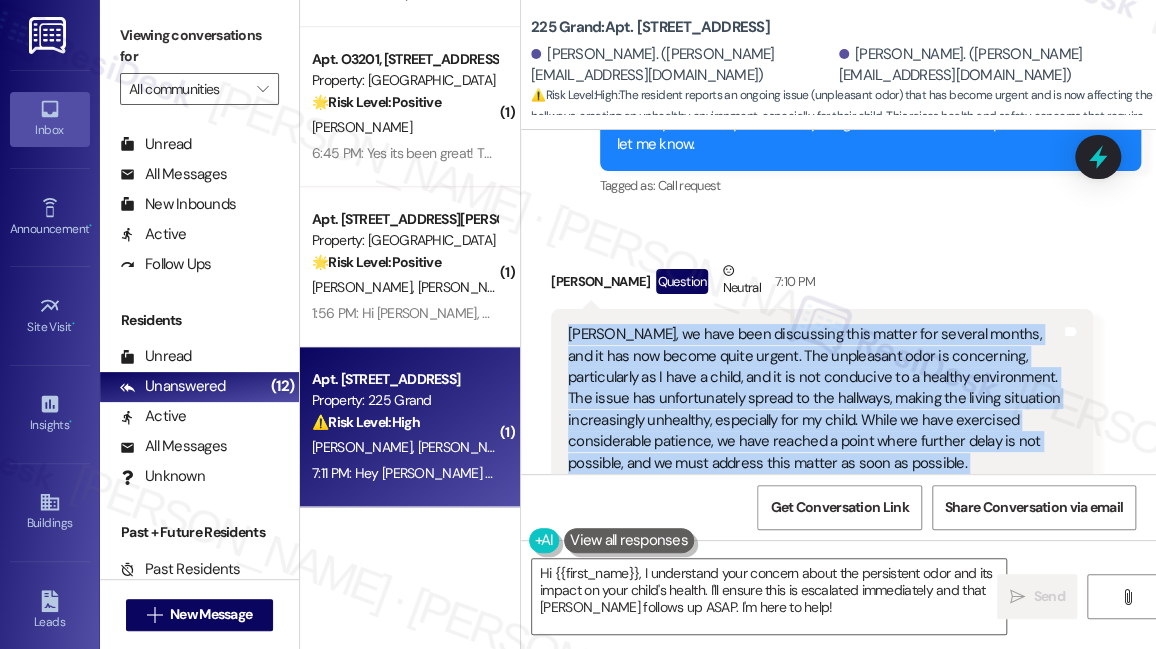click on "[PERSON_NAME], we have been discussing this matter for several months, and it has now become quite urgent. The unpleasant odor is concerning, particularly as I have a child, and it is not conducive to a healthy environment. The issue has unfortunately spread to the hallways, making the living situation increasingly unhealthy, especially for my child. While we have exercised considerable patience, we have reached a point where further delay is not possible, and we must address this matter as soon as possible." at bounding box center (814, 399) 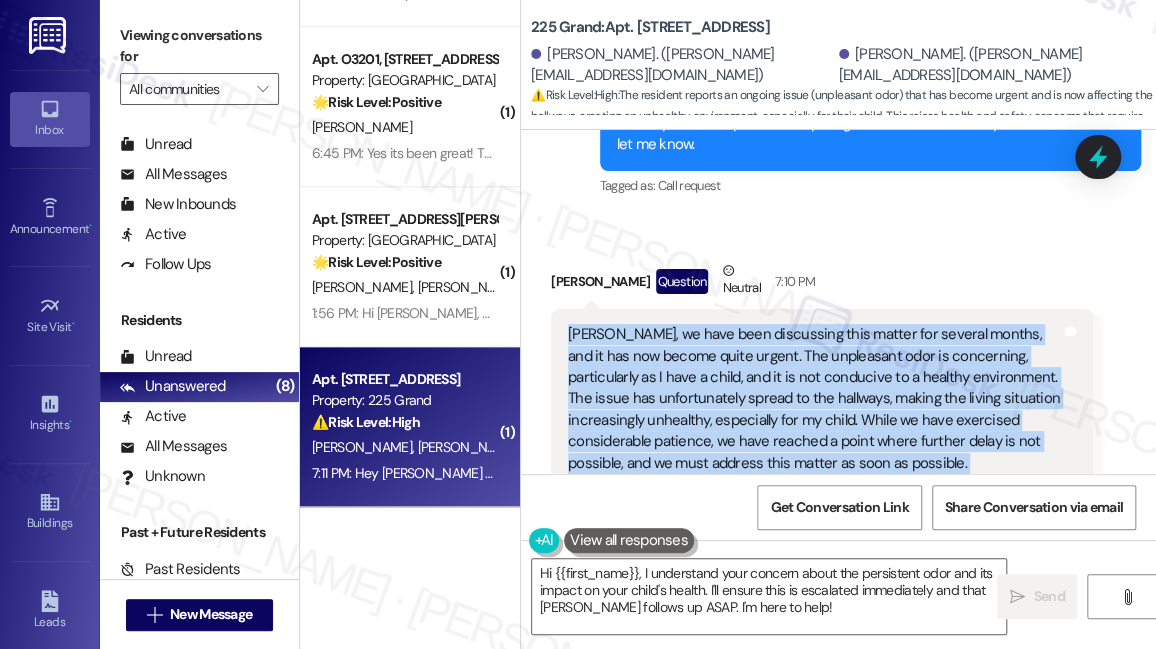 click on "[PERSON_NAME], we have been discussing this matter for several months, and it has now become quite urgent. The unpleasant odor is concerning, particularly as I have a child, and it is not conducive to a healthy environment. The issue has unfortunately spread to the hallways, making the living situation increasingly unhealthy, especially for my child. While we have exercised considerable patience, we have reached a point where further delay is not possible, and we must address this matter as soon as possible." at bounding box center (814, 399) 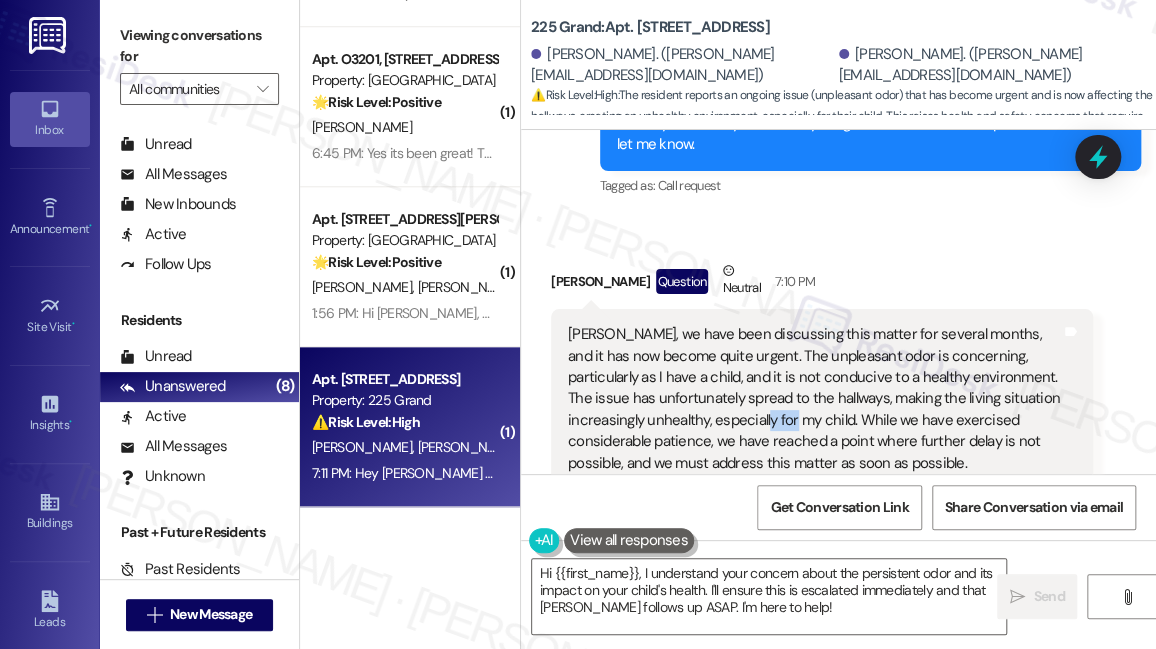 click on "[PERSON_NAME], we have been discussing this matter for several months, and it has now become quite urgent. The unpleasant odor is concerning, particularly as I have a child, and it is not conducive to a healthy environment. The issue has unfortunately spread to the hallways, making the living situation increasingly unhealthy, especially for my child. While we have exercised considerable patience, we have reached a point where further delay is not possible, and we must address this matter as soon as possible." at bounding box center [814, 399] 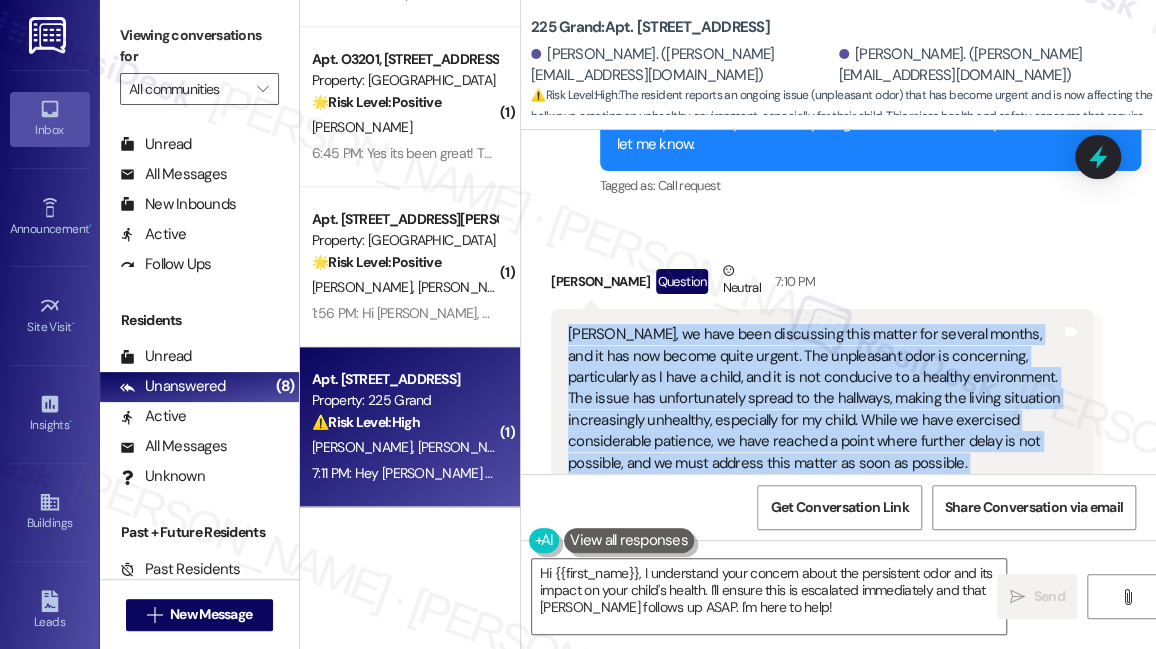 click on "[PERSON_NAME], we have been discussing this matter for several months, and it has now become quite urgent. The unpleasant odor is concerning, particularly as I have a child, and it is not conducive to a healthy environment. The issue has unfortunately spread to the hallways, making the living situation increasingly unhealthy, especially for my child. While we have exercised considerable patience, we have reached a point where further delay is not possible, and we must address this matter as soon as possible." at bounding box center [814, 399] 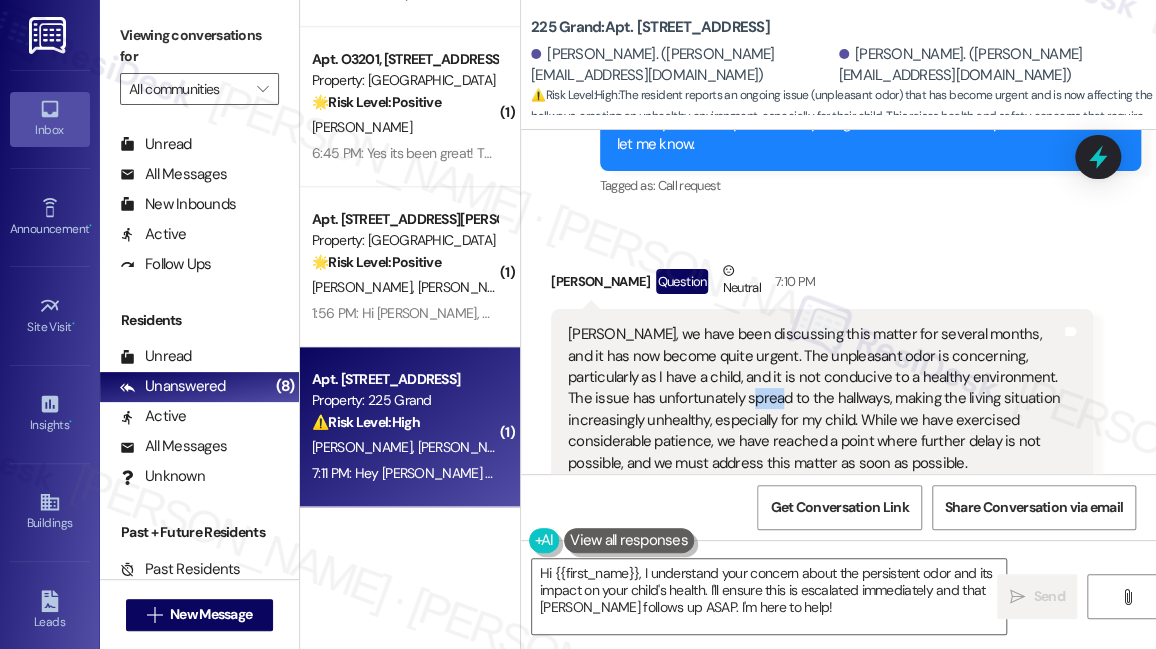 click on "[PERSON_NAME], we have been discussing this matter for several months, and it has now become quite urgent. The unpleasant odor is concerning, particularly as I have a child, and it is not conducive to a healthy environment. The issue has unfortunately spread to the hallways, making the living situation increasingly unhealthy, especially for my child. While we have exercised considerable patience, we have reached a point where further delay is not possible, and we must address this matter as soon as possible." at bounding box center [814, 399] 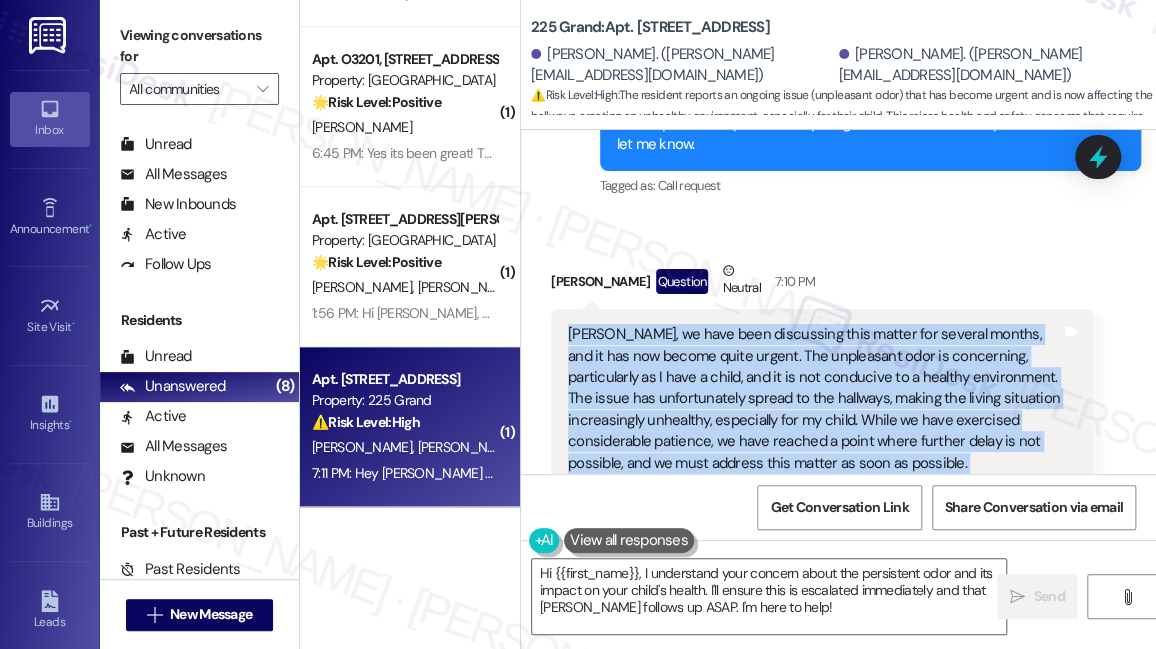 click on "[PERSON_NAME], we have been discussing this matter for several months, and it has now become quite urgent. The unpleasant odor is concerning, particularly as I have a child, and it is not conducive to a healthy environment. The issue has unfortunately spread to the hallways, making the living situation increasingly unhealthy, especially for my child. While we have exercised considerable patience, we have reached a point where further delay is not possible, and we must address this matter as soon as possible." at bounding box center [814, 399] 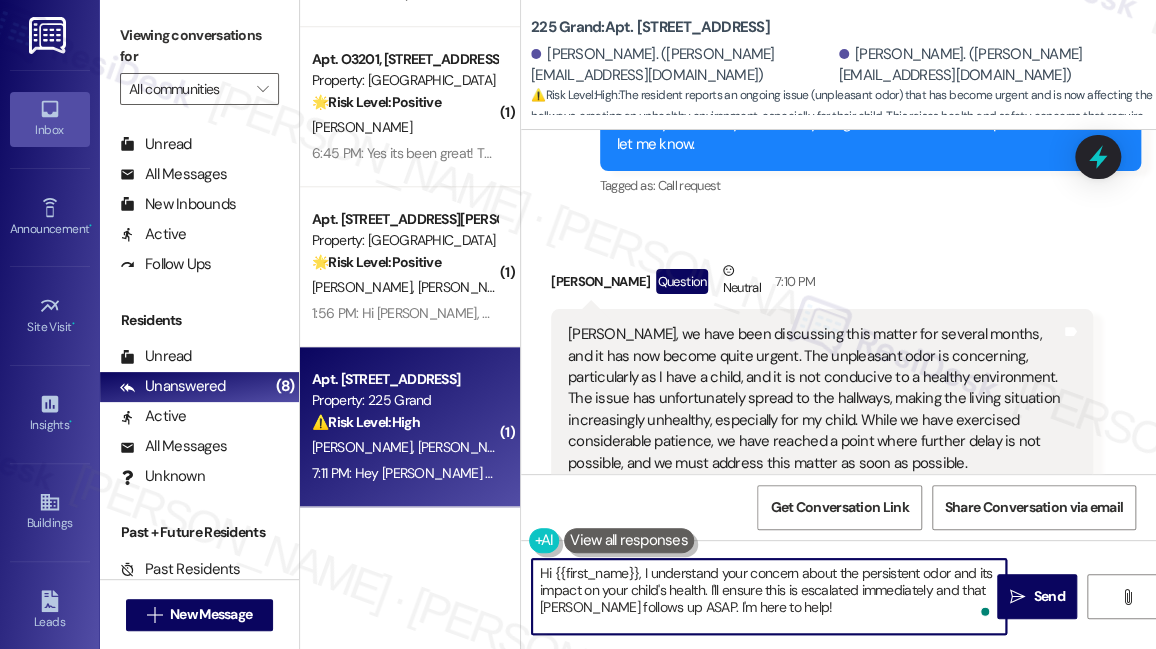drag, startPoint x: 720, startPoint y: 588, endPoint x: 819, endPoint y: 590, distance: 99.0202 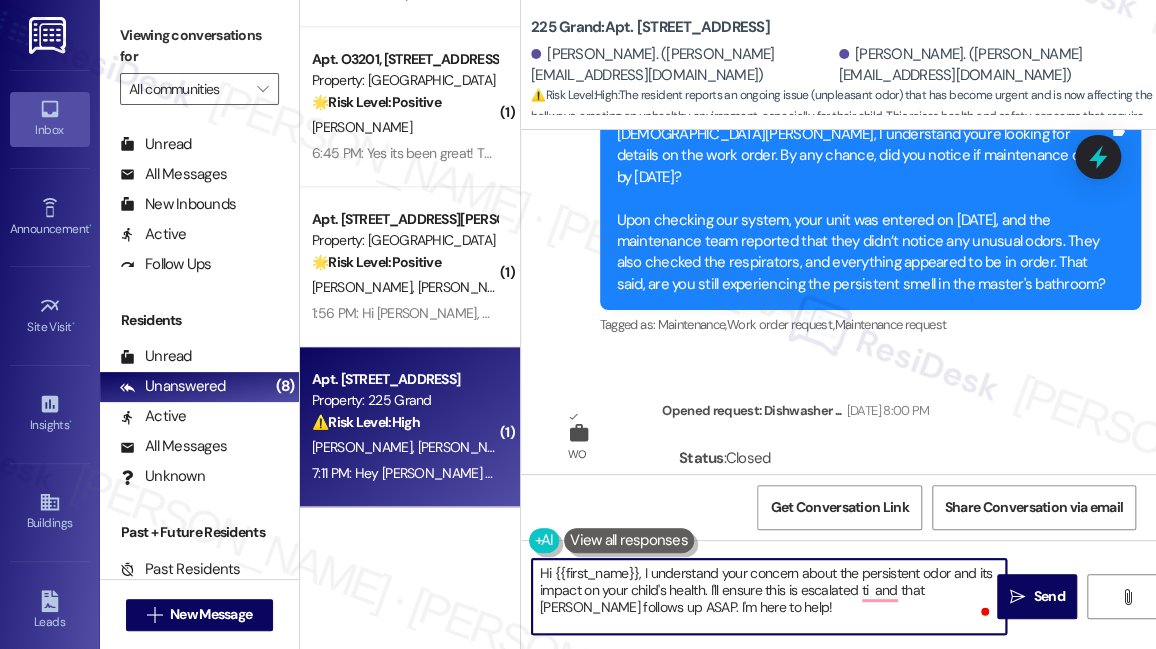 scroll, scrollTop: 14032, scrollLeft: 0, axis: vertical 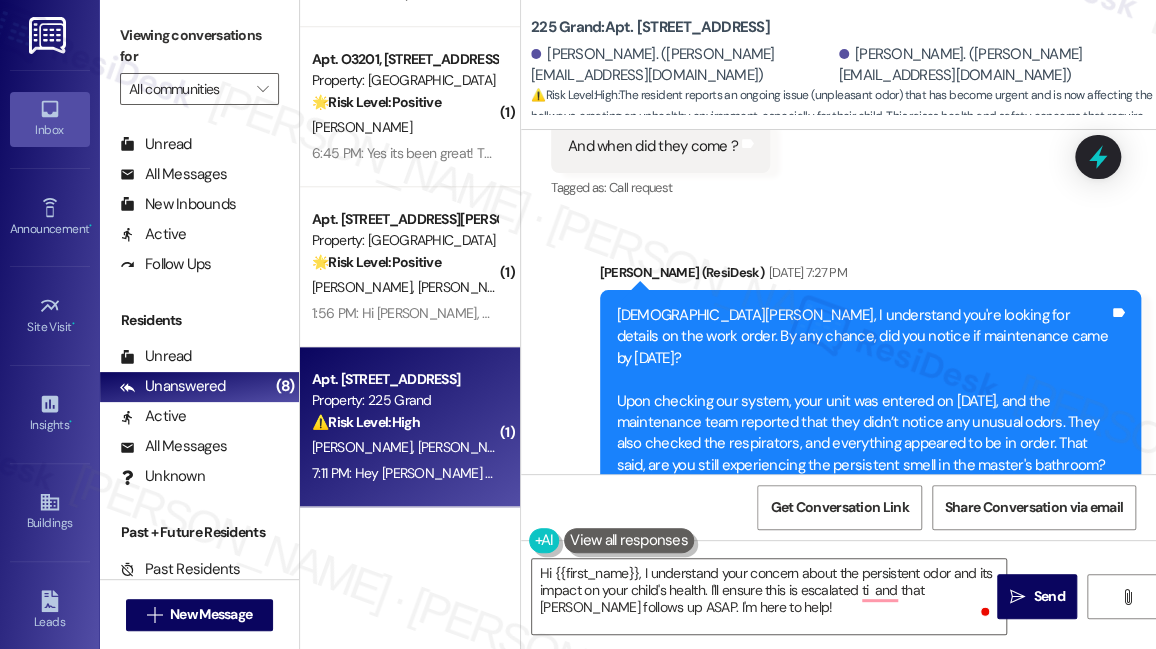 click on "Viewing conversations for All communities " at bounding box center [199, 62] 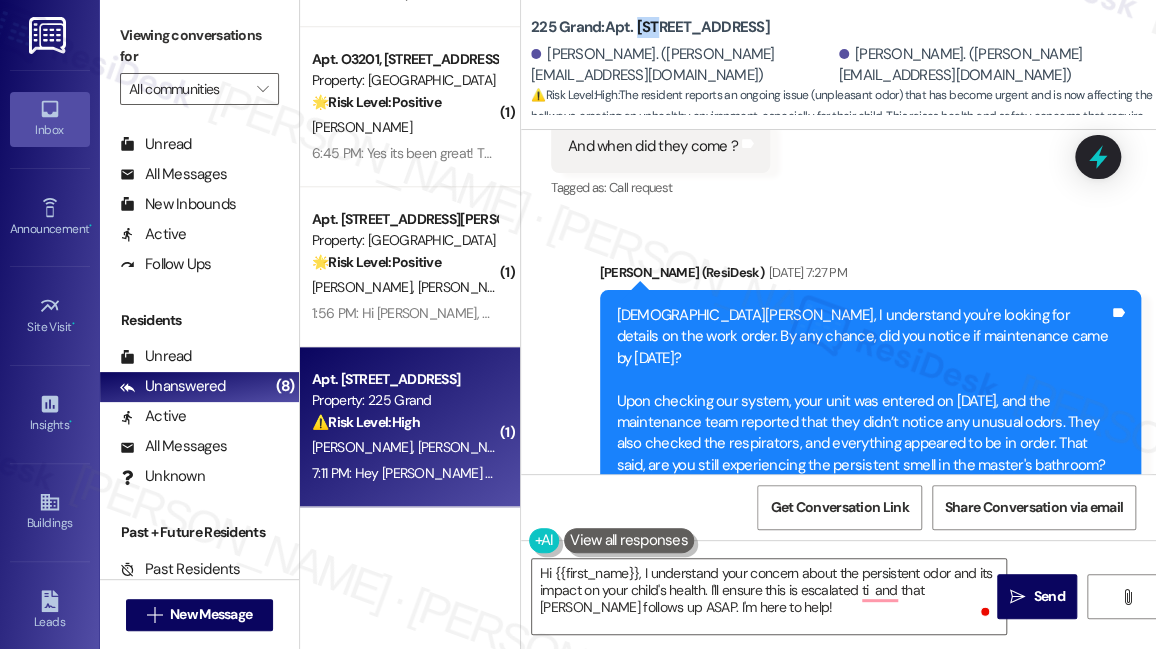 click on "225 Grand:  Apt. [STREET_ADDRESS]" at bounding box center (650, 27) 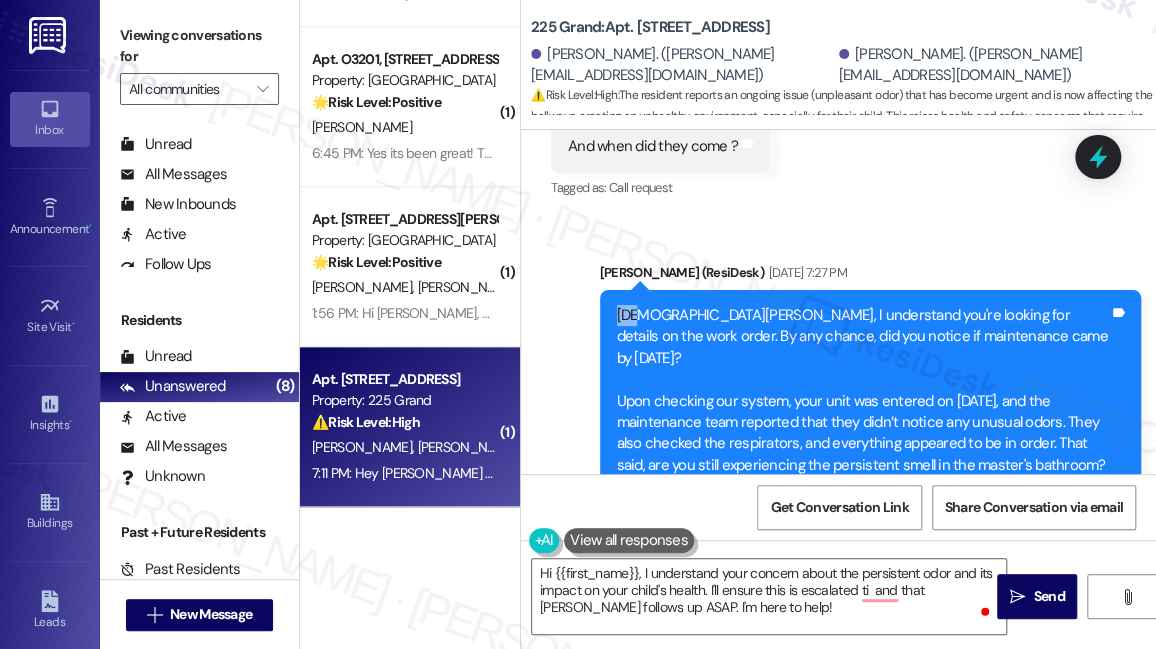 click on "[DEMOGRAPHIC_DATA][PERSON_NAME], I understand you're looking for details on the work order. By any chance, did you notice if maintenance came by [DATE]?
Upon checking our system, your unit was entered on [DATE], and the maintenance team reported that they didn’t notice any unusual odors. They also checked the respirators, and everything appeared to be in order. That said, are you still experiencing the persistent smell in the master's bathroom?" at bounding box center [863, 390] 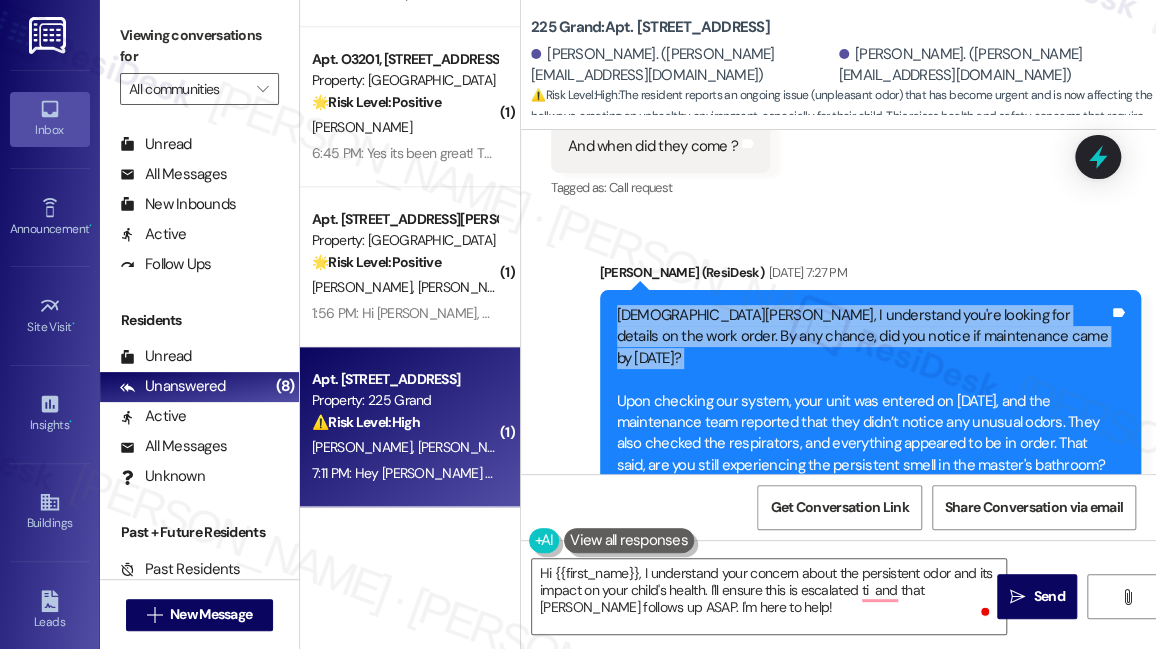 click on "[DEMOGRAPHIC_DATA][PERSON_NAME], I understand you're looking for details on the work order. By any chance, did you notice if maintenance came by [DATE]?
Upon checking our system, your unit was entered on [DATE], and the maintenance team reported that they didn’t notice any unusual odors. They also checked the respirators, and everything appeared to be in order. That said, are you still experiencing the persistent smell in the master's bathroom?" at bounding box center [863, 390] 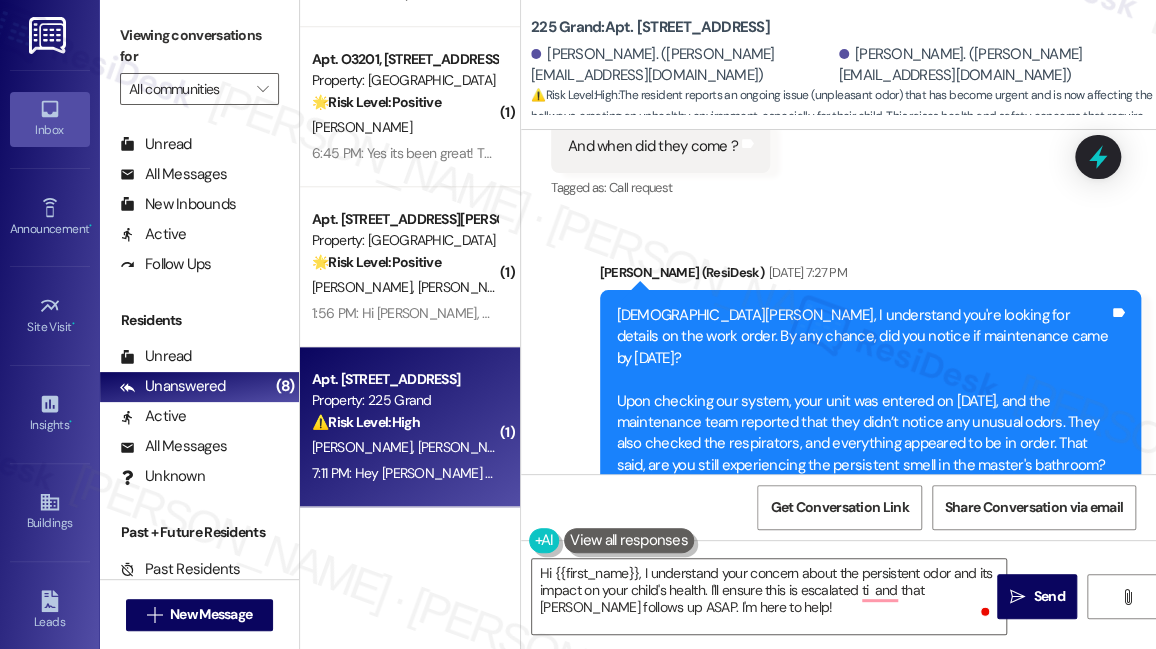 click on "[DEMOGRAPHIC_DATA][PERSON_NAME], I understand you're looking for details on the work order. By any chance, did you notice if maintenance came by [DATE]?
Upon checking our system, your unit was entered on [DATE], and the maintenance team reported that they didn’t notice any unusual odors. They also checked the respirators, and everything appeared to be in order. That said, are you still experiencing the persistent smell in the master's bathroom?" at bounding box center (863, 390) 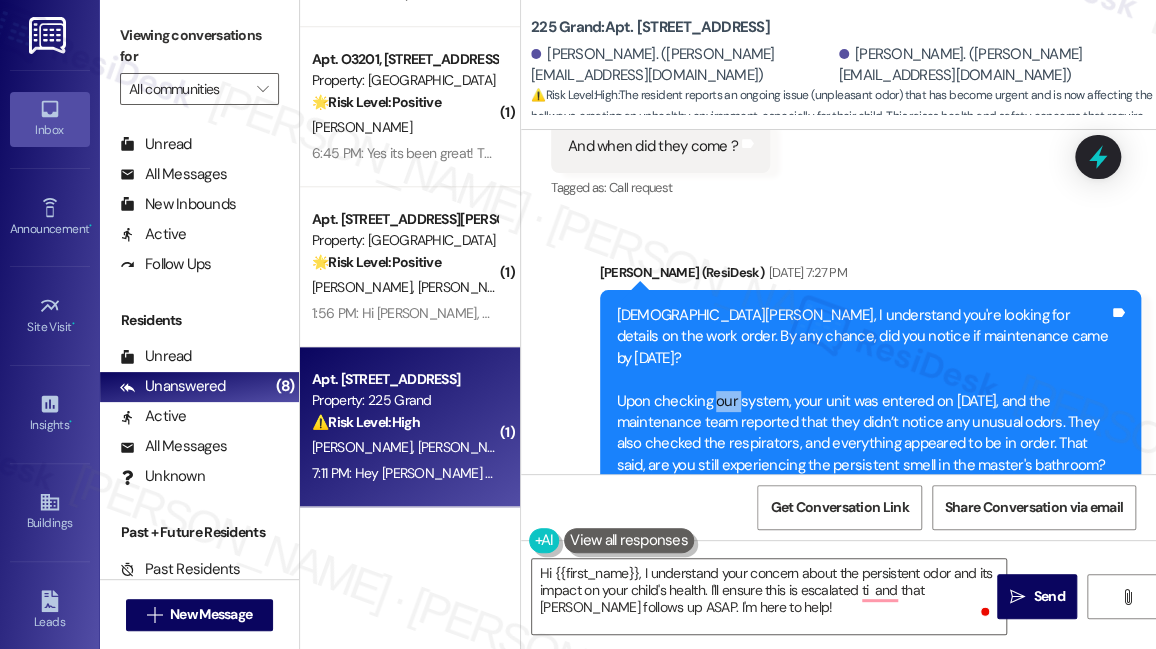 click on "[DEMOGRAPHIC_DATA][PERSON_NAME], I understand you're looking for details on the work order. By any chance, did you notice if maintenance came by [DATE]?
Upon checking our system, your unit was entered on [DATE], and the maintenance team reported that they didn’t notice any unusual odors. They also checked the respirators, and everything appeared to be in order. That said, are you still experiencing the persistent smell in the master's bathroom?" at bounding box center [863, 390] 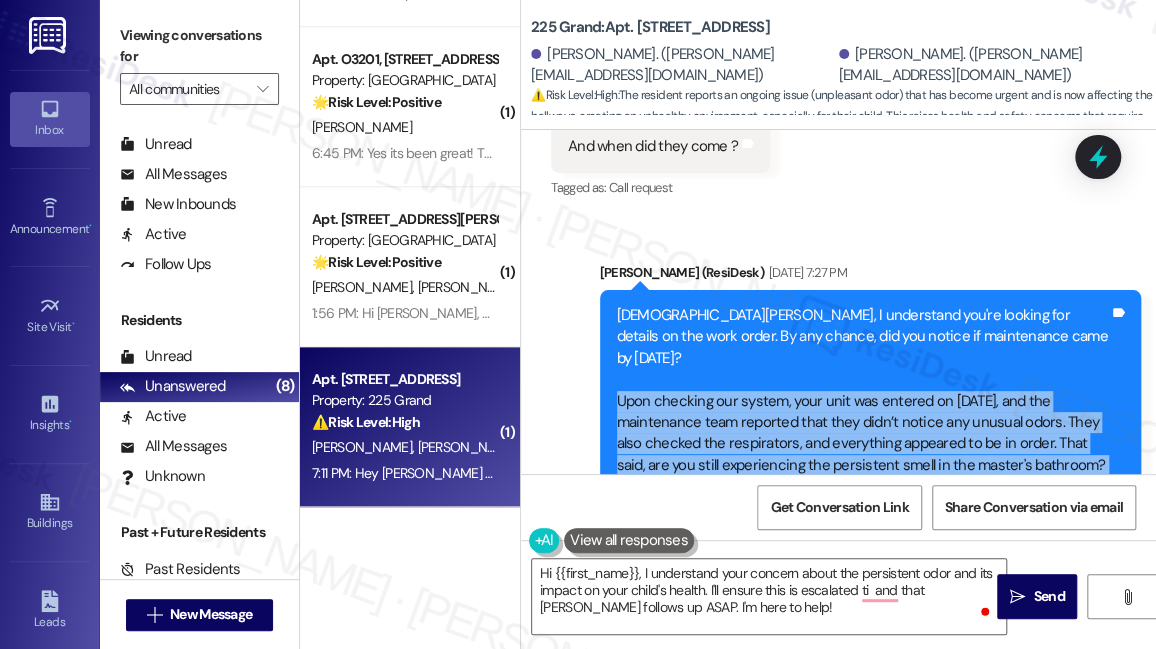 click on "[DEMOGRAPHIC_DATA][PERSON_NAME], I understand you're looking for details on the work order. By any chance, did you notice if maintenance came by [DATE]?
Upon checking our system, your unit was entered on [DATE], and the maintenance team reported that they didn’t notice any unusual odors. They also checked the respirators, and everything appeared to be in order. That said, are you still experiencing the persistent smell in the master's bathroom?" at bounding box center [863, 390] 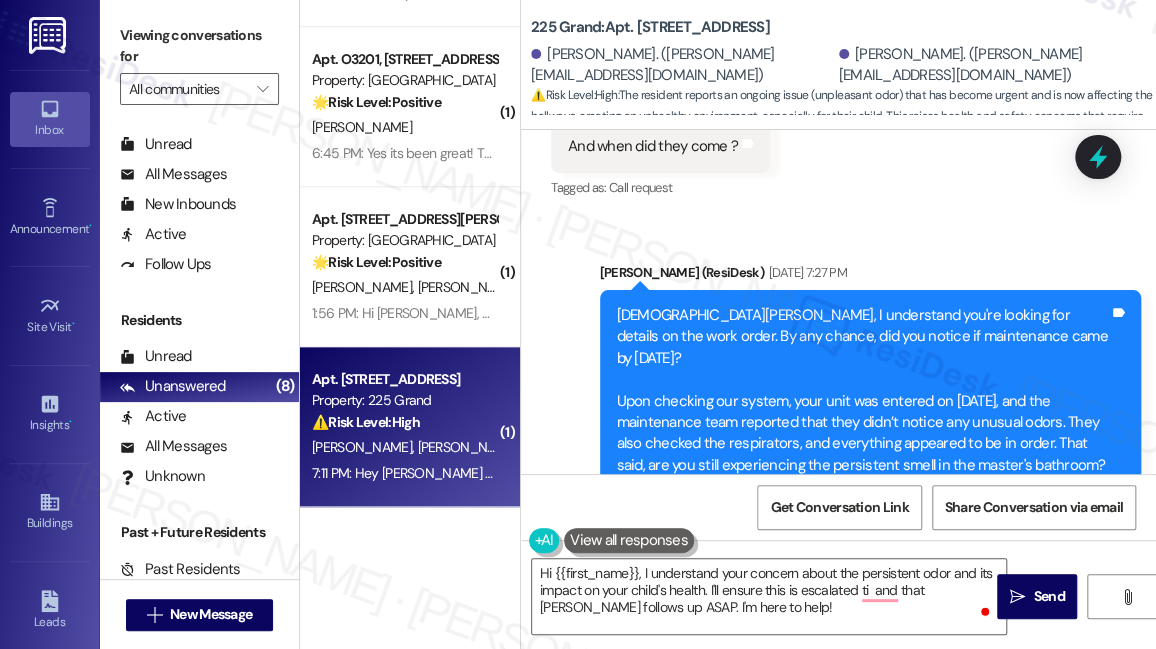 click on "[DEMOGRAPHIC_DATA][PERSON_NAME], I understand you're looking for details on the work order. By any chance, did you notice if maintenance came by [DATE]?
Upon checking our system, your unit was entered on [DATE], and the maintenance team reported that they didn’t notice any unusual odors. They also checked the respirators, and everything appeared to be in order. That said, are you still experiencing the persistent smell in the master's bathroom?" at bounding box center [863, 390] 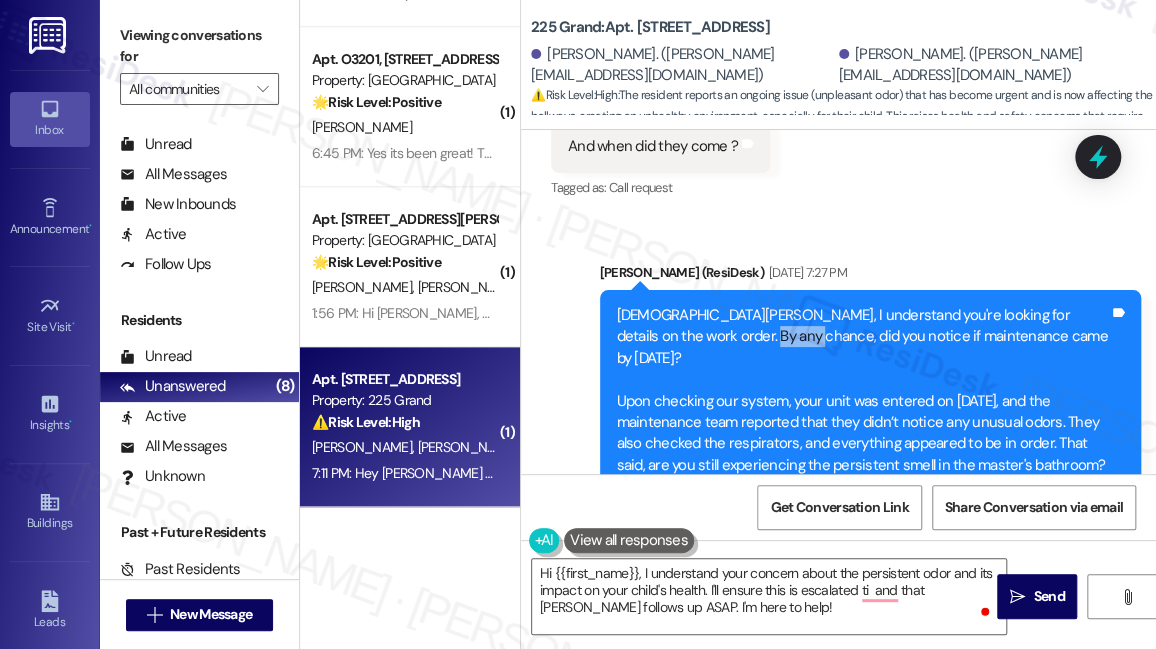 click on "[DEMOGRAPHIC_DATA][PERSON_NAME], I understand you're looking for details on the work order. By any chance, did you notice if maintenance came by [DATE]?
Upon checking our system, your unit was entered on [DATE], and the maintenance team reported that they didn’t notice any unusual odors. They also checked the respirators, and everything appeared to be in order. That said, are you still experiencing the persistent smell in the master's bathroom?" at bounding box center [863, 390] 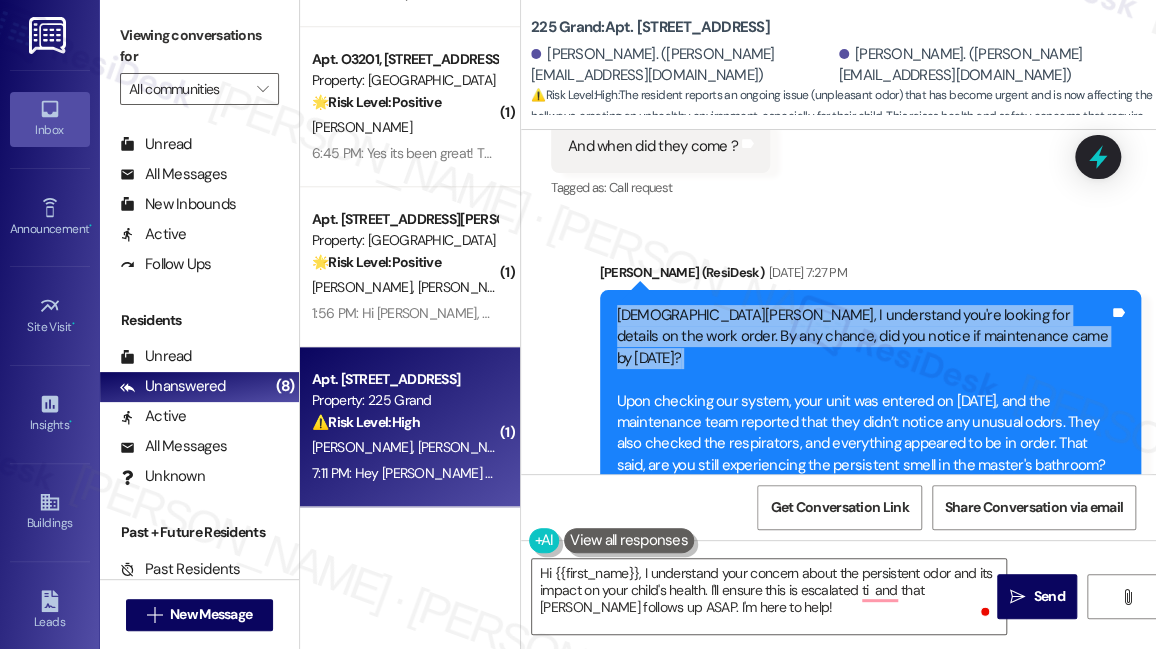 click on "[DEMOGRAPHIC_DATA][PERSON_NAME], I understand you're looking for details on the work order. By any chance, did you notice if maintenance came by [DATE]?
Upon checking our system, your unit was entered on [DATE], and the maintenance team reported that they didn’t notice any unusual odors. They also checked the respirators, and everything appeared to be in order. That said, are you still experiencing the persistent smell in the master's bathroom?" at bounding box center (863, 390) 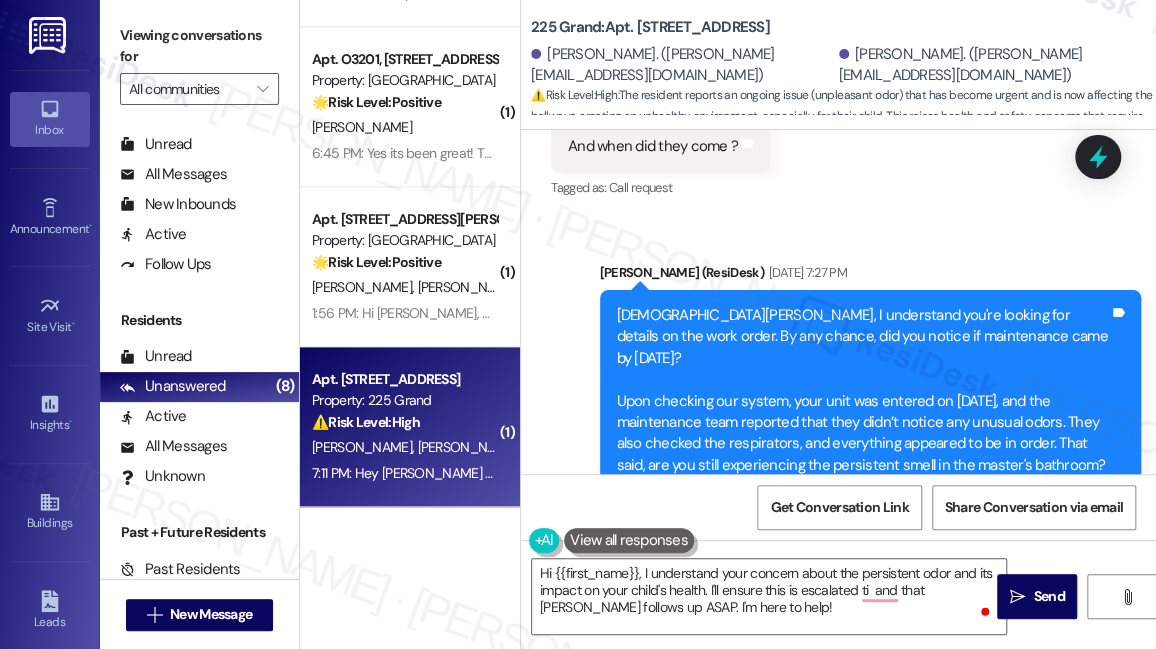 click on "[DEMOGRAPHIC_DATA][PERSON_NAME], I understand you're looking for details on the work order. By any chance, did you notice if maintenance came by [DATE]?
Upon checking our system, your unit was entered on [DATE], and the maintenance team reported that they didn’t notice any unusual odors. They also checked the respirators, and everything appeared to be in order. That said, are you still experiencing the persistent smell in the master's bathroom?" at bounding box center (863, 390) 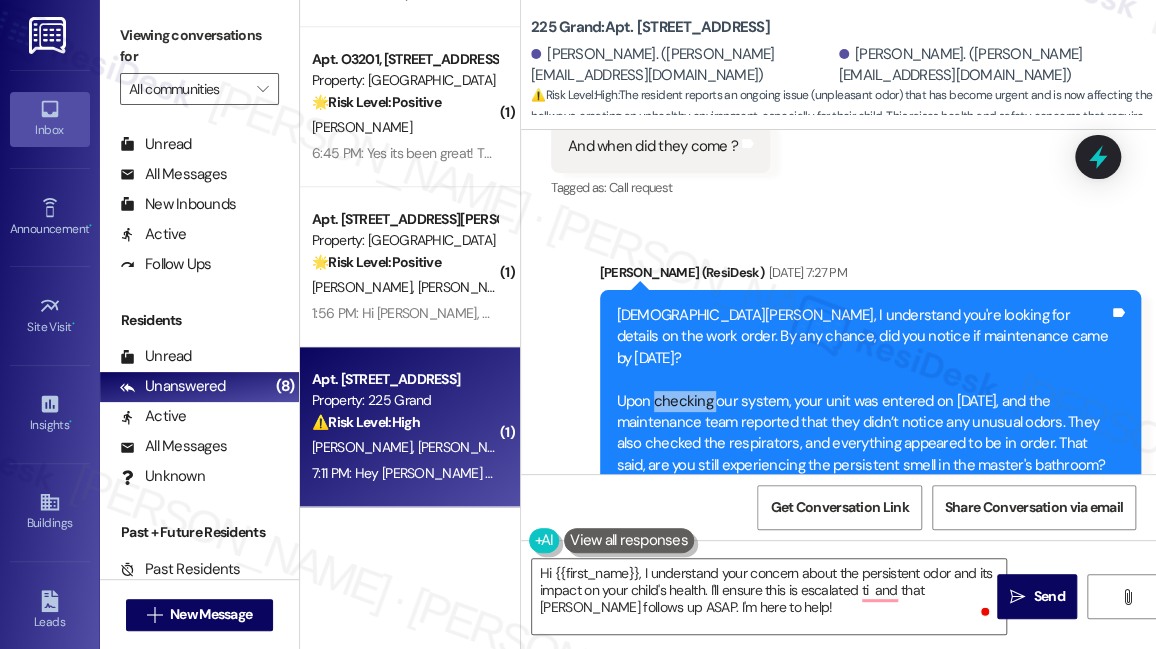 click on "[DEMOGRAPHIC_DATA][PERSON_NAME], I understand you're looking for details on the work order. By any chance, did you notice if maintenance came by [DATE]?
Upon checking our system, your unit was entered on [DATE], and the maintenance team reported that they didn’t notice any unusual odors. They also checked the respirators, and everything appeared to be in order. That said, are you still experiencing the persistent smell in the master's bathroom?" at bounding box center [863, 390] 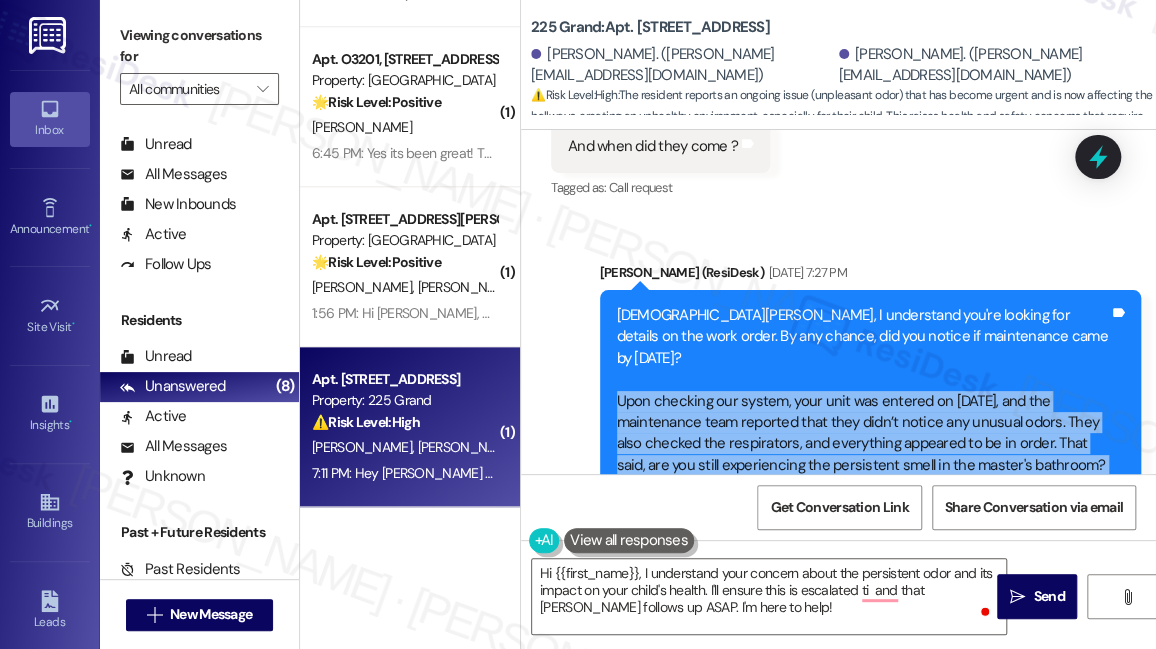click on "[DEMOGRAPHIC_DATA][PERSON_NAME], I understand you're looking for details on the work order. By any chance, did you notice if maintenance came by [DATE]?
Upon checking our system, your unit was entered on [DATE], and the maintenance team reported that they didn’t notice any unusual odors. They also checked the respirators, and everything appeared to be in order. That said, are you still experiencing the persistent smell in the master's bathroom?" at bounding box center (863, 390) 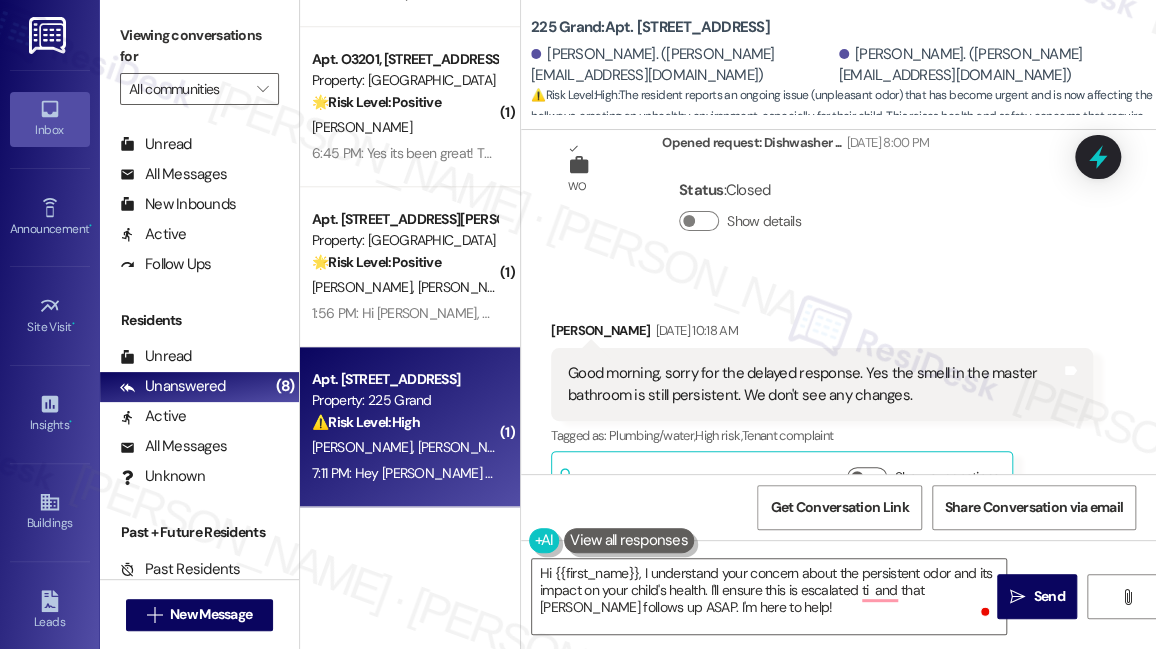 scroll, scrollTop: 14577, scrollLeft: 0, axis: vertical 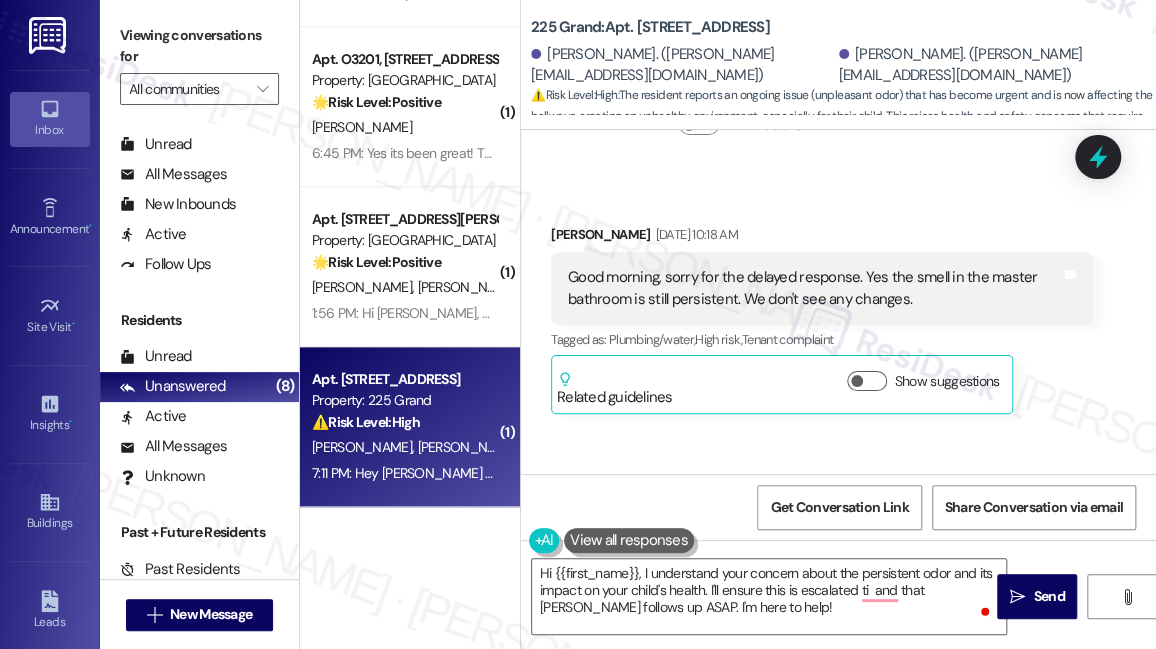 click on "Good morning, sorry for the delayed response. Yes the smell in the master bathroom is still persistent. We don't see any changes." at bounding box center (814, 288) 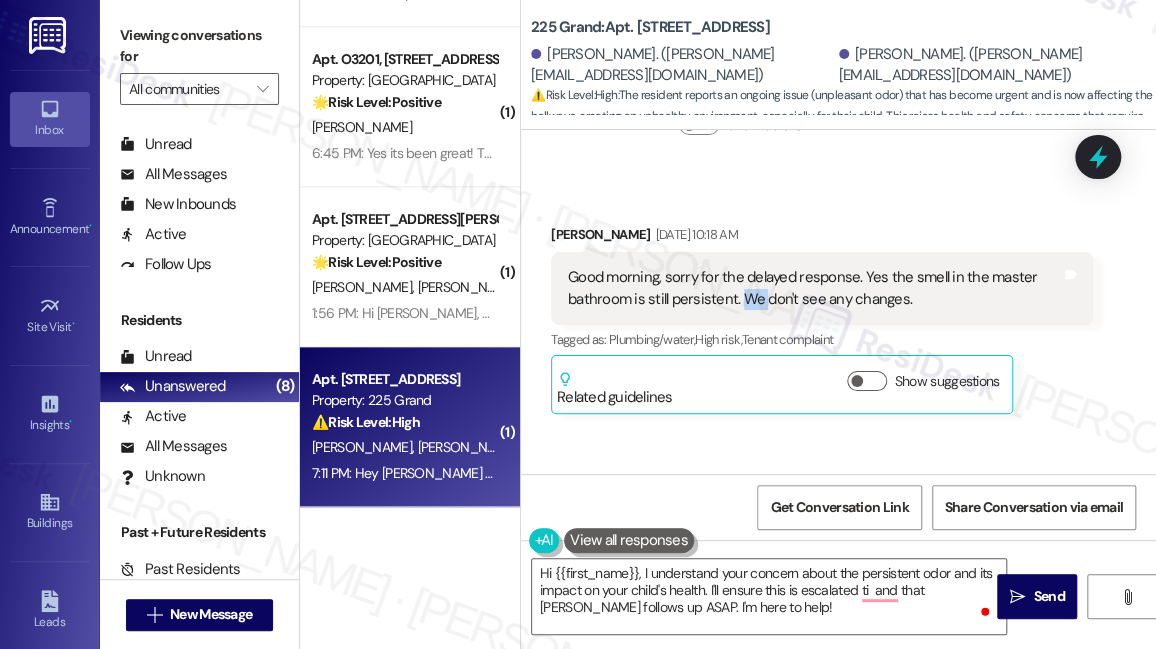 click on "Good morning, sorry for the delayed response. Yes the smell in the master bathroom is still persistent. We don't see any changes." at bounding box center [814, 288] 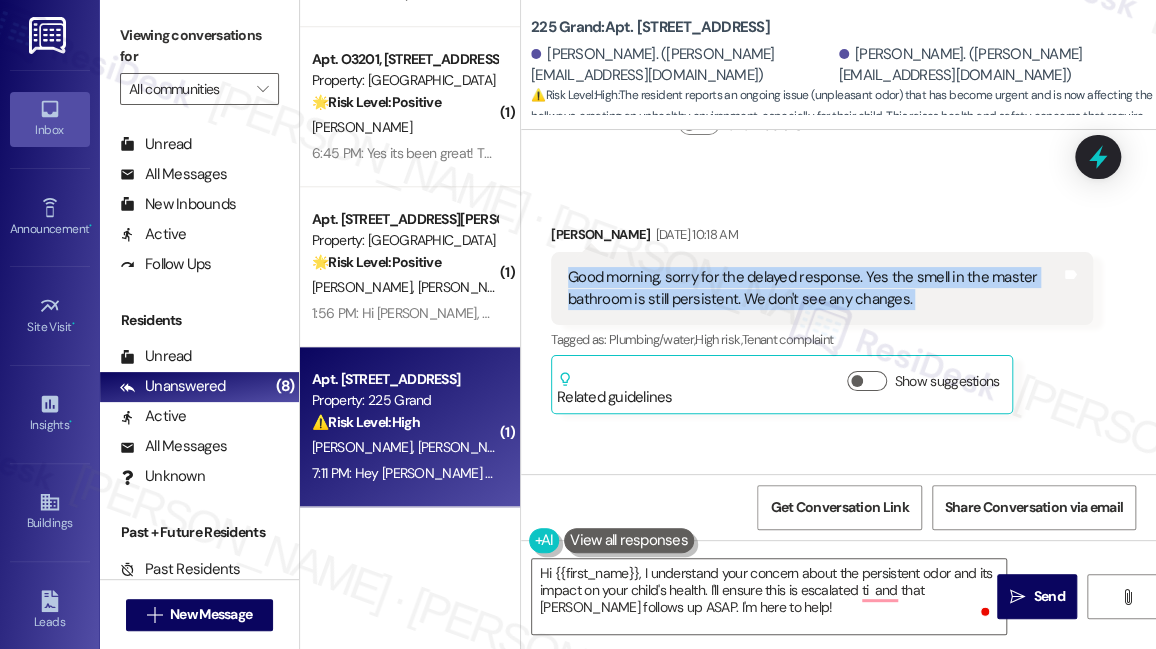 click on "Good morning, sorry for the delayed response. Yes the smell in the master bathroom is still persistent. We don't see any changes." at bounding box center [814, 288] 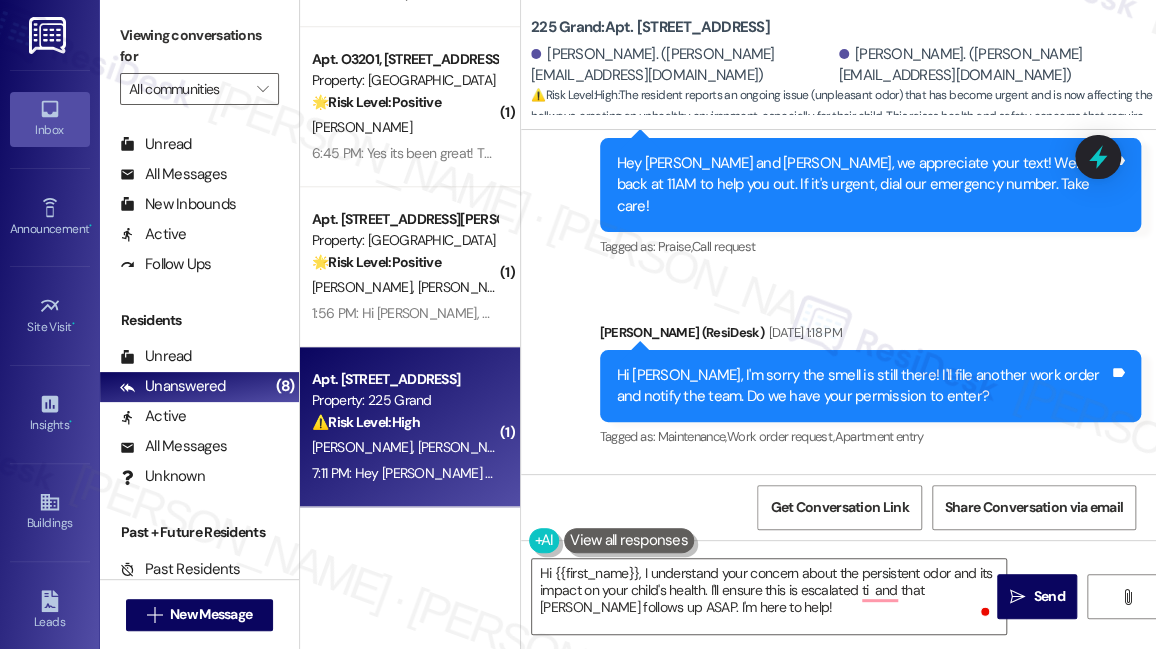 scroll, scrollTop: 14759, scrollLeft: 0, axis: vertical 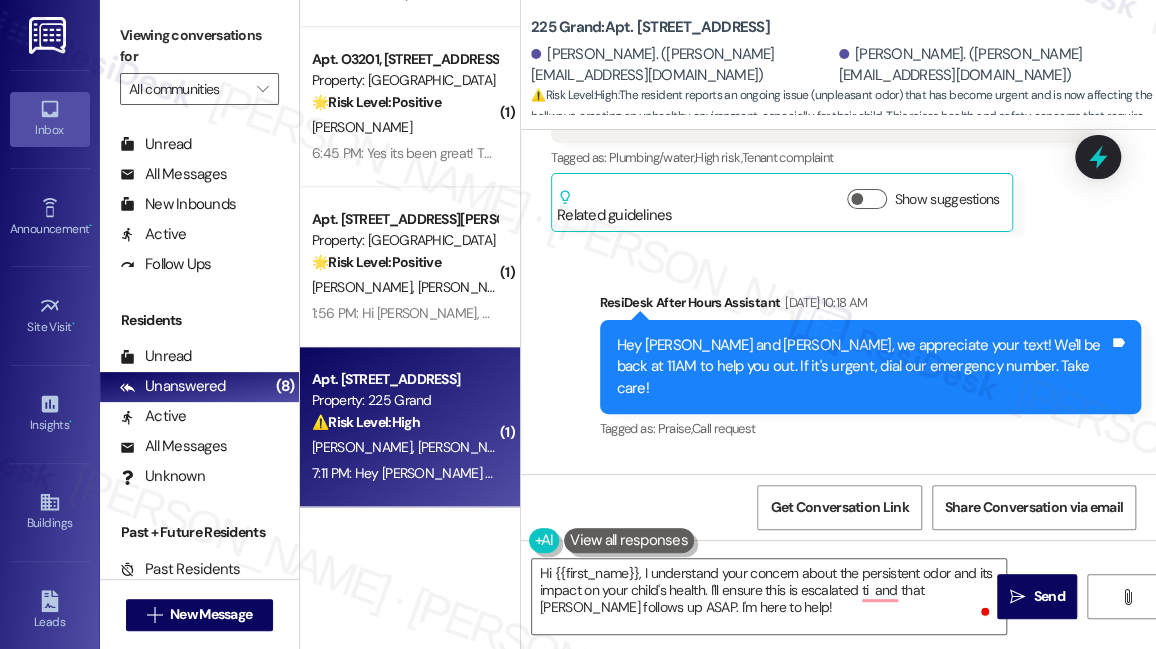 click on "Hey [PERSON_NAME] and [PERSON_NAME], we appreciate your text! We'll be back at 11AM to help you out. If it's urgent, dial our emergency number. Take care!" at bounding box center [863, 367] 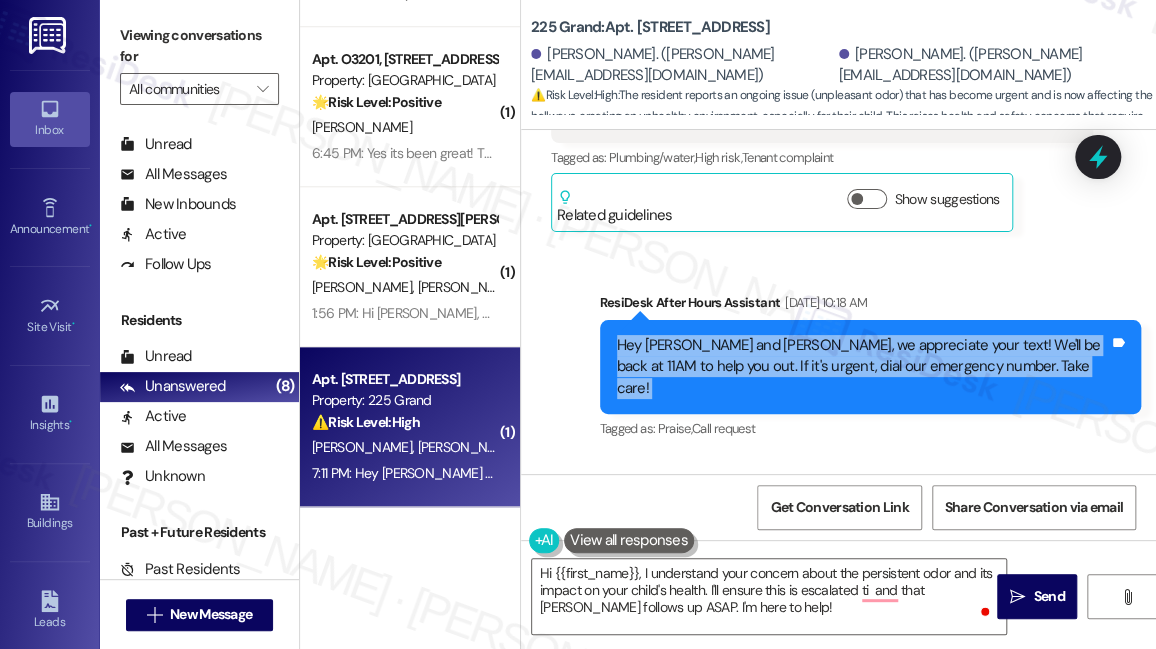 click on "Hey [PERSON_NAME] and [PERSON_NAME], we appreciate your text! We'll be back at 11AM to help you out. If it's urgent, dial our emergency number. Take care!" at bounding box center (863, 367) 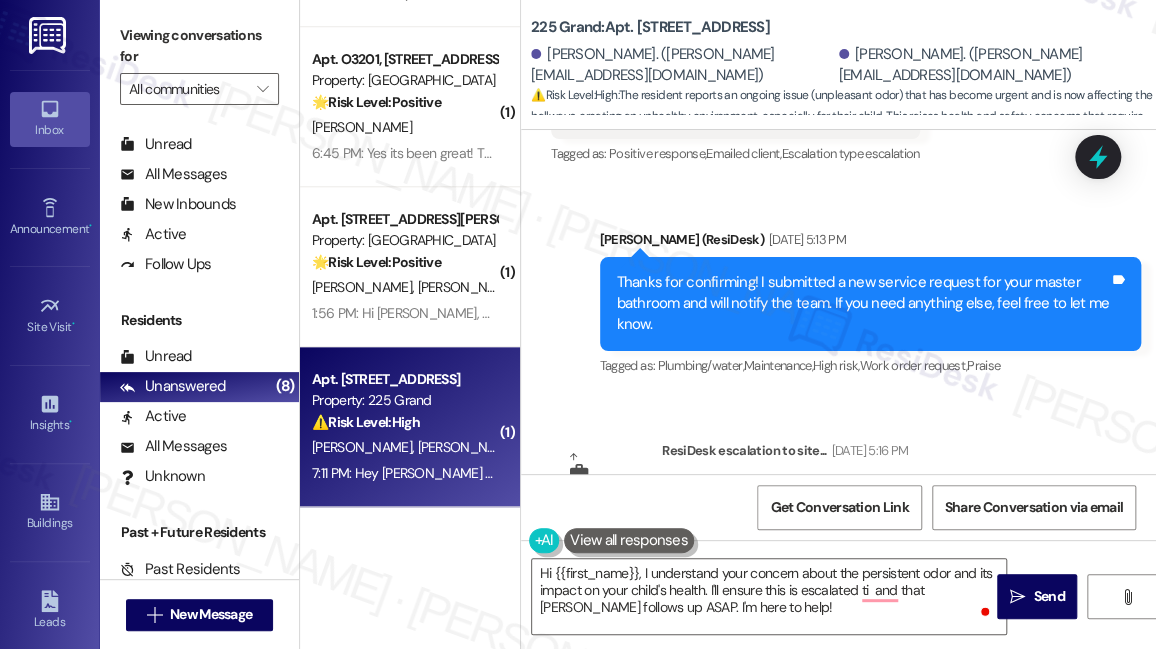 scroll, scrollTop: 15395, scrollLeft: 0, axis: vertical 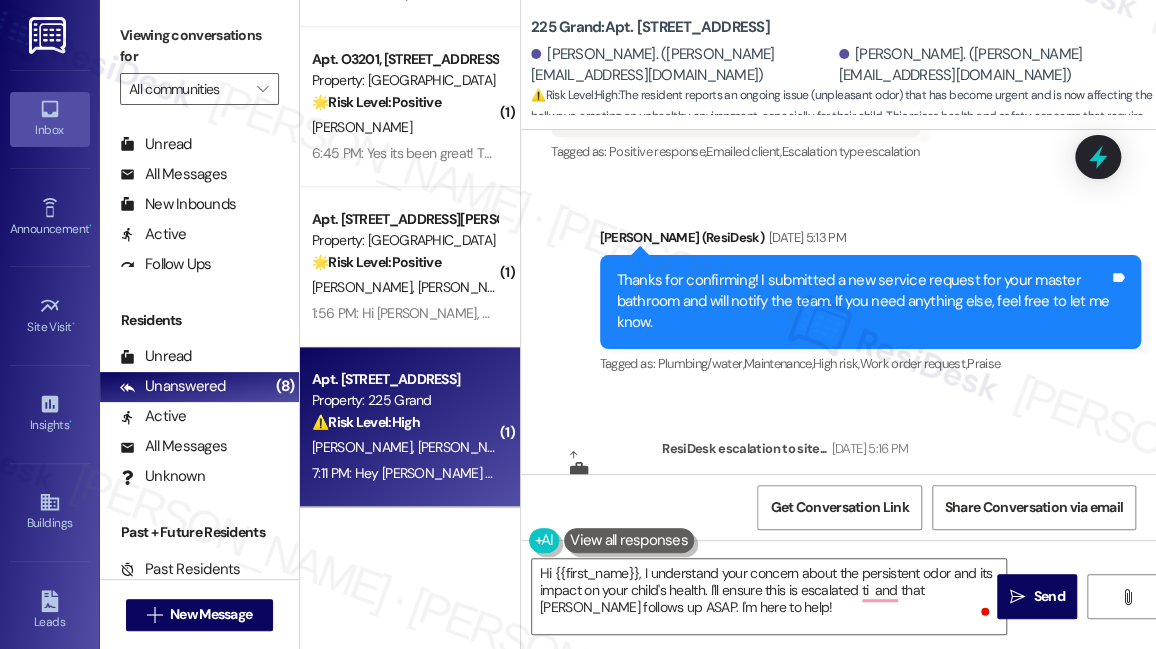 click on "Thanks for confirming! I submitted a new service request for your master bathroom and will notify the team. If you need anything else, feel free to let me know." at bounding box center (863, 302) 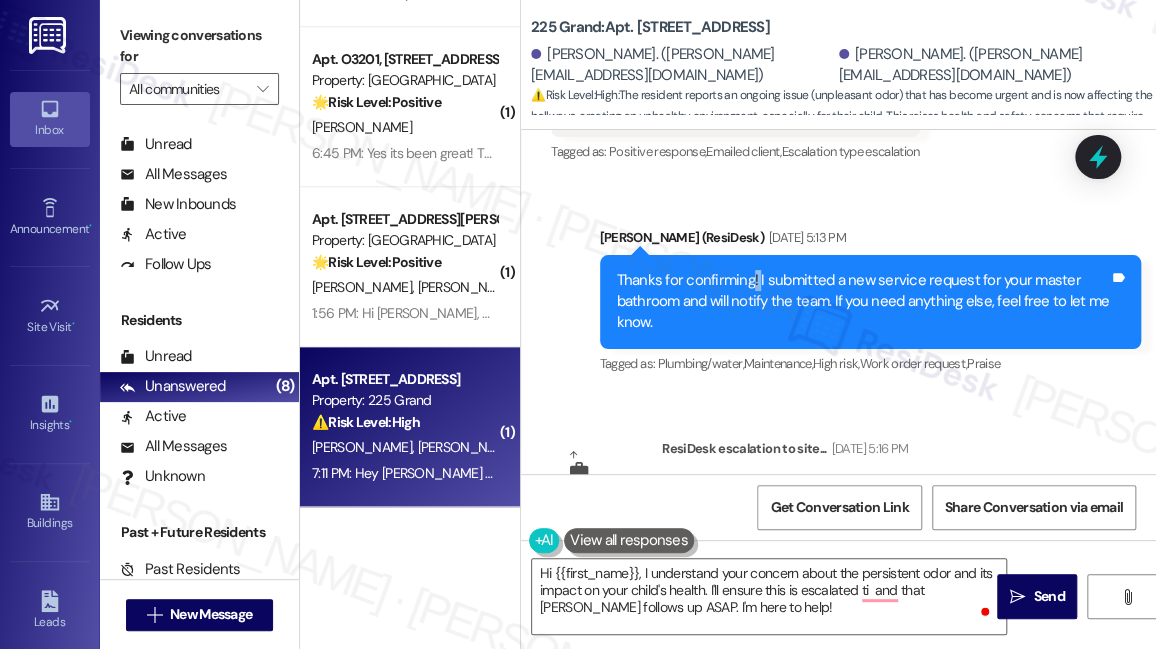 click on "Thanks for confirming! I submitted a new service request for your master bathroom and will notify the team. If you need anything else, feel free to let me know." at bounding box center [863, 302] 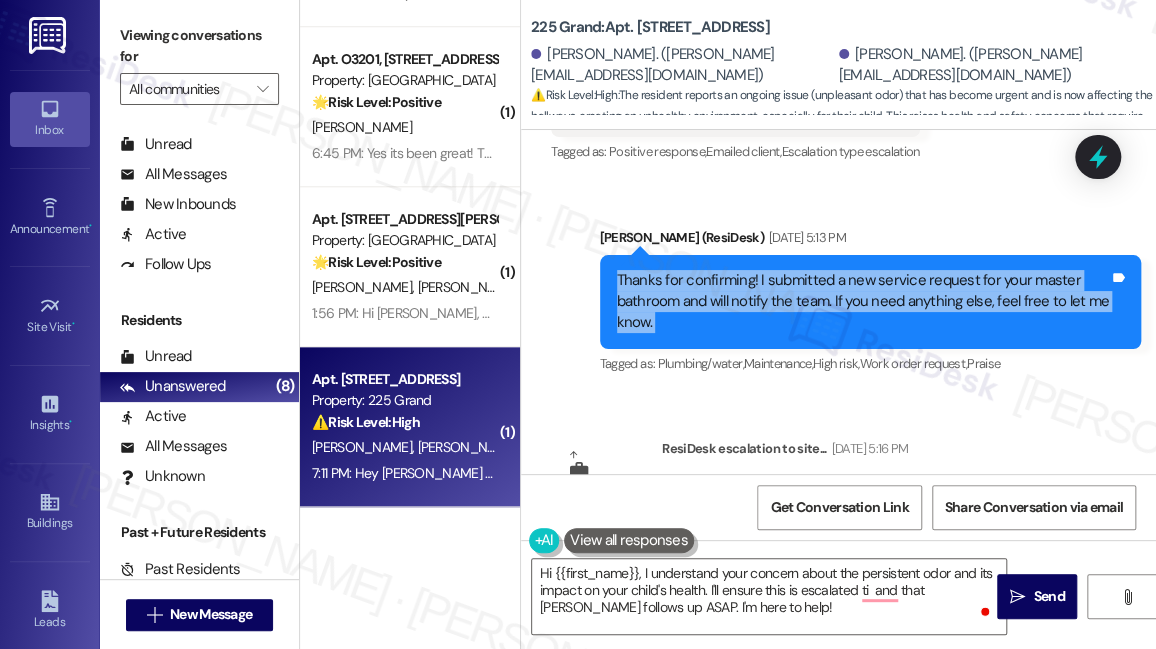 click on "Thanks for confirming! I submitted a new service request for your master bathroom and will notify the team. If you need anything else, feel free to let me know." at bounding box center [863, 302] 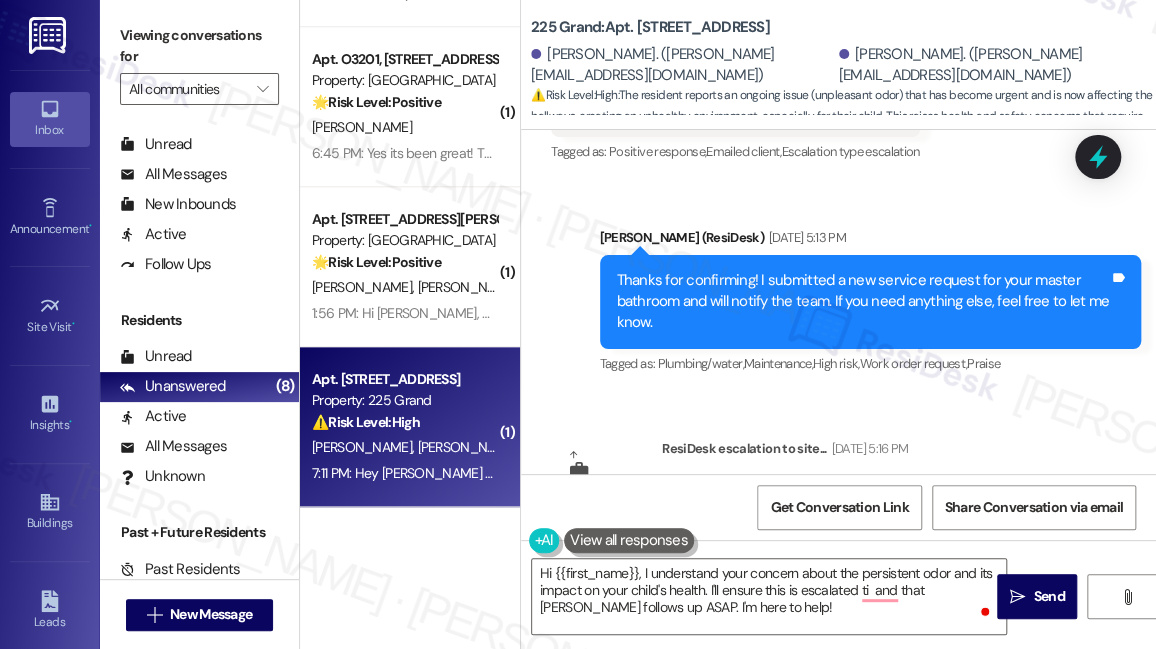 click on "Thanks for confirming! I submitted a new service request for your master bathroom and will notify the team. If you need anything else, feel free to let me know." at bounding box center [863, 302] 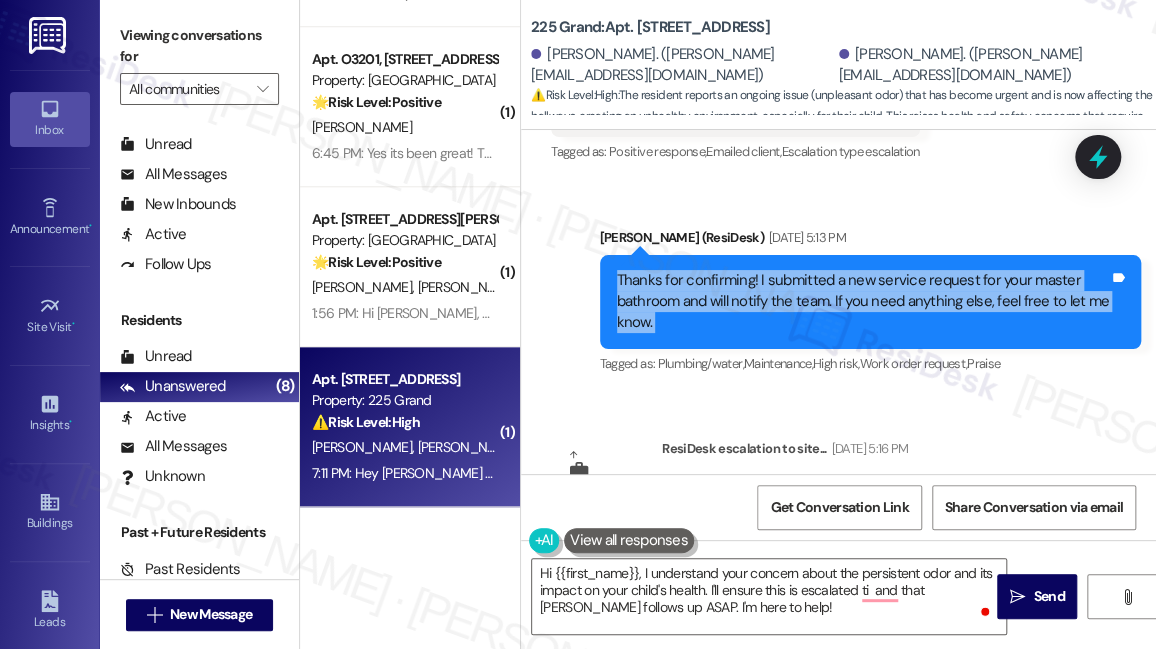 click on "Thanks for confirming! I submitted a new service request for your master bathroom and will notify the team. If you need anything else, feel free to let me know." at bounding box center [863, 302] 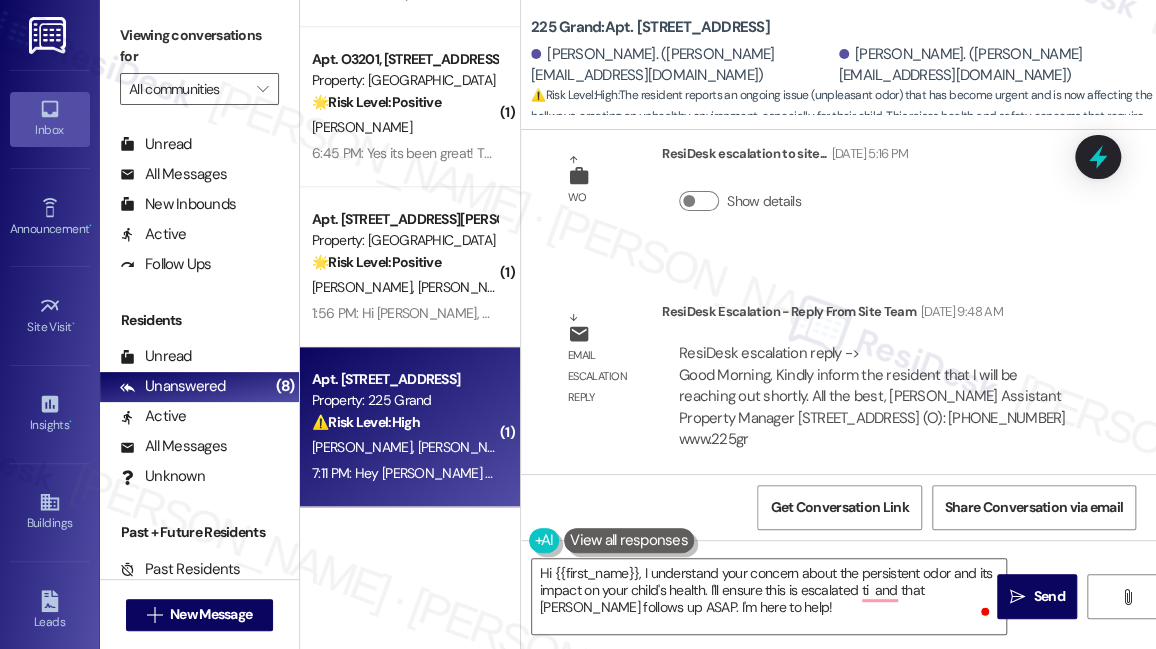 scroll, scrollTop: 15759, scrollLeft: 0, axis: vertical 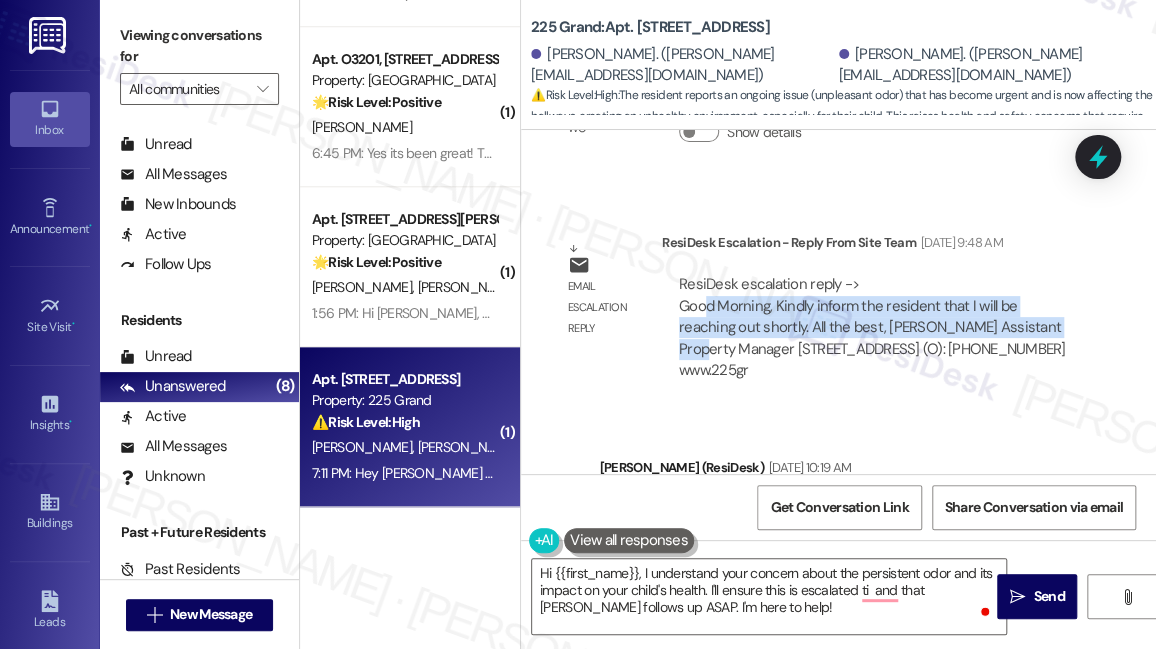 drag, startPoint x: 705, startPoint y: 252, endPoint x: 1000, endPoint y: 260, distance: 295.10846 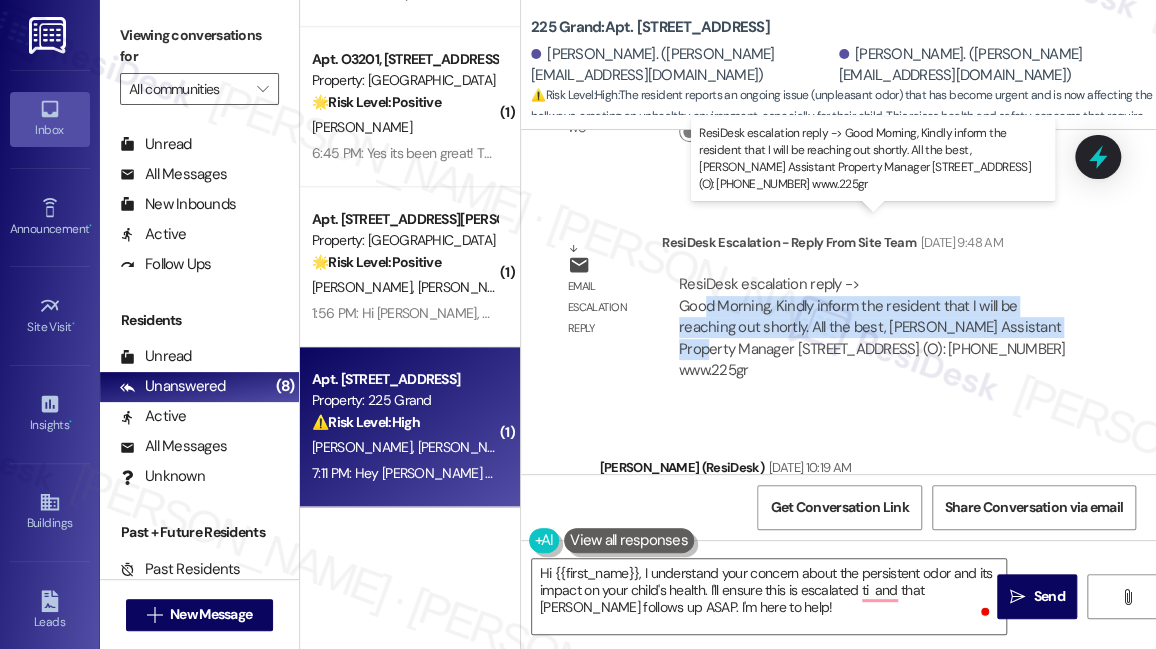 click on "ResiDesk escalation reply ->
Good Morning, Kindly inform the resident that I will be reaching out shortly. All the best, [PERSON_NAME] Assistant Property Manager [STREET_ADDRESS] (O): [PHONE_NUMBER] www.225gr ResiDesk escalation reply ->
Good Morning, Kindly inform the resident that I will be reaching out shortly. All the best, [PERSON_NAME] Assistant Property Manager [STREET_ADDRESS] (O): [PHONE_NUMBER] www.225gr" at bounding box center [872, 327] 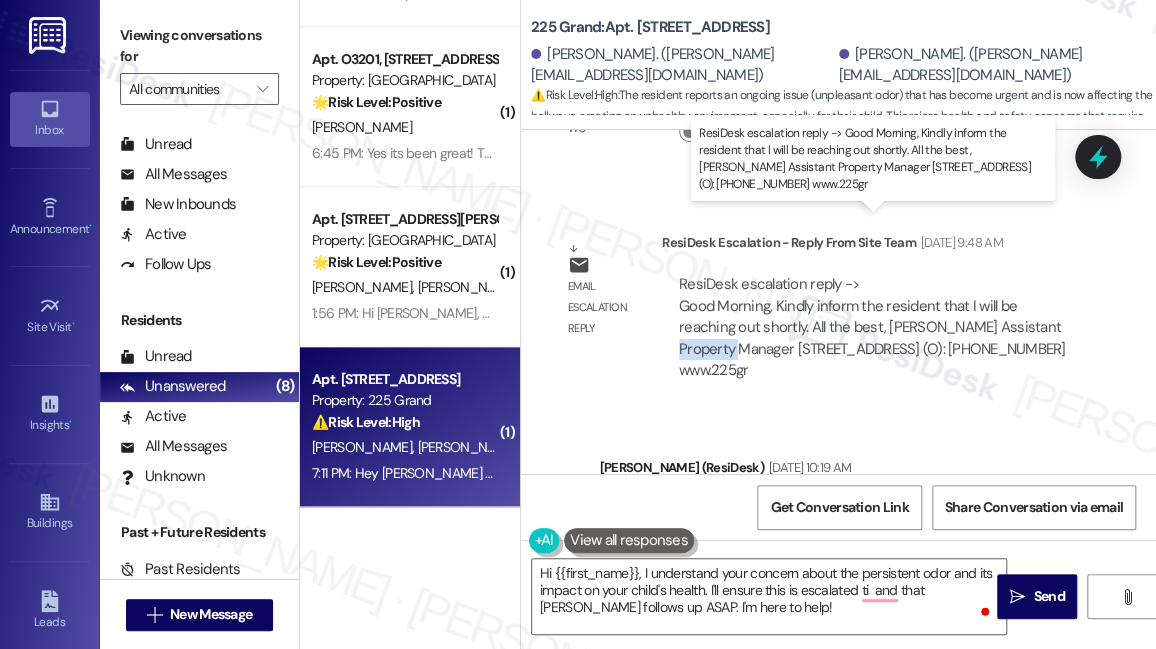 click on "ResiDesk escalation reply ->
Good Morning, Kindly inform the resident that I will be reaching out shortly. All the best, [PERSON_NAME] Assistant Property Manager [STREET_ADDRESS] (O): [PHONE_NUMBER] www.225gr ResiDesk escalation reply ->
Good Morning, Kindly inform the resident that I will be reaching out shortly. All the best, [PERSON_NAME] Assistant Property Manager [STREET_ADDRESS] (O): [PHONE_NUMBER] www.225gr" at bounding box center [872, 327] 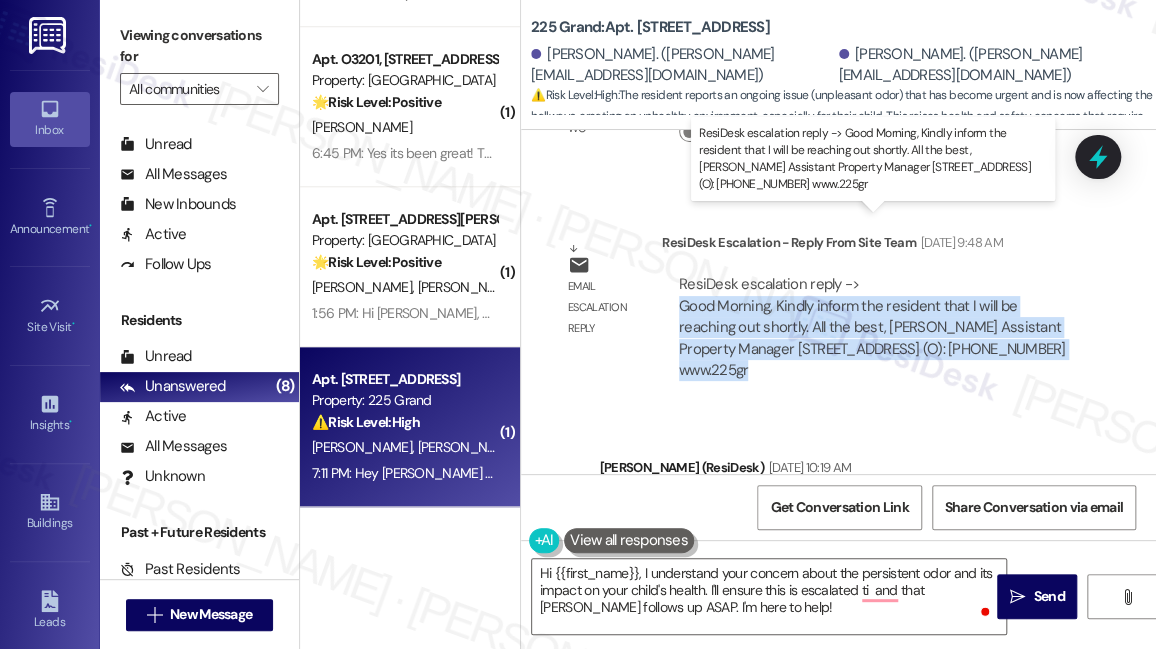 click on "ResiDesk escalation reply ->
Good Morning, Kindly inform the resident that I will be reaching out shortly. All the best, [PERSON_NAME] Assistant Property Manager [STREET_ADDRESS] (O): [PHONE_NUMBER] www.225gr ResiDesk escalation reply ->
Good Morning, Kindly inform the resident that I will be reaching out shortly. All the best, [PERSON_NAME] Assistant Property Manager [STREET_ADDRESS] (O): [PHONE_NUMBER] www.225gr" at bounding box center (872, 327) 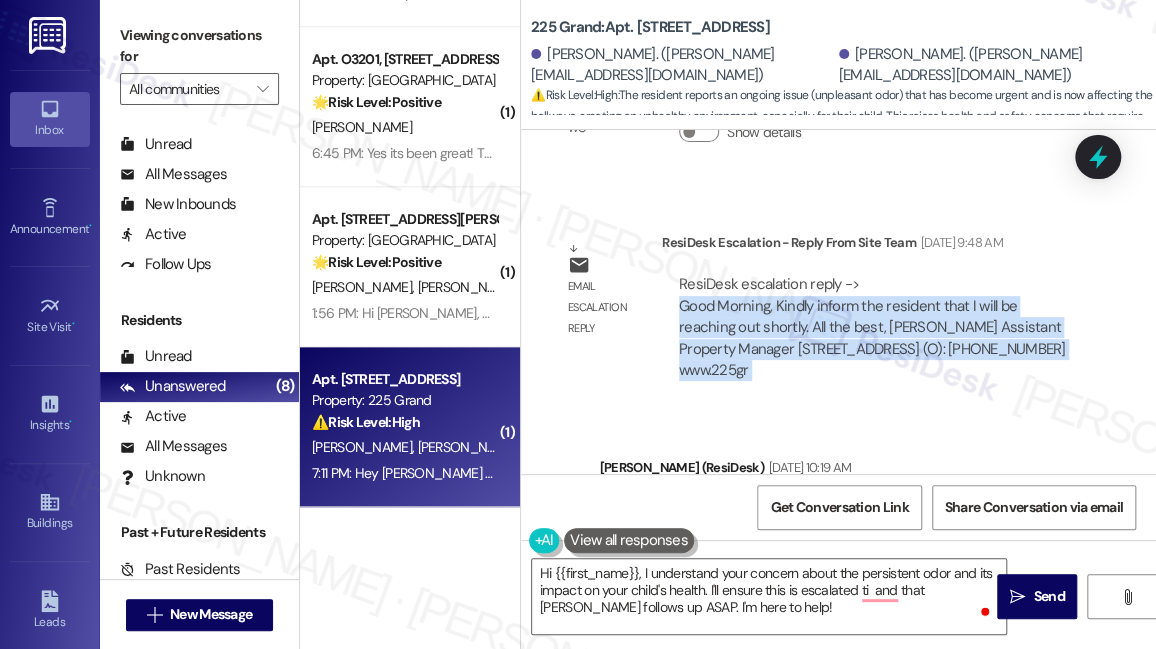 click on "ResiDesk escalation reply ->
Good Morning, Kindly inform the resident that I will be reaching out shortly. All the best, [PERSON_NAME] Assistant Property Manager [STREET_ADDRESS] (O): [PHONE_NUMBER] www.225gr ResiDesk escalation reply ->
Good Morning, Kindly inform the resident that I will be reaching out shortly. All the best, [PERSON_NAME] Assistant Property Manager [STREET_ADDRESS] (O): [PHONE_NUMBER] www.225gr" at bounding box center [877, 327] 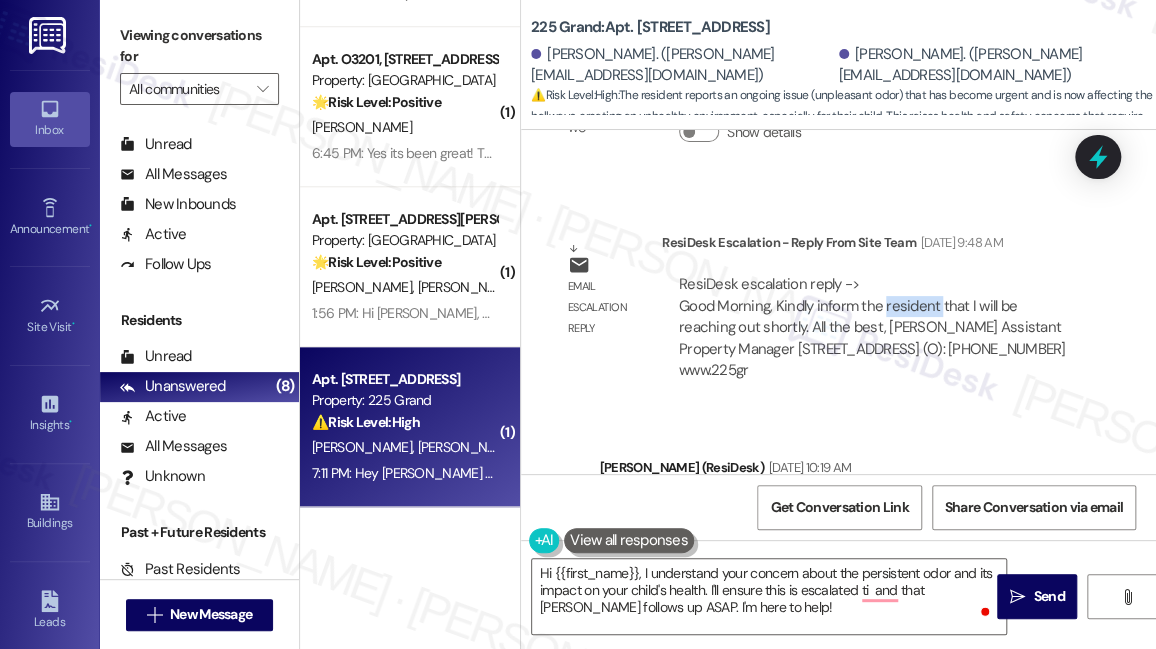 click on "ResiDesk escalation reply ->
Good Morning, Kindly inform the resident that I will be reaching out shortly. All the best, [PERSON_NAME] Assistant Property Manager [STREET_ADDRESS] (O): [PHONE_NUMBER] www.225gr ResiDesk escalation reply ->
Good Morning, Kindly inform the resident that I will be reaching out shortly. All the best, [PERSON_NAME] Assistant Property Manager [STREET_ADDRESS] (O): [PHONE_NUMBER] www.225gr" at bounding box center [877, 327] 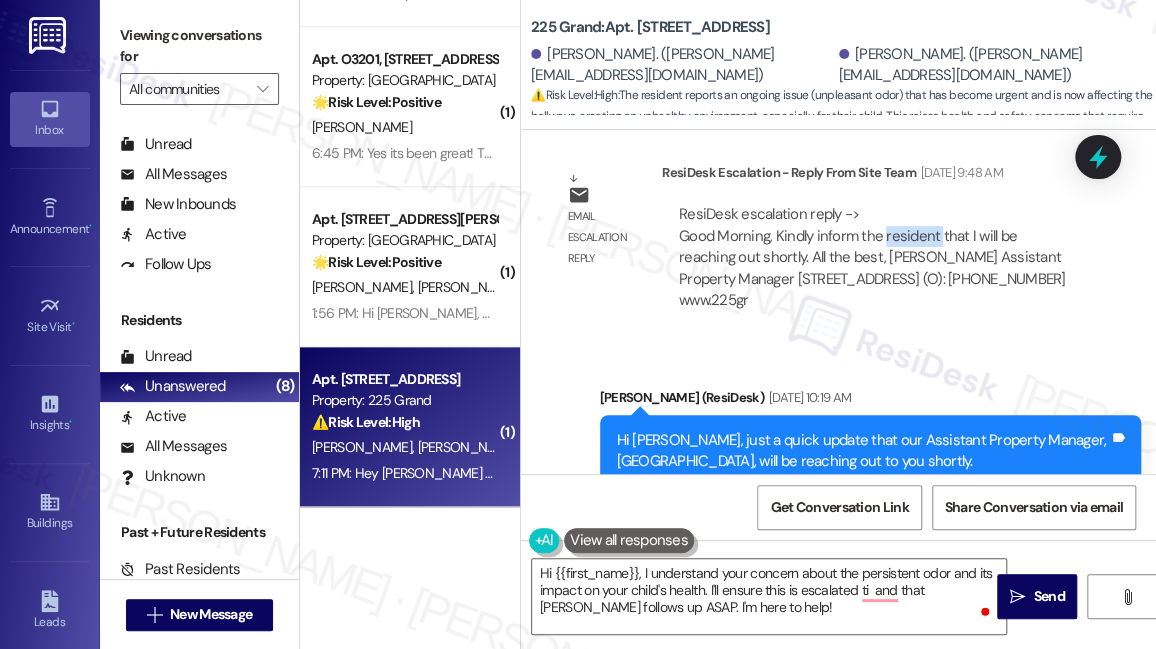 scroll, scrollTop: 16032, scrollLeft: 0, axis: vertical 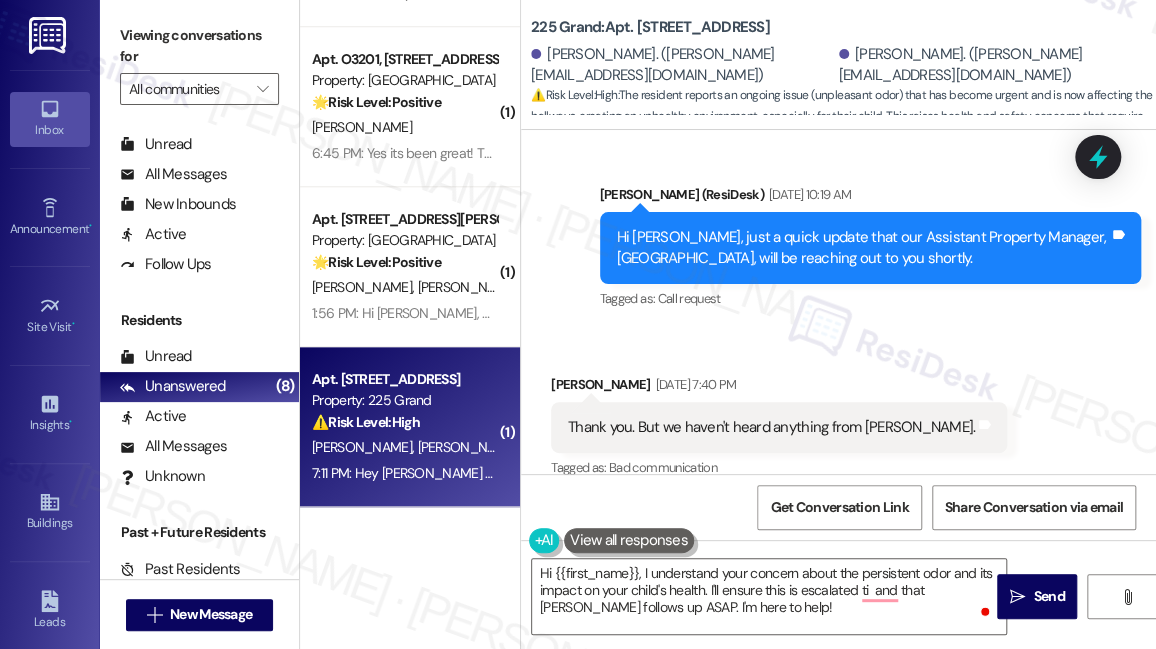click on "Hi [PERSON_NAME], just a quick update that our Assistant Property Manager, [GEOGRAPHIC_DATA], will be reaching out to you shortly." at bounding box center [863, 248] 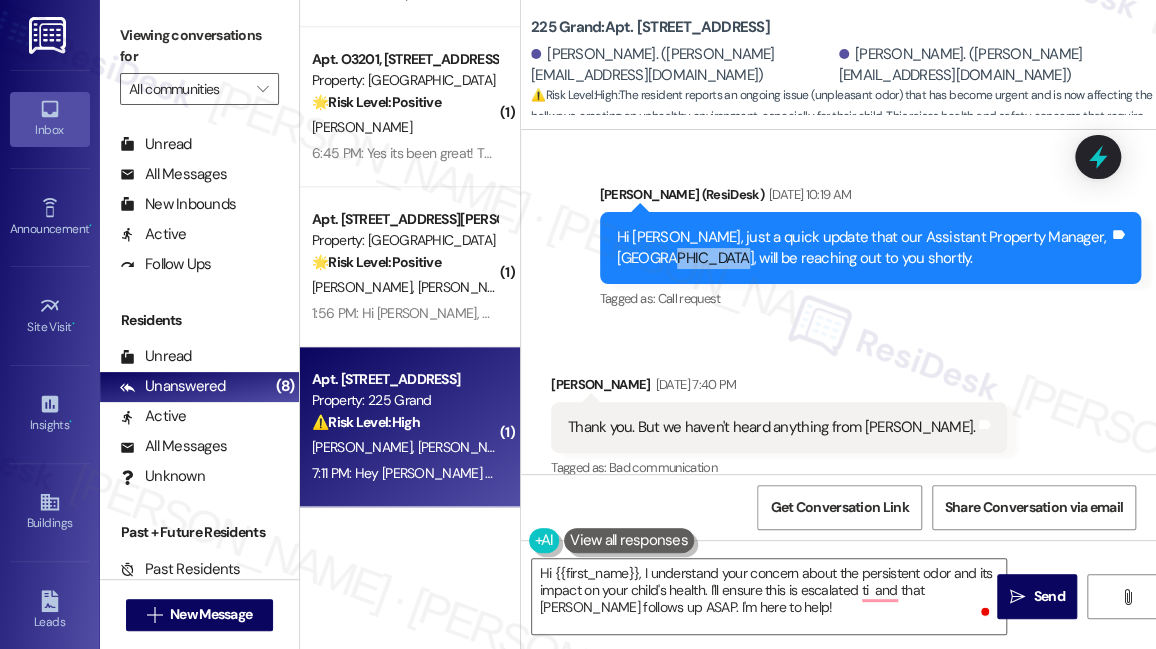 click on "Hi [PERSON_NAME], just a quick update that our Assistant Property Manager, [GEOGRAPHIC_DATA], will be reaching out to you shortly." at bounding box center [863, 248] 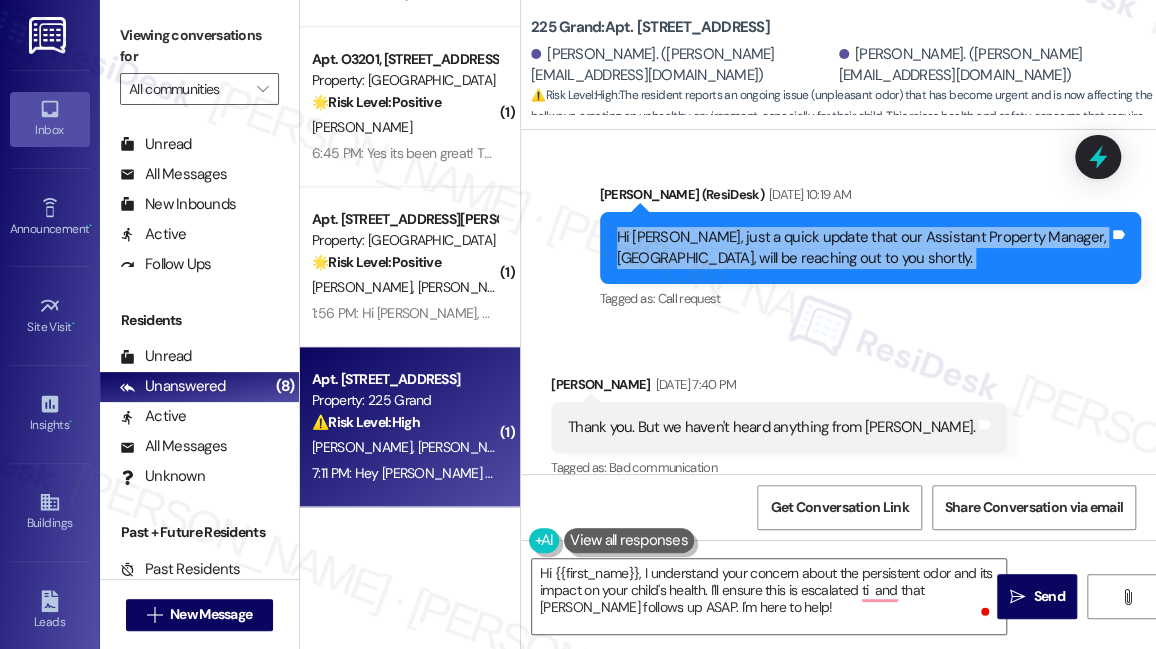 click on "Hi [PERSON_NAME], just a quick update that our Assistant Property Manager, [GEOGRAPHIC_DATA], will be reaching out to you shortly." at bounding box center (863, 248) 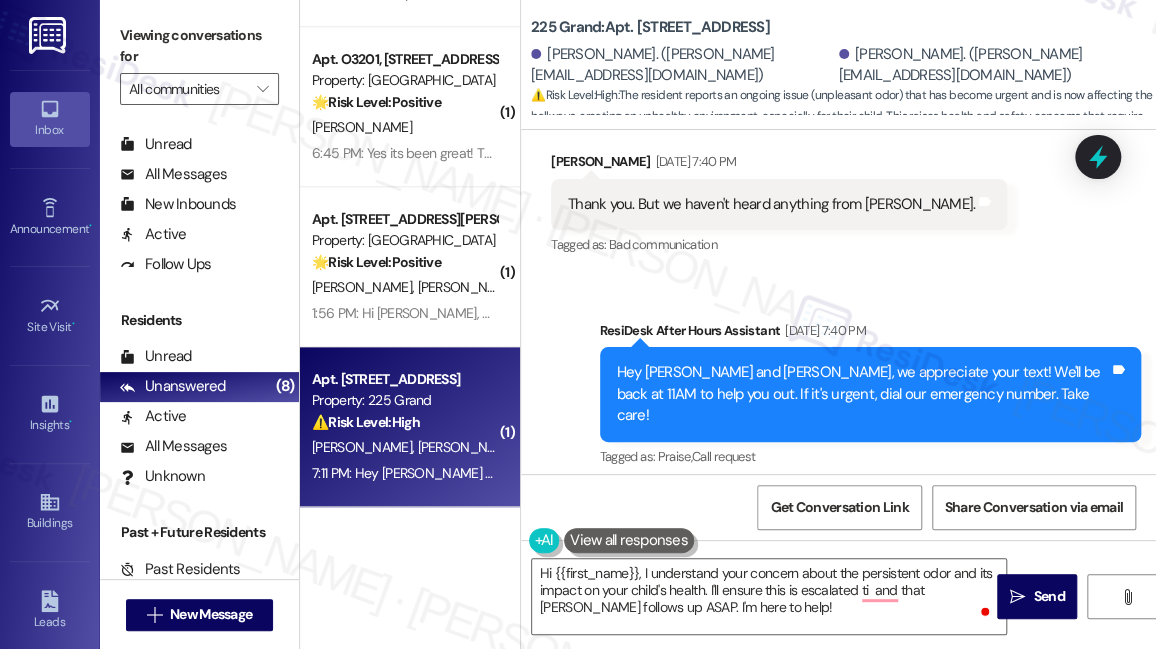 scroll, scrollTop: 16213, scrollLeft: 0, axis: vertical 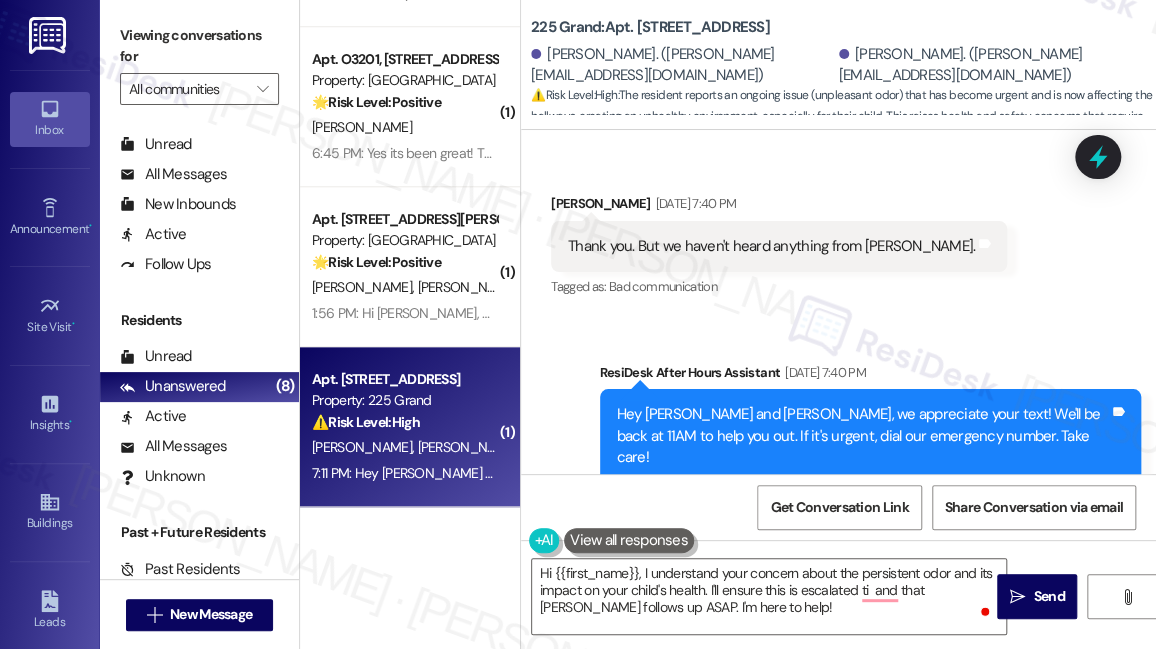 click on "Hey [PERSON_NAME] and [PERSON_NAME], we appreciate your text! We'll be back at 11AM to help you out. If it's urgent, dial our emergency number. Take care!" at bounding box center (863, 436) 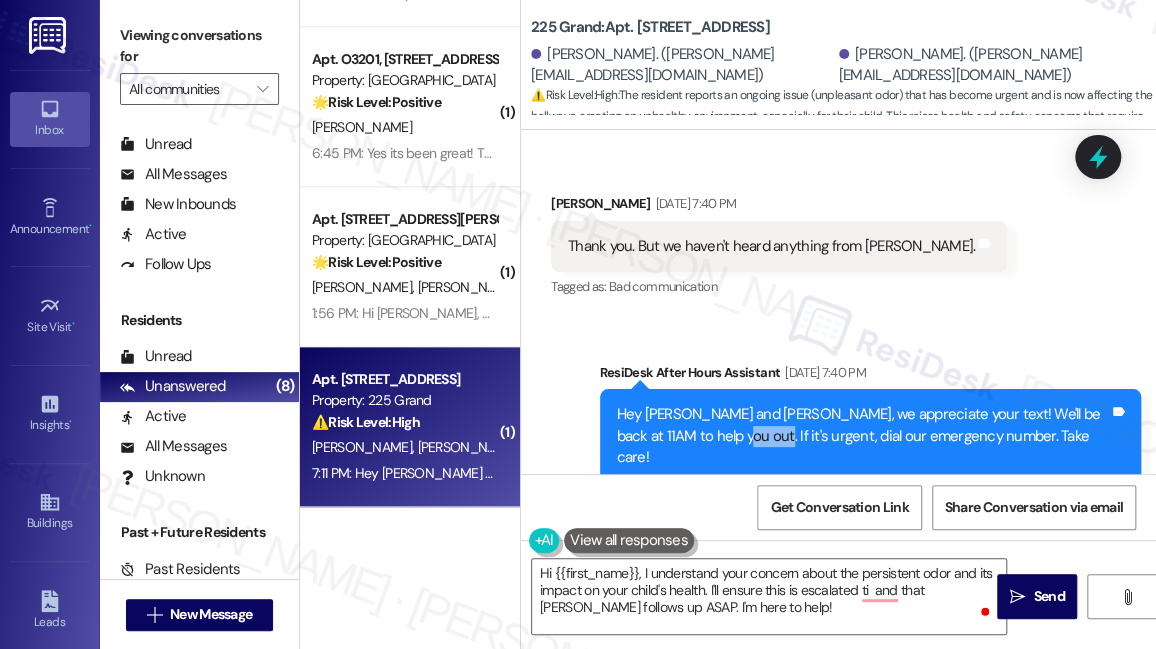 click on "Hey [PERSON_NAME] and [PERSON_NAME], we appreciate your text! We'll be back at 11AM to help you out. If it's urgent, dial our emergency number. Take care!" at bounding box center [863, 436] 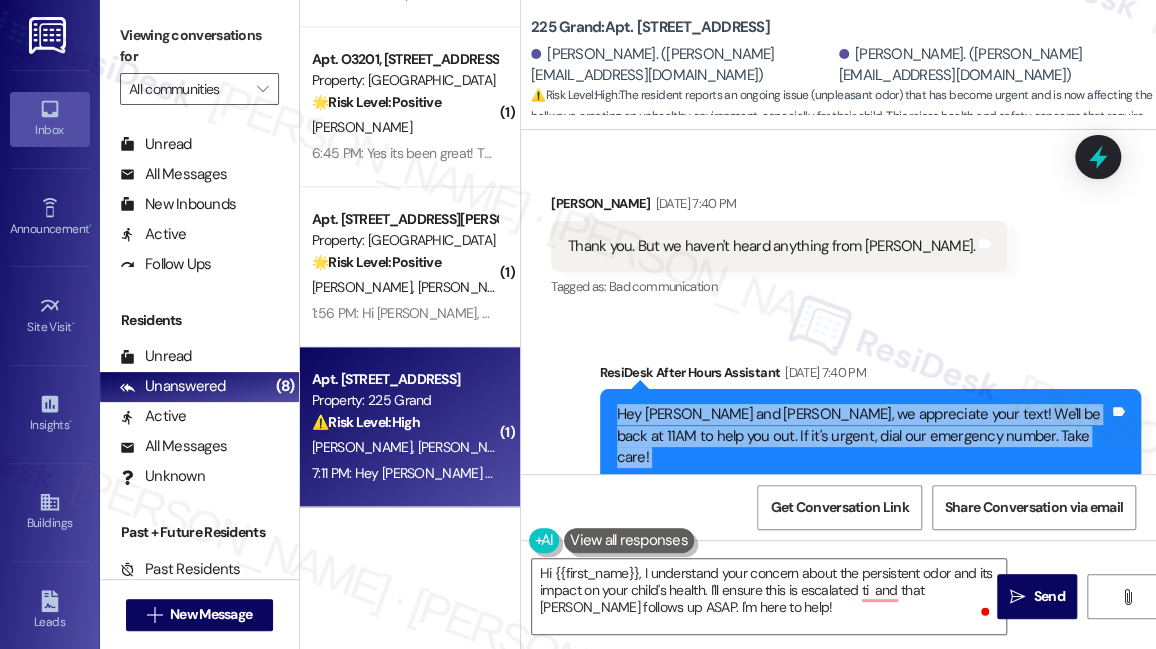 click on "Hey [PERSON_NAME] and [PERSON_NAME], we appreciate your text! We'll be back at 11AM to help you out. If it's urgent, dial our emergency number. Take care!" at bounding box center (863, 436) 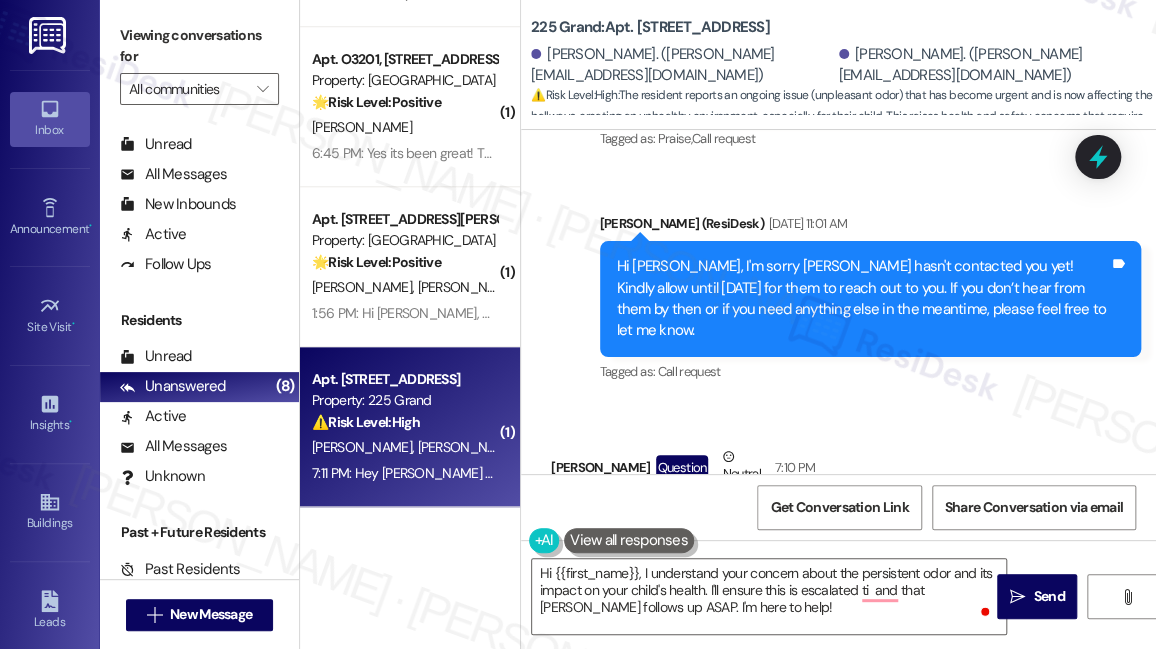 scroll, scrollTop: 16577, scrollLeft: 0, axis: vertical 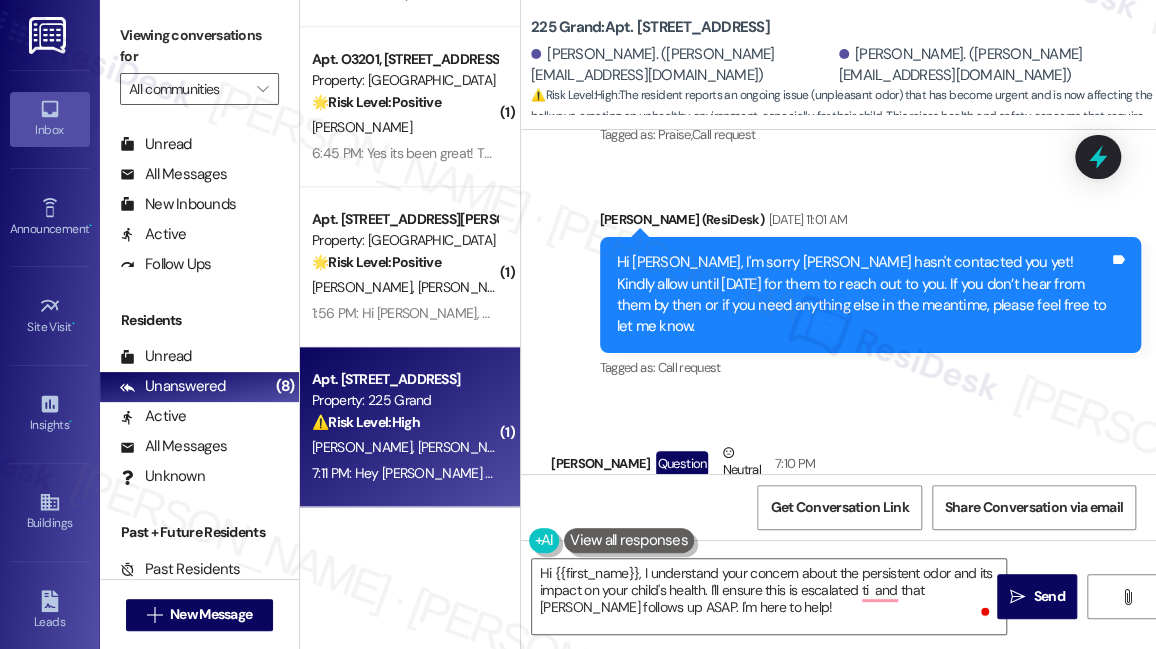 click on "Hi [PERSON_NAME], I'm sorry [PERSON_NAME] hasn't contacted you yet! Kindly allow until [DATE] for them to reach out to you. If you don’t hear from them by then or if you need anything else in the meantime, please feel free to let me know." at bounding box center [863, 295] 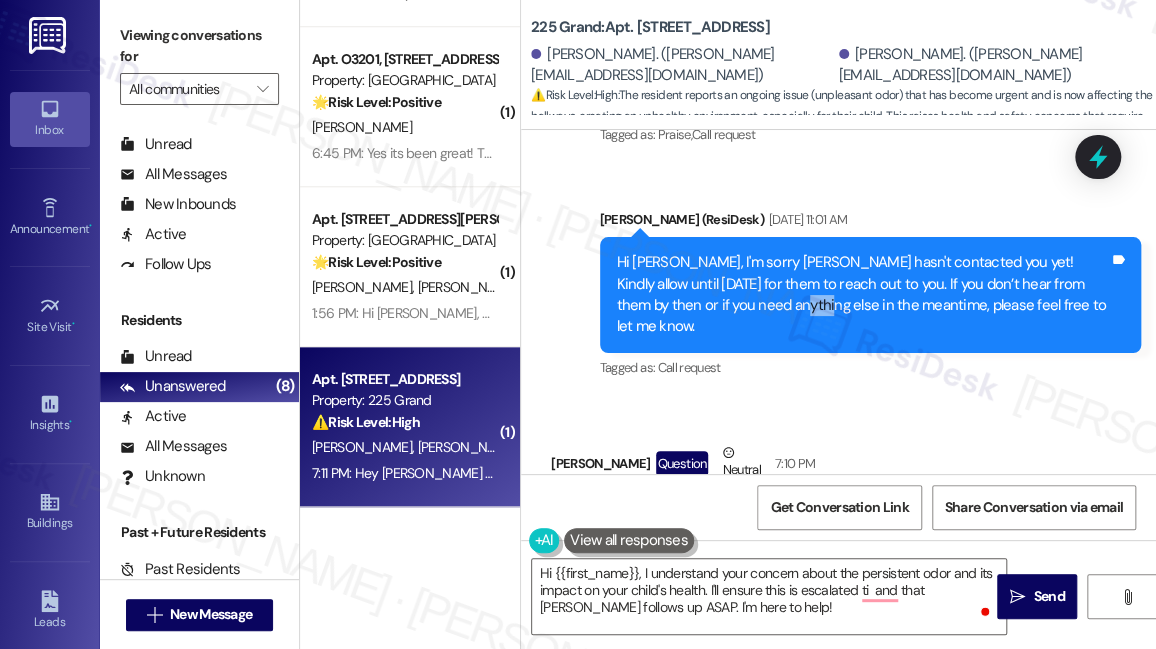 click on "Hi [PERSON_NAME], I'm sorry [PERSON_NAME] hasn't contacted you yet! Kindly allow until [DATE] for them to reach out to you. If you don’t hear from them by then or if you need anything else in the meantime, please feel free to let me know." at bounding box center [863, 295] 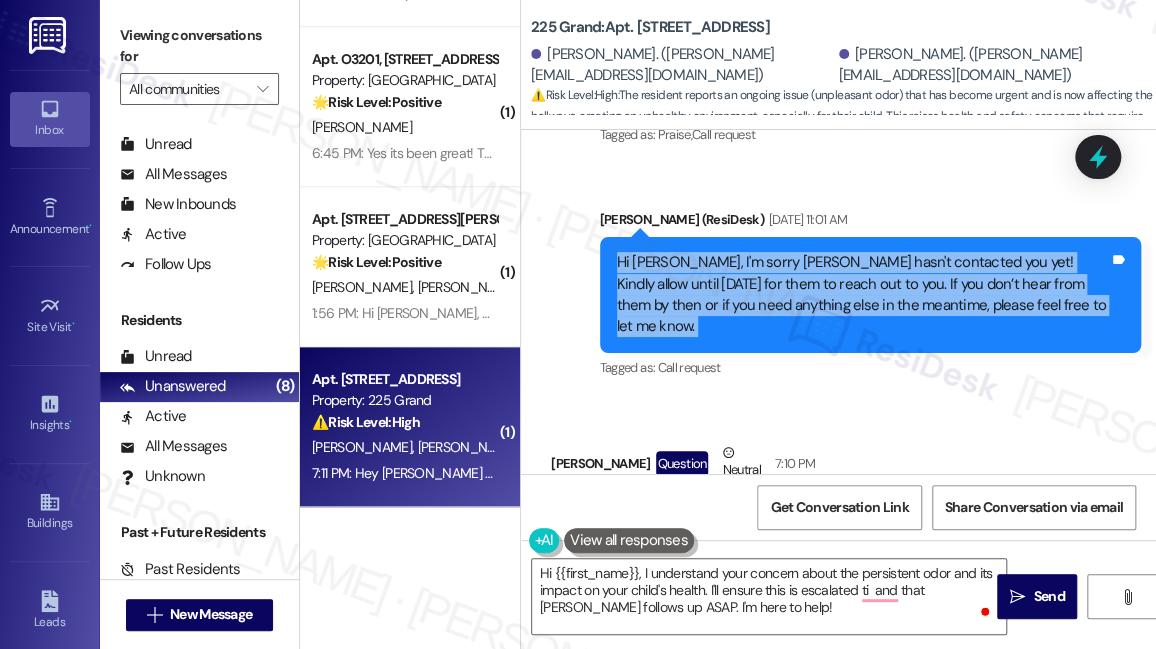 click on "Hi [PERSON_NAME], I'm sorry [PERSON_NAME] hasn't contacted you yet! Kindly allow until [DATE] for them to reach out to you. If you don’t hear from them by then or if you need anything else in the meantime, please feel free to let me know." at bounding box center [863, 295] 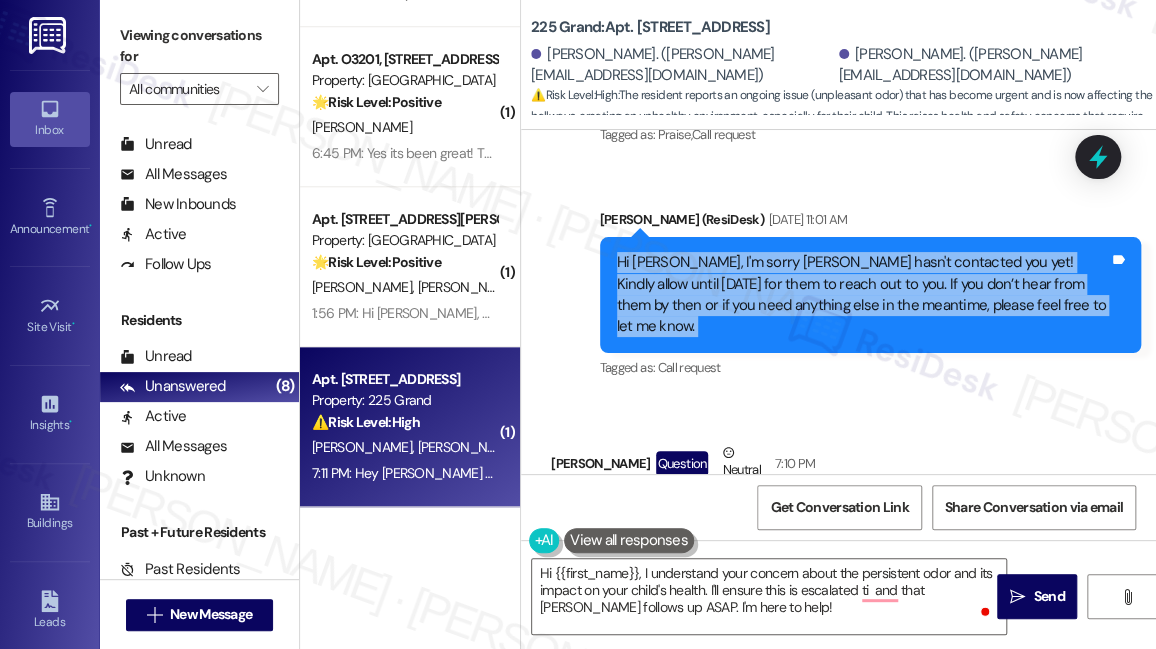 click on "Hi [PERSON_NAME], I'm sorry [PERSON_NAME] hasn't contacted you yet! Kindly allow until [DATE] for them to reach out to you. If you don’t hear from them by then or if you need anything else in the meantime, please feel free to let me know." at bounding box center [863, 295] 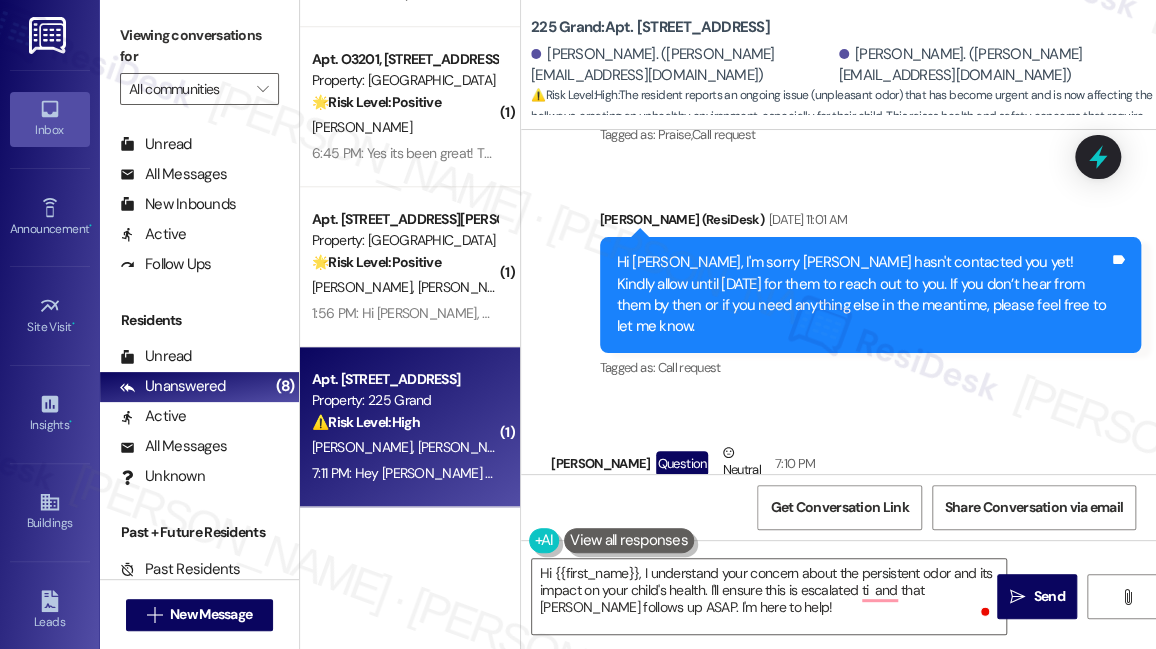 click on "[PERSON_NAME], we have been discussing this matter for several months, and it has now become quite urgent. The unpleasant odor is concerning, particularly as I have a child, and it is not conducive to a healthy environment. The issue has unfortunately spread to the hallways, making the living situation increasingly unhealthy, especially for my child. While we have exercised considerable patience, we have reached a point where further delay is not possible, and we must address this matter as soon as possible." at bounding box center [814, 581] 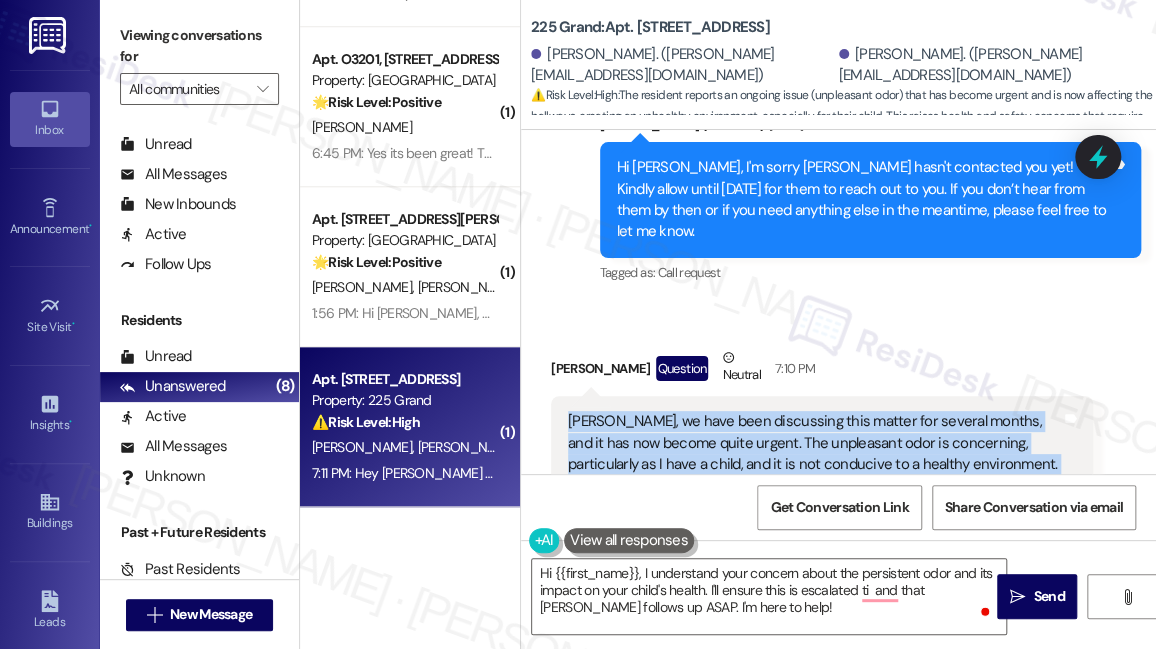 scroll, scrollTop: 16759, scrollLeft: 0, axis: vertical 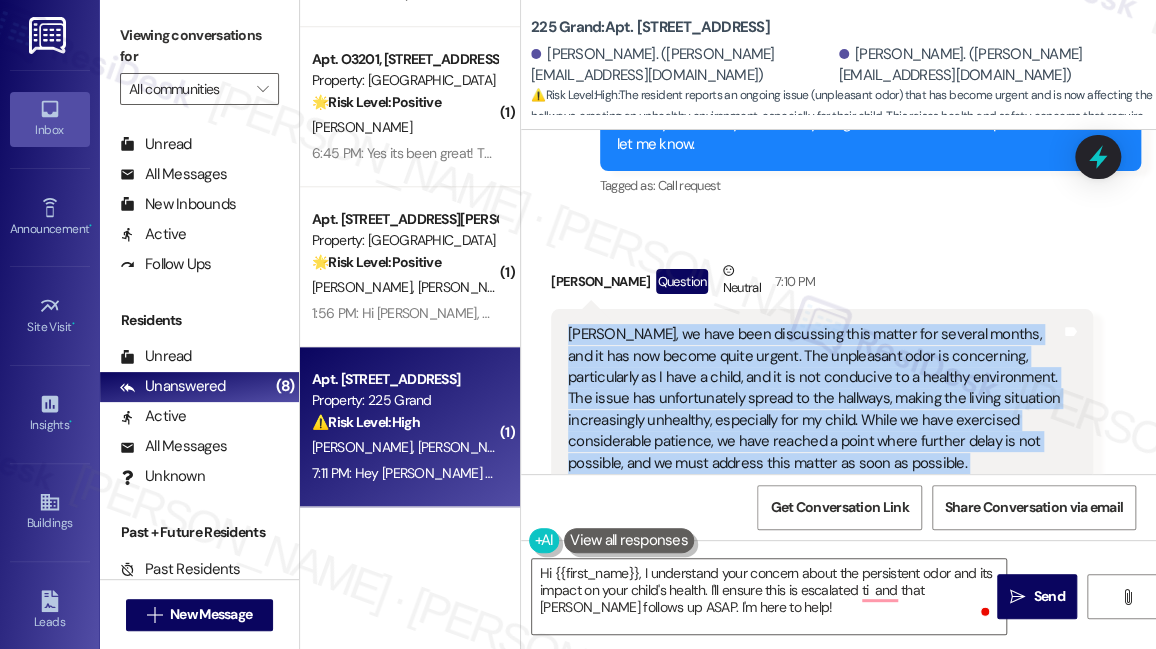 click on "[PERSON_NAME], we have been discussing this matter for several months, and it has now become quite urgent. The unpleasant odor is concerning, particularly as I have a child, and it is not conducive to a healthy environment. The issue has unfortunately spread to the hallways, making the living situation increasingly unhealthy, especially for my child. While we have exercised considerable patience, we have reached a point where further delay is not possible, and we must address this matter as soon as possible." at bounding box center [814, 399] 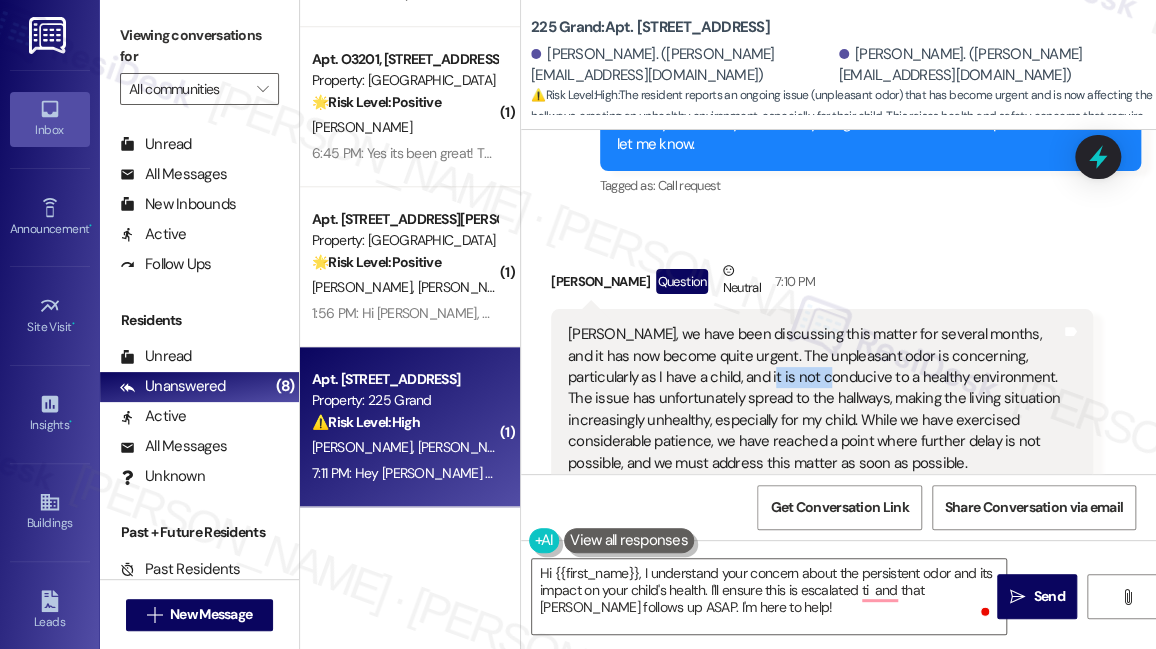 click on "[PERSON_NAME], we have been discussing this matter for several months, and it has now become quite urgent. The unpleasant odor is concerning, particularly as I have a child, and it is not conducive to a healthy environment. The issue has unfortunately spread to the hallways, making the living situation increasingly unhealthy, especially for my child. While we have exercised considerable patience, we have reached a point where further delay is not possible, and we must address this matter as soon as possible." at bounding box center [814, 399] 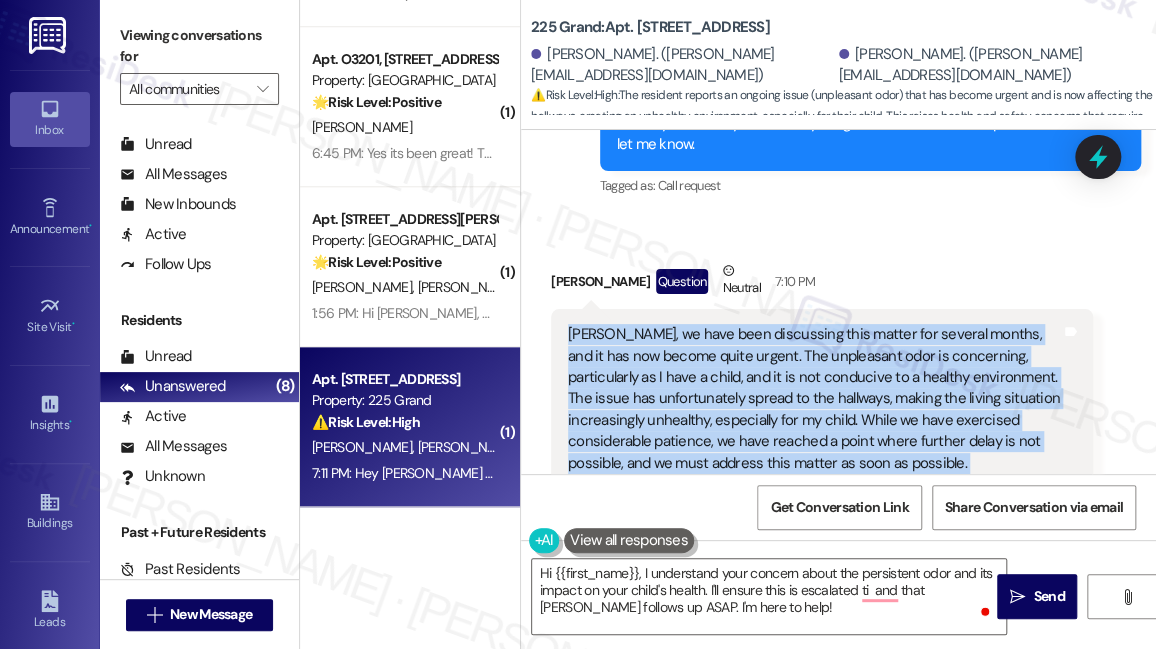 click on "[PERSON_NAME], we have been discussing this matter for several months, and it has now become quite urgent. The unpleasant odor is concerning, particularly as I have a child, and it is not conducive to a healthy environment. The issue has unfortunately spread to the hallways, making the living situation increasingly unhealthy, especially for my child. While we have exercised considerable patience, we have reached a point where further delay is not possible, and we must address this matter as soon as possible." at bounding box center (814, 399) 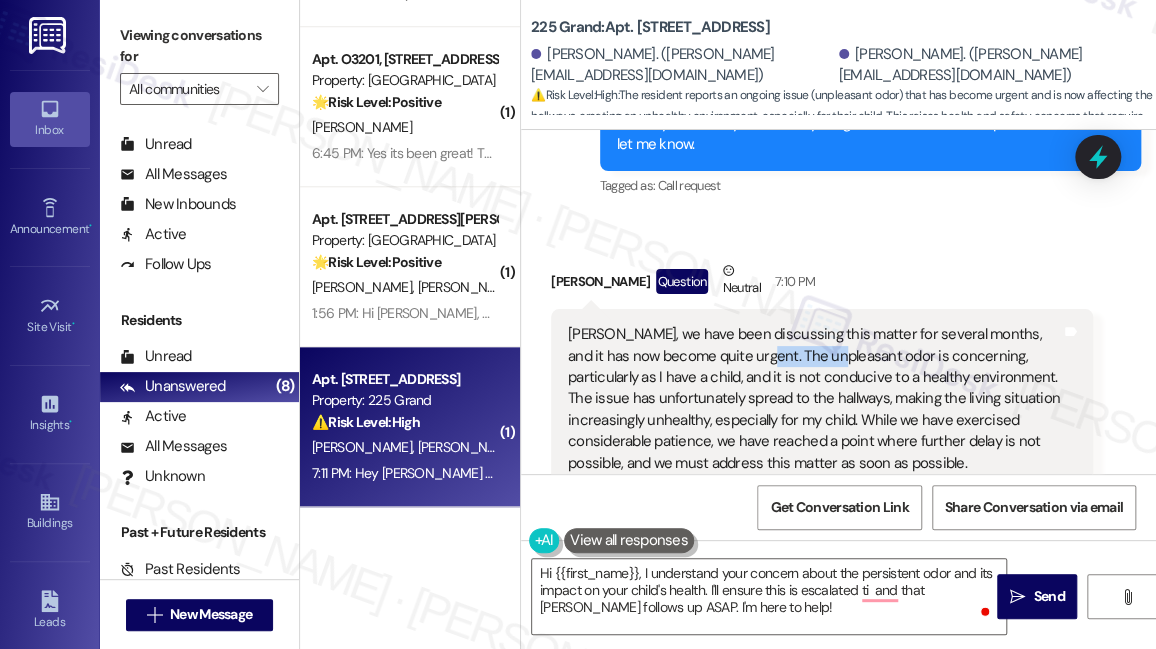 click on "[PERSON_NAME], we have been discussing this matter for several months, and it has now become quite urgent. The unpleasant odor is concerning, particularly as I have a child, and it is not conducive to a healthy environment. The issue has unfortunately spread to the hallways, making the living situation increasingly unhealthy, especially for my child. While we have exercised considerable patience, we have reached a point where further delay is not possible, and we must address this matter as soon as possible." at bounding box center (814, 399) 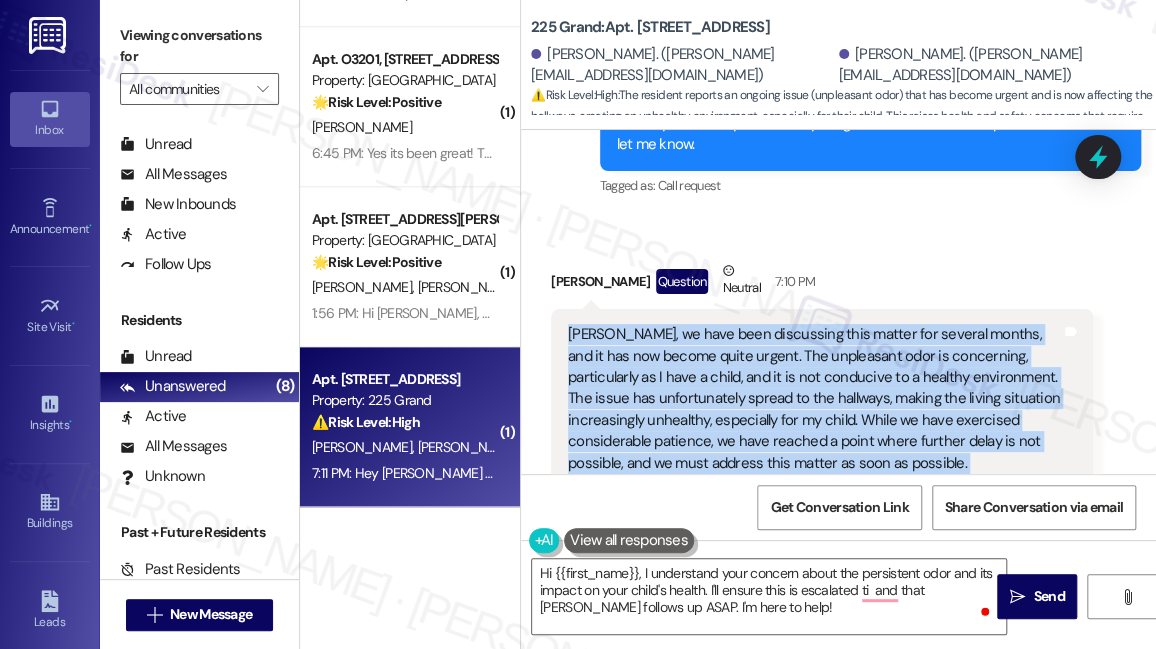 click on "[PERSON_NAME], we have been discussing this matter for several months, and it has now become quite urgent. The unpleasant odor is concerning, particularly as I have a child, and it is not conducive to a healthy environment. The issue has unfortunately spread to the hallways, making the living situation increasingly unhealthy, especially for my child. While we have exercised considerable patience, we have reached a point where further delay is not possible, and we must address this matter as soon as possible." at bounding box center (814, 399) 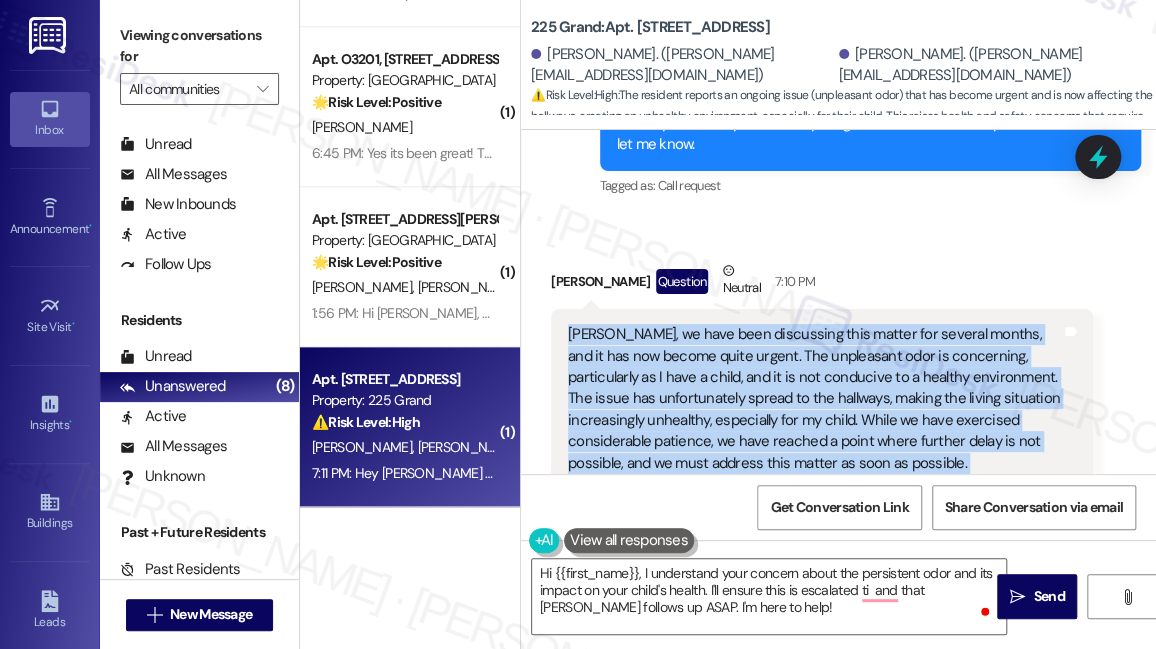 click on "[PERSON_NAME], we have been discussing this matter for several months, and it has now become quite urgent. The unpleasant odor is concerning, particularly as I have a child, and it is not conducive to a healthy environment. The issue has unfortunately spread to the hallways, making the living situation increasingly unhealthy, especially for my child. While we have exercised considerable patience, we have reached a point where further delay is not possible, and we must address this matter as soon as possible." at bounding box center [814, 399] 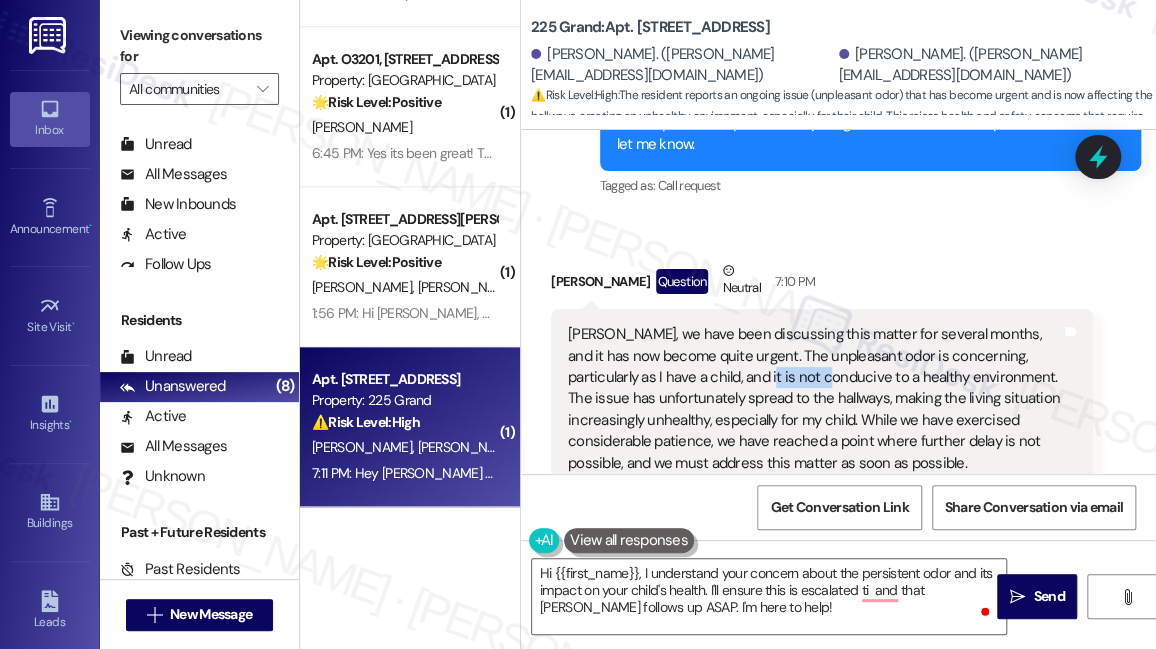 click on "[PERSON_NAME], we have been discussing this matter for several months, and it has now become quite urgent. The unpleasant odor is concerning, particularly as I have a child, and it is not conducive to a healthy environment. The issue has unfortunately spread to the hallways, making the living situation increasingly unhealthy, especially for my child. While we have exercised considerable patience, we have reached a point where further delay is not possible, and we must address this matter as soon as possible." at bounding box center (814, 399) 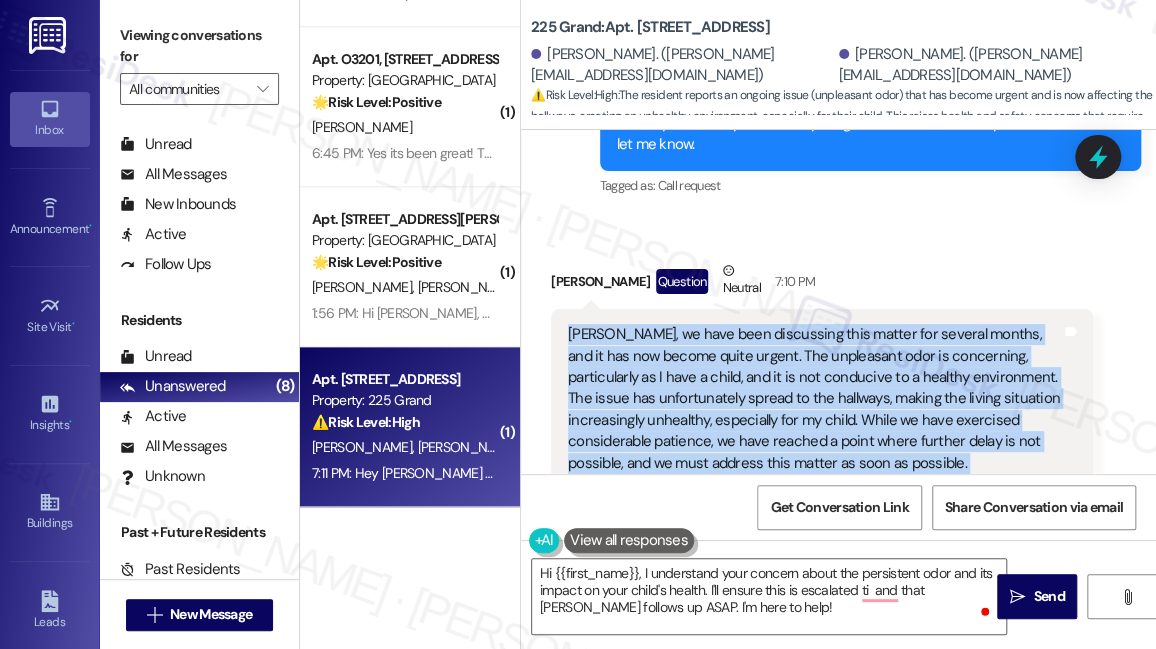 click on "[PERSON_NAME], we have been discussing this matter for several months, and it has now become quite urgent. The unpleasant odor is concerning, particularly as I have a child, and it is not conducive to a healthy environment. The issue has unfortunately spread to the hallways, making the living situation increasingly unhealthy, especially for my child. While we have exercised considerable patience, we have reached a point where further delay is not possible, and we must address this matter as soon as possible." at bounding box center [814, 399] 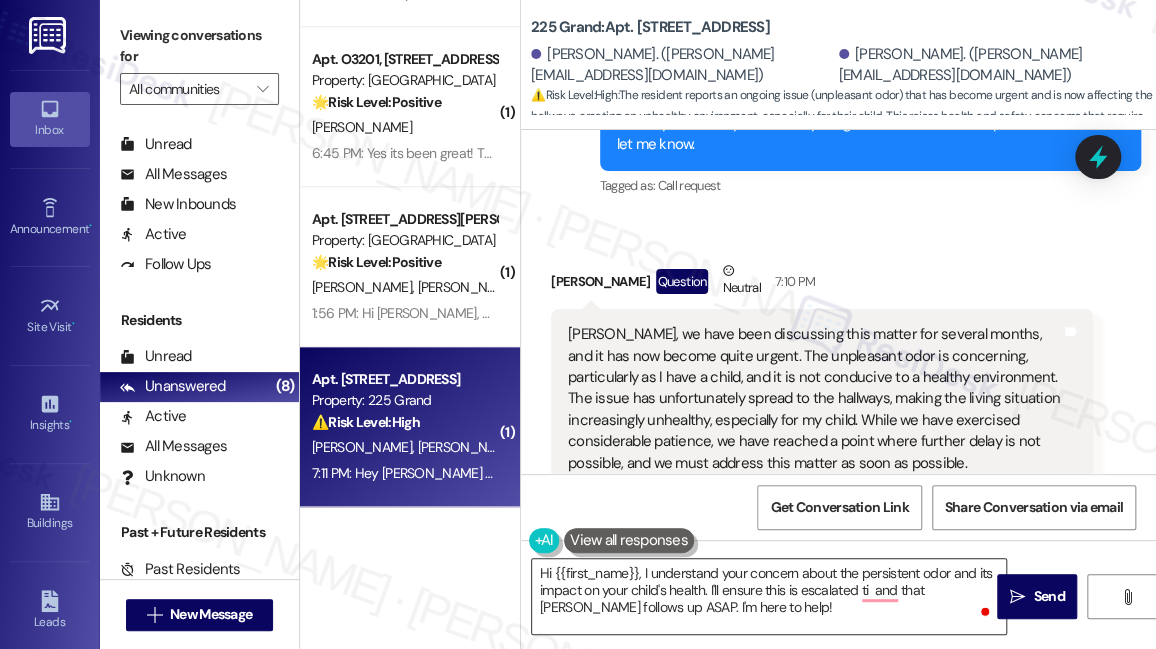 click on "Hi {{first_name}}, I understand your concern about the persistent odor and its impact on your child's health. I'll ensure this is escalated ti  and that [PERSON_NAME] follows up ASAP. I'm here to help!" at bounding box center [769, 596] 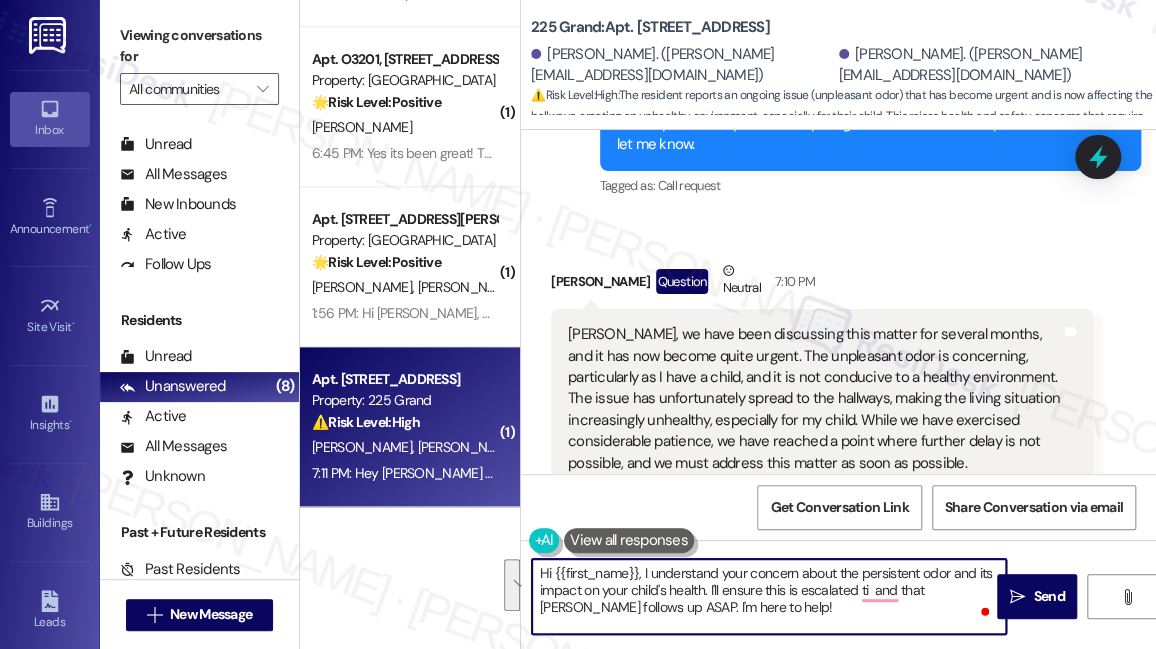 paste on "Thank you for sharing this update. I completely understand your concern, especially with a child at home, and I’m very sorry to hear that the odor has worsened and is now affecting the hallways. I know how unsettling and frustrating this must be for you and your family.
I’ll inform the site team right away and check on what can be done to address this matter. I’ll follow up with you as soon as I have more information." 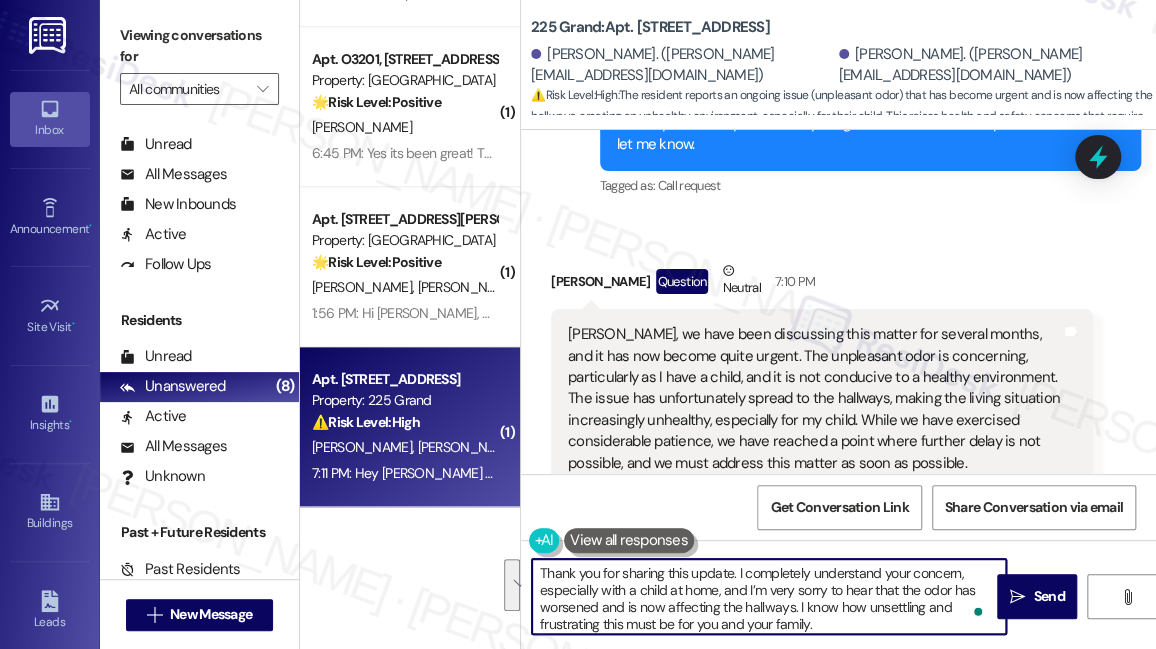 scroll, scrollTop: 50, scrollLeft: 0, axis: vertical 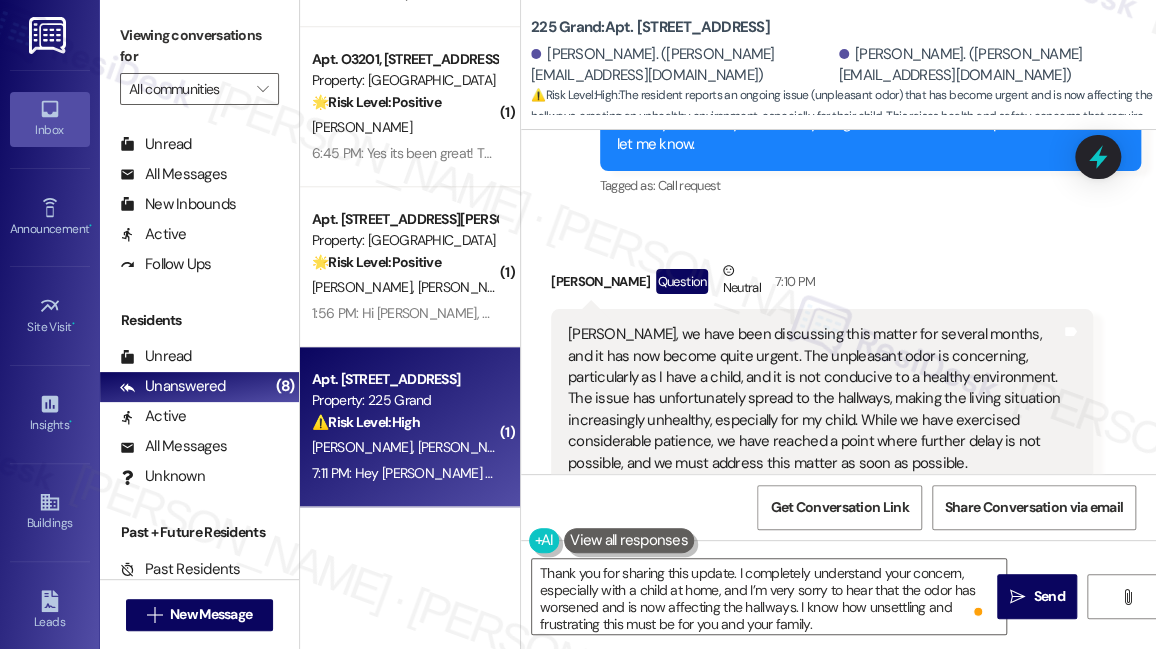 click on "[PERSON_NAME] Question   Neutral 7:10 PM" at bounding box center (822, 284) 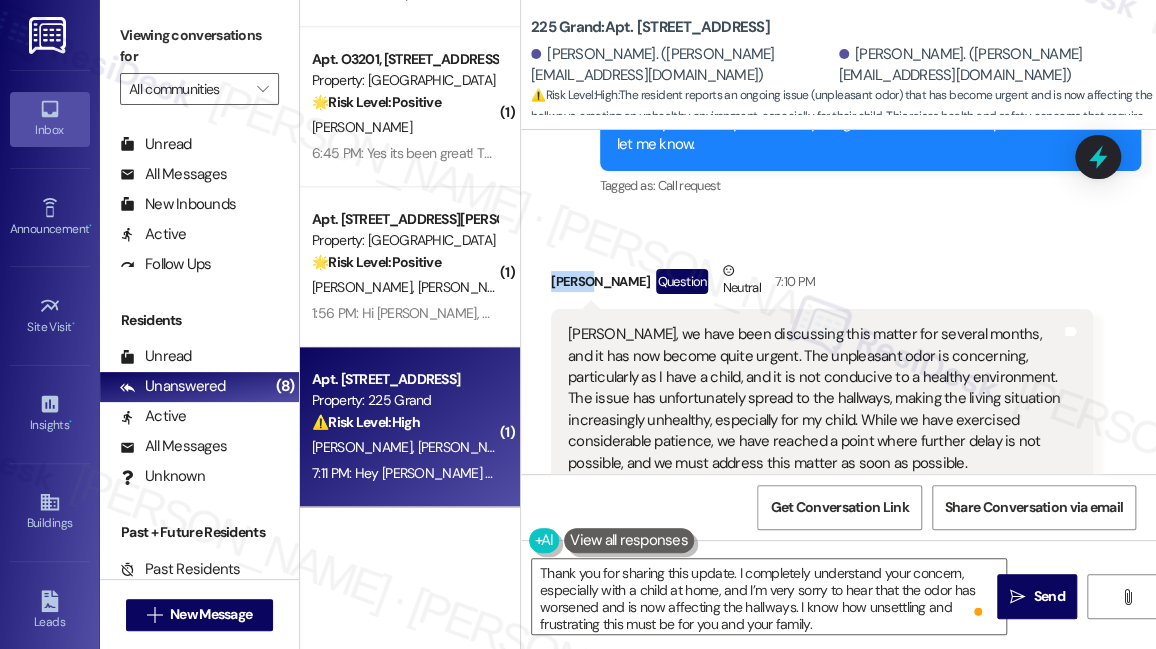 click on "[PERSON_NAME] Question   Neutral 7:10 PM" at bounding box center [822, 284] 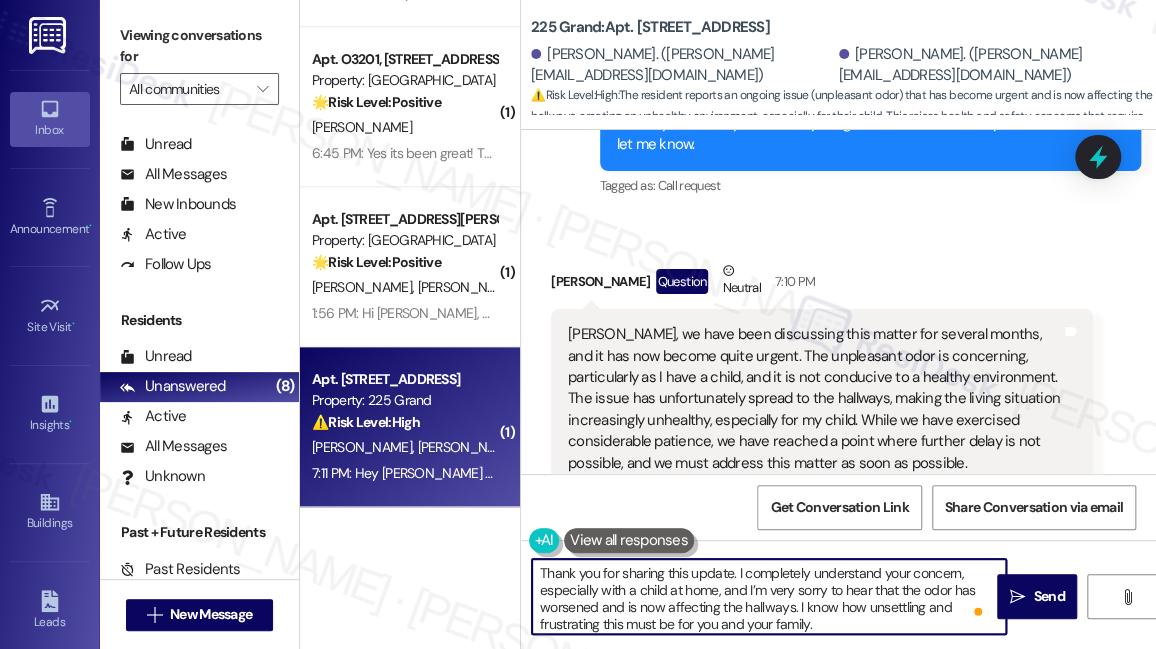 click on "Thank you for sharing this update. I completely understand your concern, especially with a child at home, and I’m very sorry to hear that the odor has worsened and is now affecting the hallways. I know how unsettling and frustrating this must be for you and your family.
I’ll inform the site team right away and check on what can be done to address this matter. I’ll follow up with you as soon as I have more information." at bounding box center (769, 596) 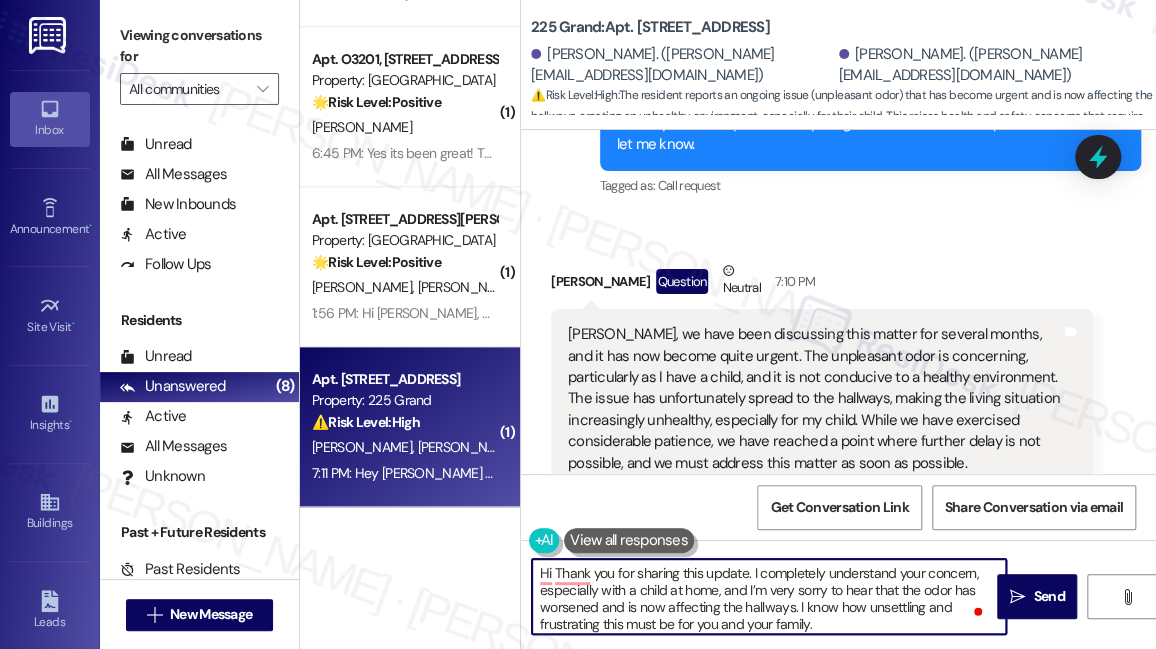 paste on "[PERSON_NAME]" 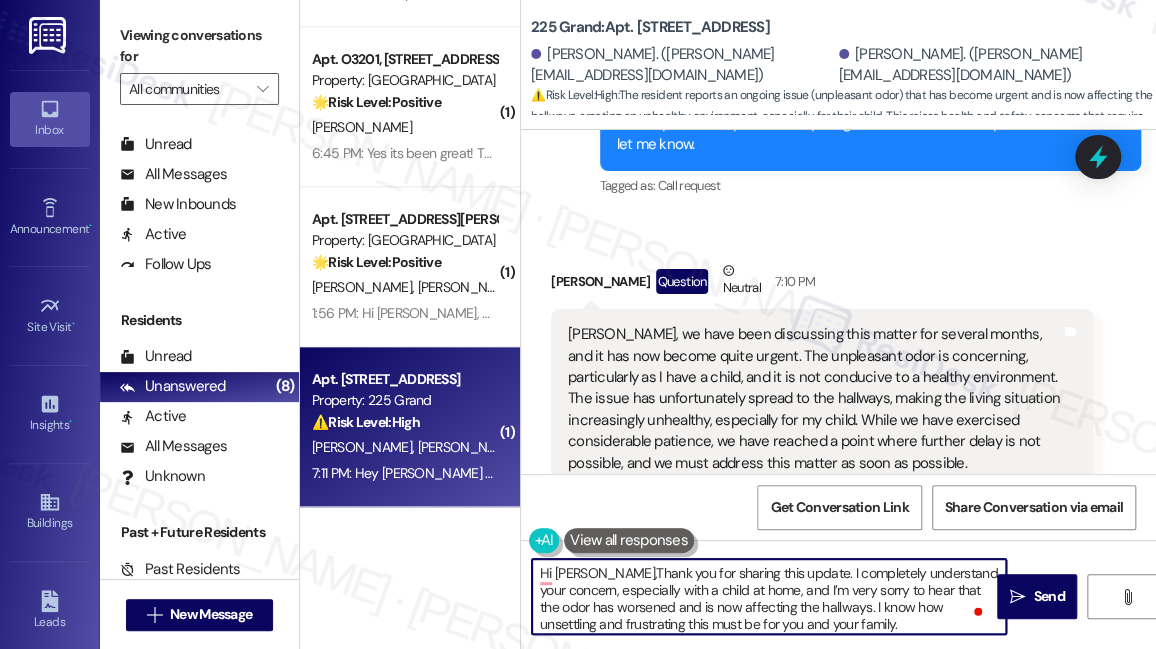 click on "Hi YeshaThank you for sharing this update. I completely understand your concern, especially with a child at home, and I’m very sorry to hear that the odor has worsened and is now affecting the hallways. I know how unsettling and frustrating this must be for you and your family.
I’ll inform the site team right away and check on what can be done to address this matter. I’ll follow up with you as soon as I have more information." at bounding box center [769, 596] 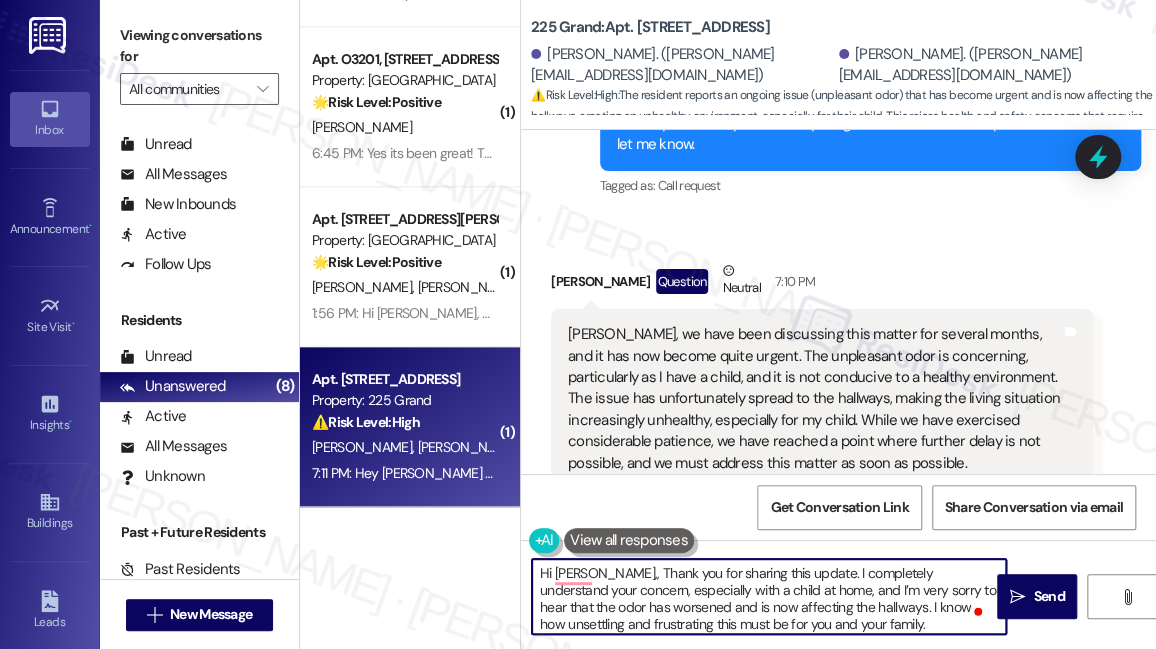 click on "Hi [PERSON_NAME],, Thank you for sharing this update. I completely understand your concern, especially with a child at home, and I’m very sorry to hear that the odor has worsened and is now affecting the hallways. I know how unsettling and frustrating this must be for you and your family.
I’ll inform the site team right away and check on what can be done to address this matter. I’ll follow up with you as soon as I have more information." at bounding box center (769, 596) 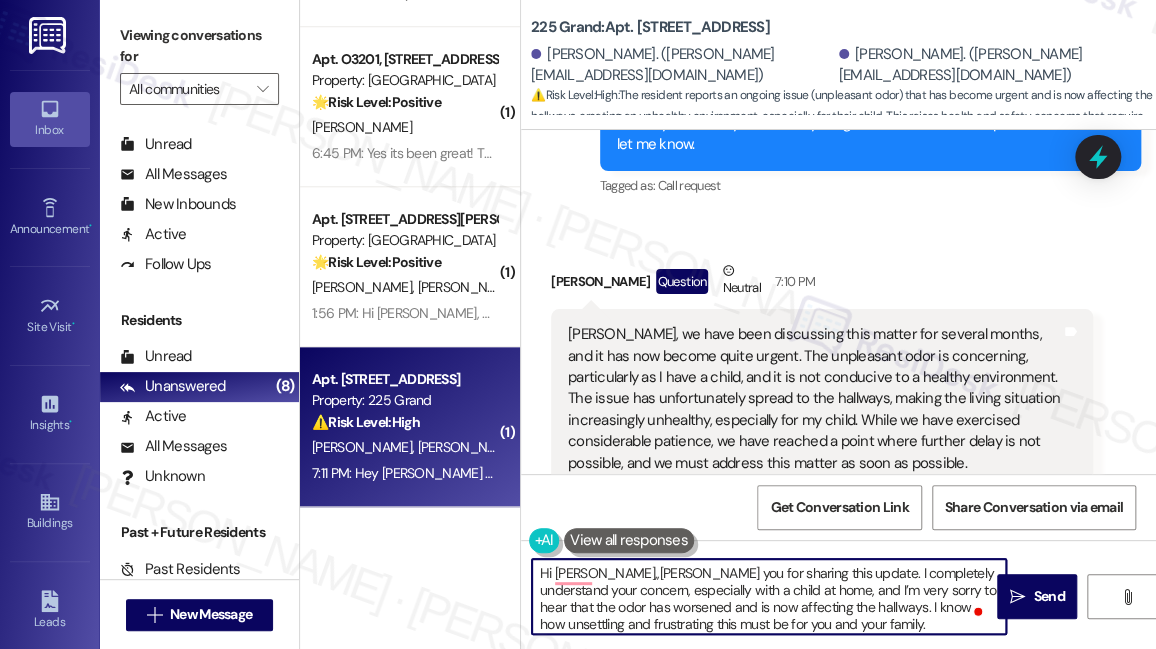 click on "Hi [PERSON_NAME],, Thank you for sharing this update. I completely understand your concern, especially with a child at home, and I’m very sorry to hear that the odor has worsened and is now affecting the hallways. I know how unsettling and frustrating this must be for you and your family.
I’ll inform the site team right away and check on what can be done to address this matter. I’ll follow up with you as soon as I have more information." at bounding box center (769, 596) 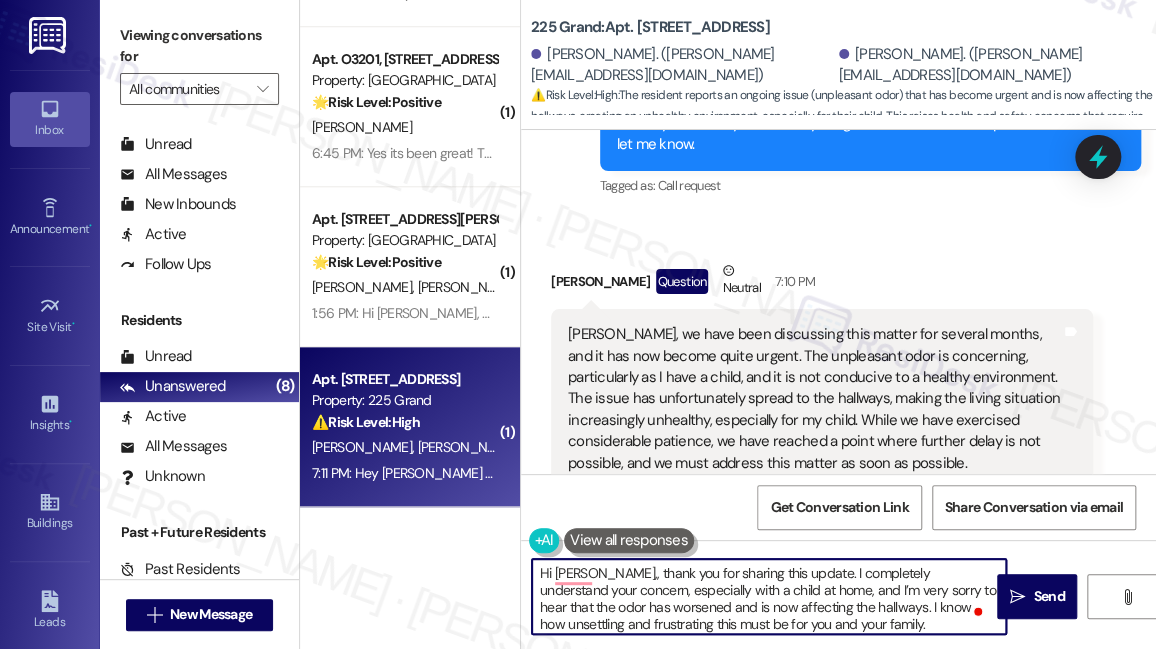 click on "Hi [PERSON_NAME],, thank you for sharing this update. I completely understand your concern, especially with a child at home, and I’m very sorry to hear that the odor has worsened and is now affecting the hallways. I know how unsettling and frustrating this must be for you and your family.
I’ll inform the site team right away and check on what can be done to address this matter. I’ll follow up with you as soon as I have more information." at bounding box center [769, 596] 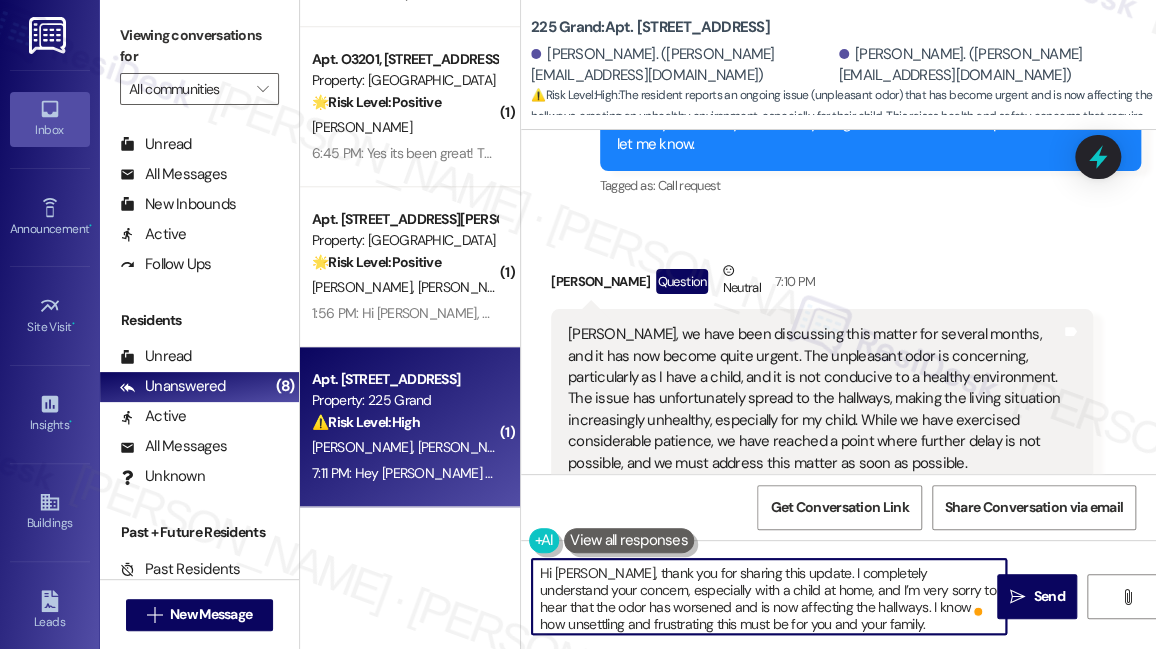 click on "Hi [PERSON_NAME], thank you for sharing this update. I completely understand your concern, especially with a child at home, and I’m very sorry to hear that the odor has worsened and is now affecting the hallways. I know how unsettling and frustrating this must be for you and your family.
I’ll inform the site team right away and check on what can be done to address this matter. I’ll follow up with you as soon as I have more information." at bounding box center (769, 596) 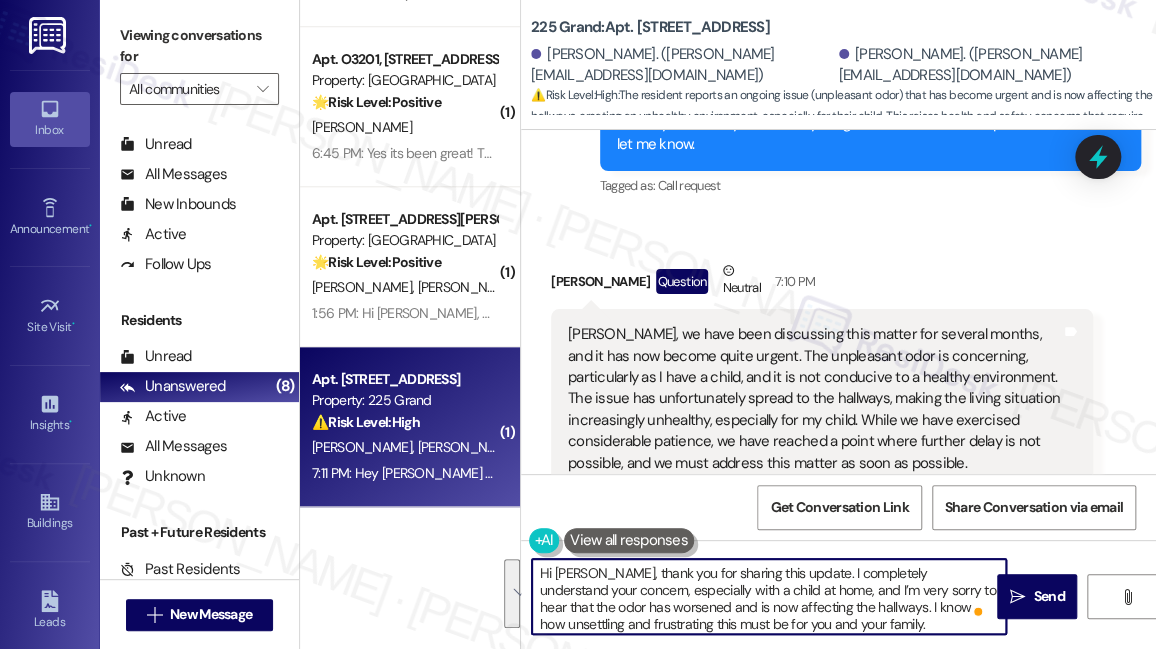 click on "Hi [PERSON_NAME], thank you for sharing this update. I completely understand your concern, especially with a child at home, and I’m very sorry to hear that the odor has worsened and is now affecting the hallways. I know how unsettling and frustrating this must be for you and your family.
I’ll inform the site team right away and check on what can be done to address this matter. I’ll follow up with you as soon as I have more information." at bounding box center [769, 596] 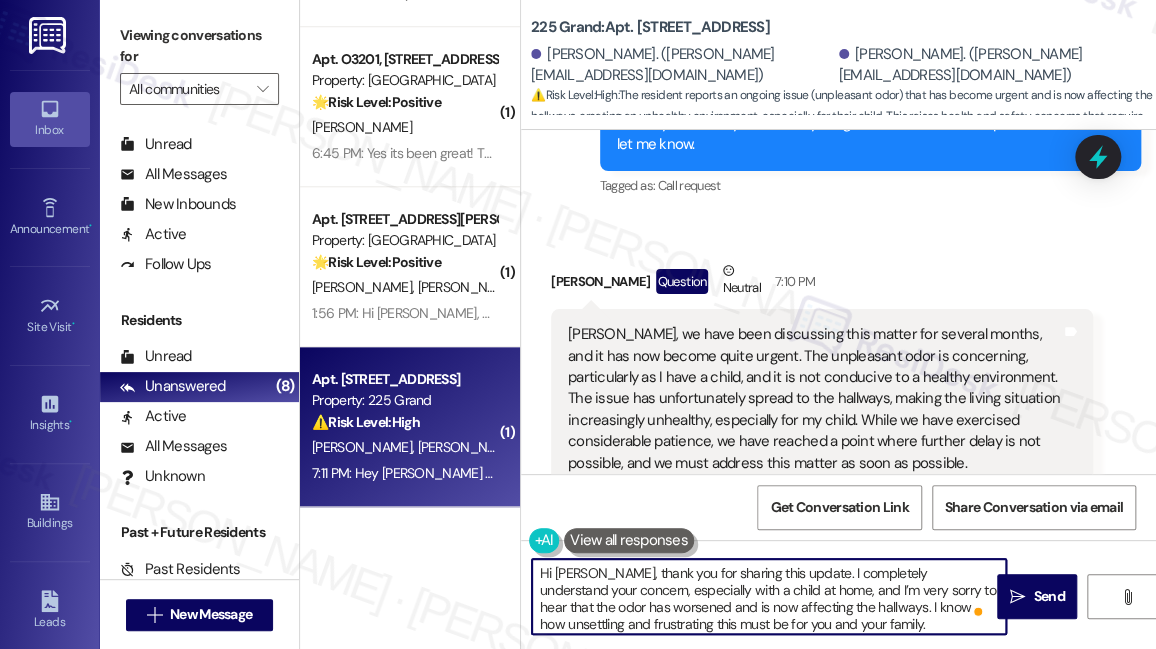 click on "Hi [PERSON_NAME], thank you for sharing this update. I completely understand your concern, especially with a child at home, and I’m very sorry to hear that the odor has worsened and is now affecting the hallways. I know how unsettling and frustrating this must be for you and your family.
I’ll inform the site team right away and check on what can be done to address this matter. I’ll follow up with you as soon as I have more information." at bounding box center (769, 596) 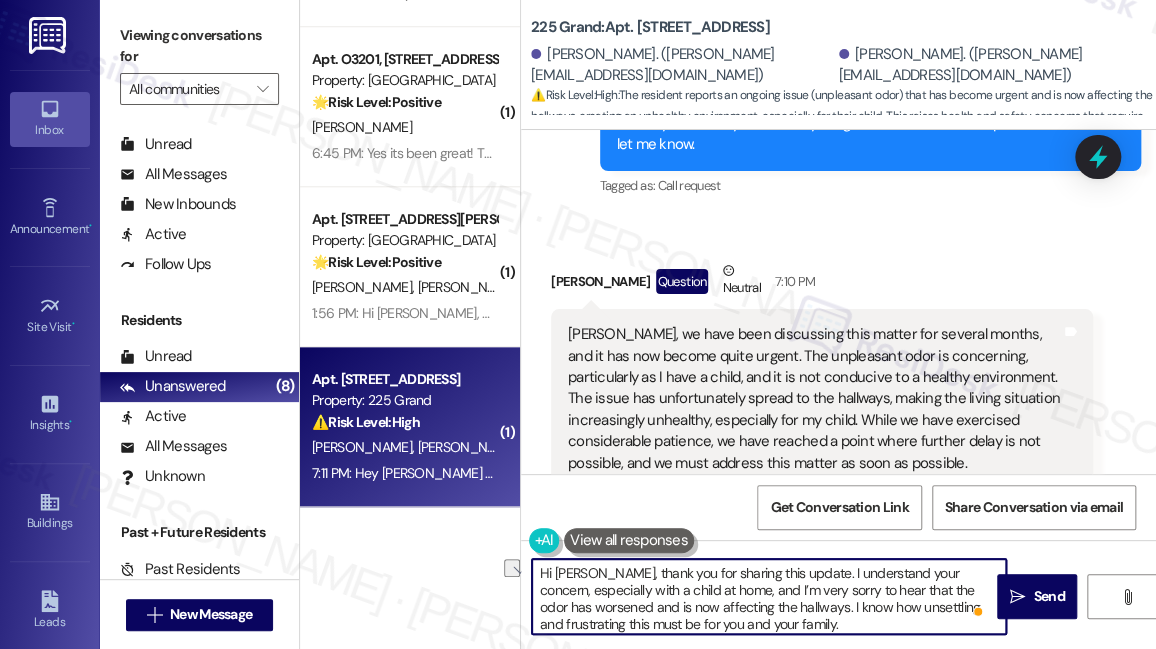 drag, startPoint x: 786, startPoint y: 570, endPoint x: 594, endPoint y: 574, distance: 192.04166 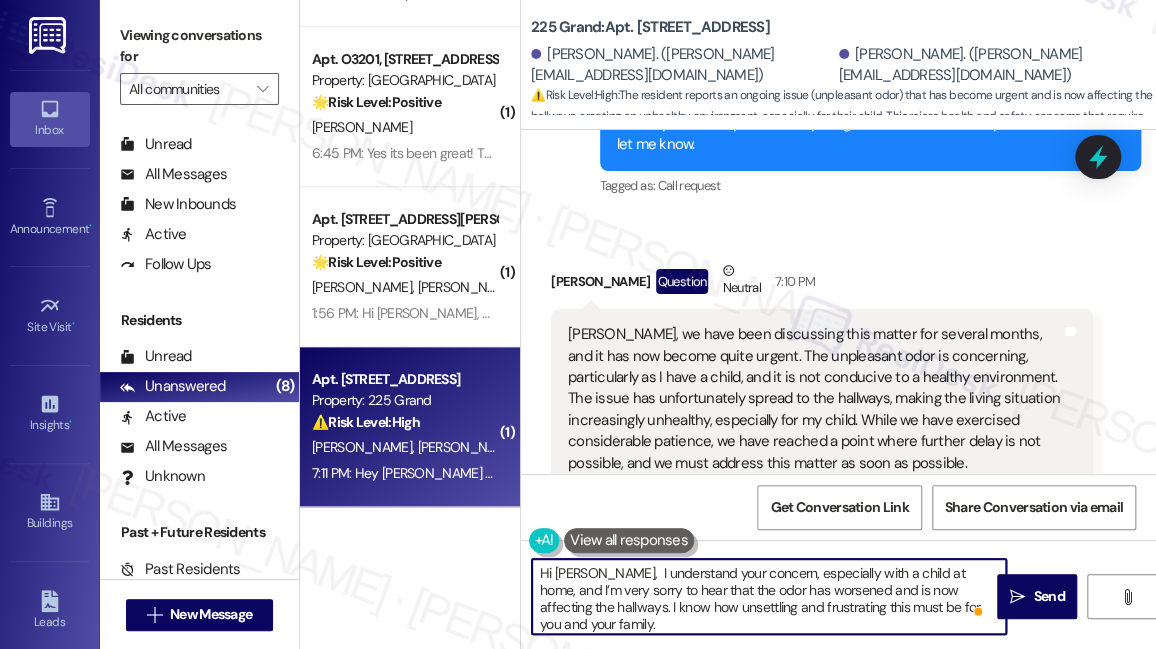 click on "Hi [PERSON_NAME],  I understand your concern, especially with a child at home, and I’m very sorry to hear that the odor has worsened and is now affecting the hallways. I know how unsettling and frustrating this must be for you and your family.
I’ll inform the site team right away and check on what can be done to address this matter. I’ll follow up with you as soon as I have more information." at bounding box center (769, 596) 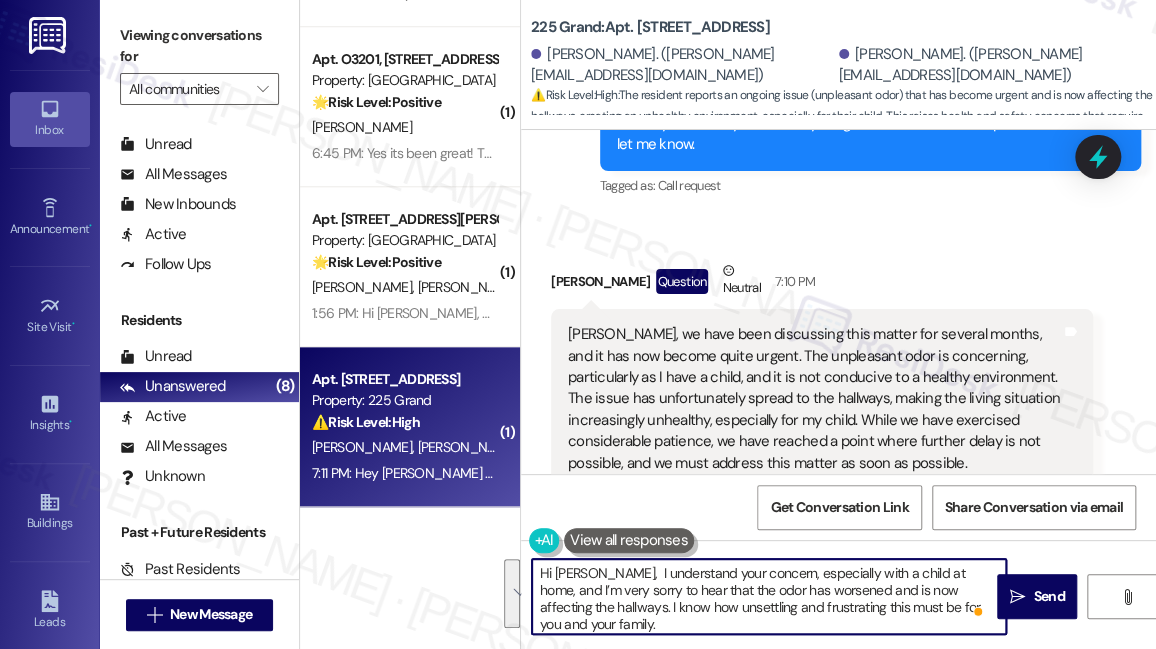 click on "Hi [PERSON_NAME],  I understand your concern, especially with a child at home, and I’m very sorry to hear that the odor has worsened and is now affecting the hallways. I know how unsettling and frustrating this must be for you and your family.
I’ll inform the site team right away and check on what can be done to address this matter. I’ll follow up with you as soon as I have more information." at bounding box center (769, 596) 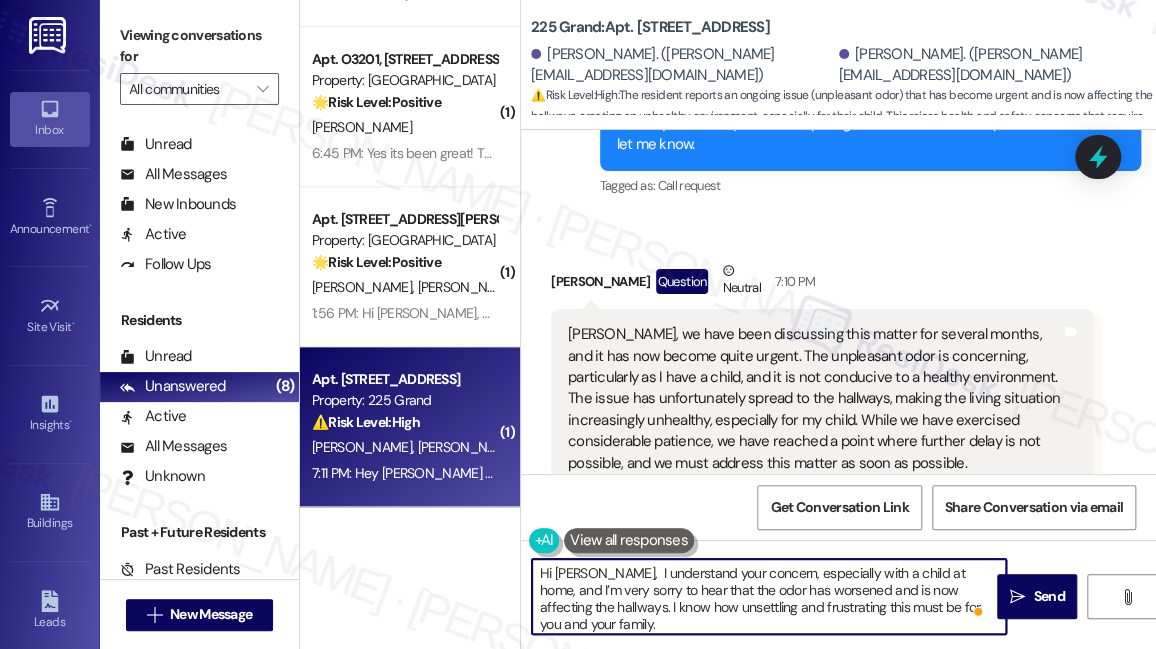 click on "Hi [PERSON_NAME],  I understand your concern, especially with a child at home, and I’m very sorry to hear that the odor has worsened and is now affecting the hallways. I know how unsettling and frustrating this must be for you and your family.
I’ll inform the site team right away and check on what can be done to address this matter. I’ll follow up with you as soon as I have more information." at bounding box center (769, 596) 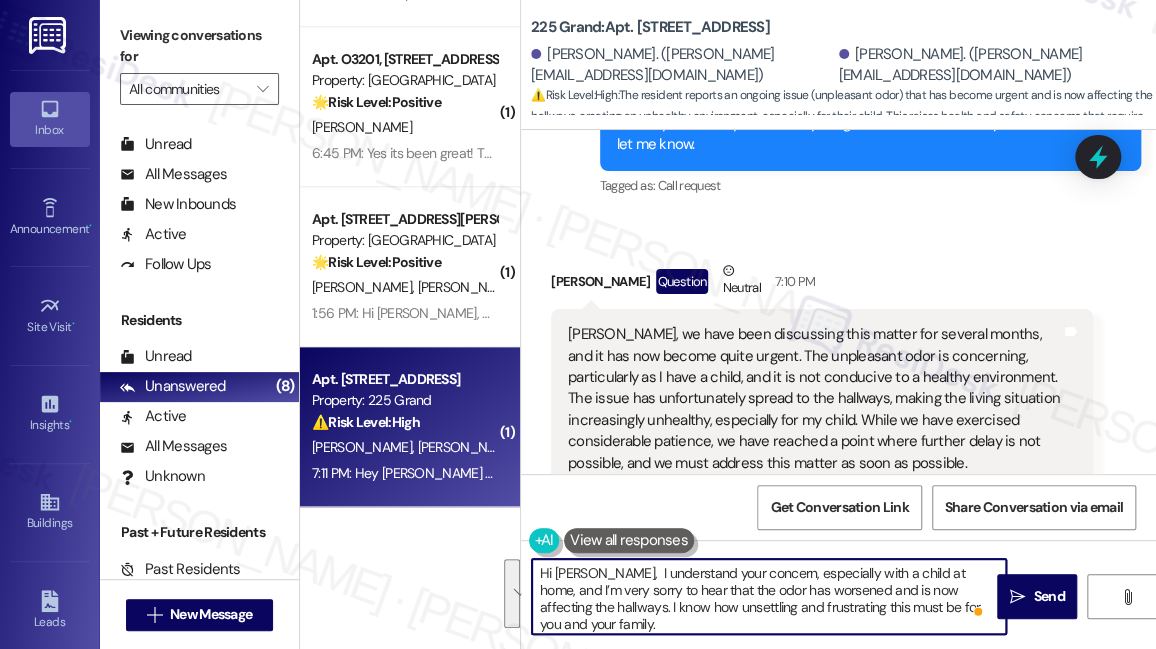 click on "Hi [PERSON_NAME],  I understand your concern, especially with a child at home, and I’m very sorry to hear that the odor has worsened and is now affecting the hallways. I know how unsettling and frustrating this must be for you and your family.
I’ll inform the site team right away and check on what can be done to address this matter. I’ll follow up with you as soon as I have more information." at bounding box center [769, 596] 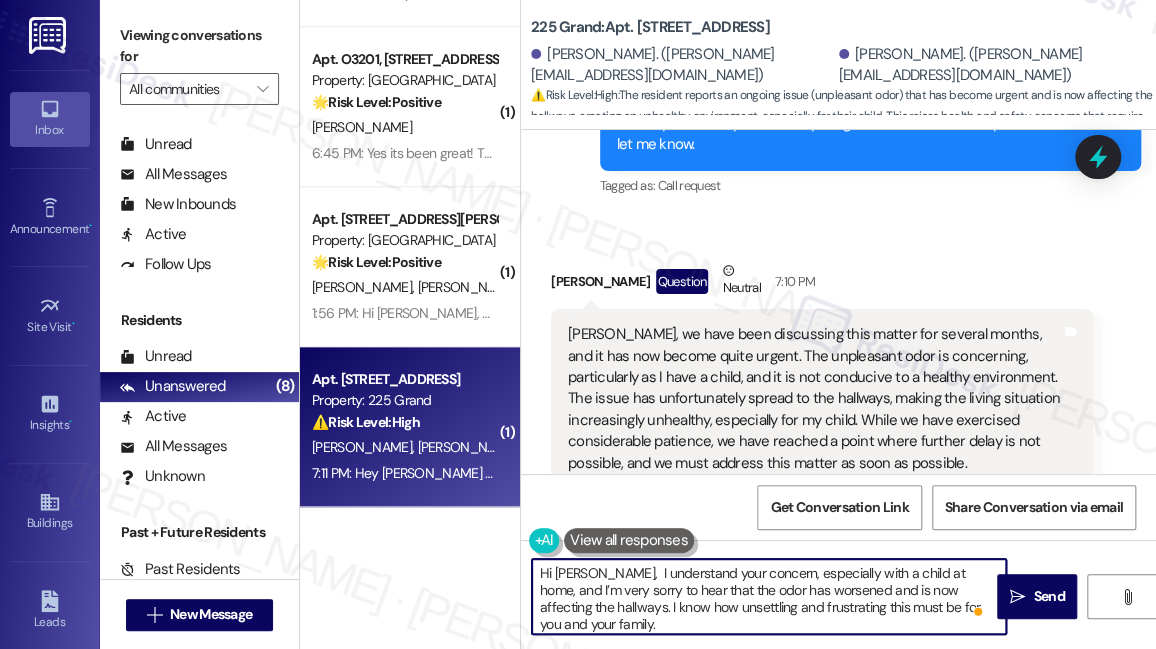 click on "Hi [PERSON_NAME],  I understand your concern, especially with a child at home, and I’m very sorry to hear that the odor has worsened and is now affecting the hallways. I know how unsettling and frustrating this must be for you and your family.
I’ll inform the site team right away and check on what can be done to address this matter. I’ll follow up with you as soon as I have more information." at bounding box center [769, 596] 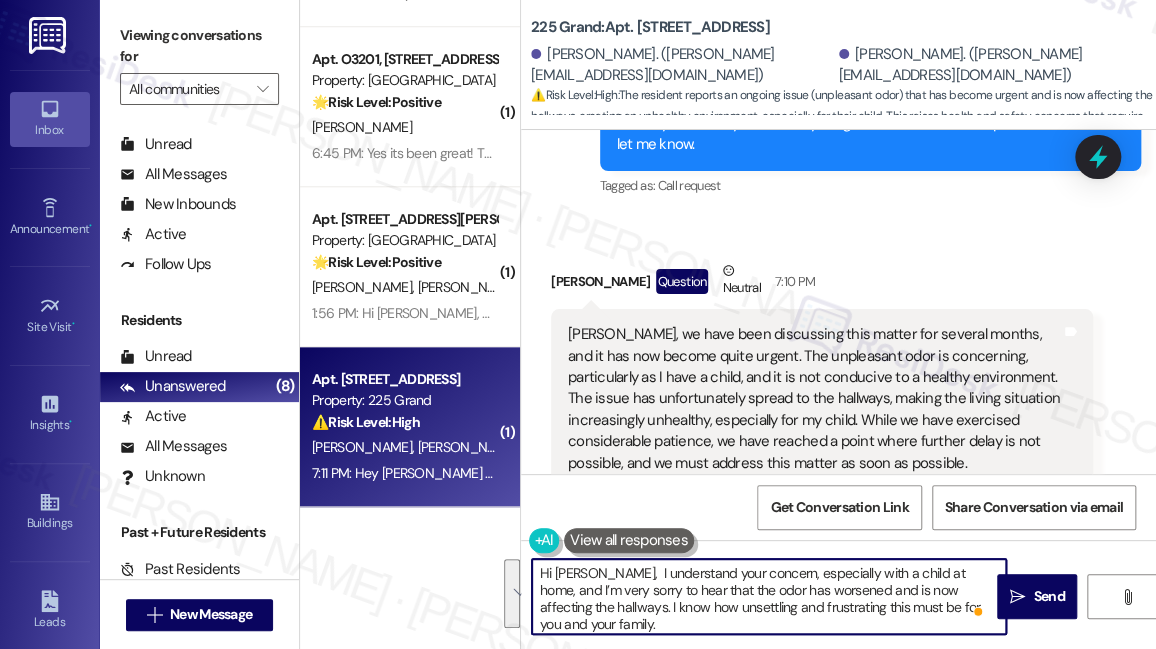 click on "Hi [PERSON_NAME],  I understand your concern, especially with a child at home, and I’m very sorry to hear that the odor has worsened and is now affecting the hallways. I know how unsettling and frustrating this must be for you and your family.
I’ll inform the site team right away and check on what can be done to address this matter. I’ll follow up with you as soon as I have more information." at bounding box center [769, 596] 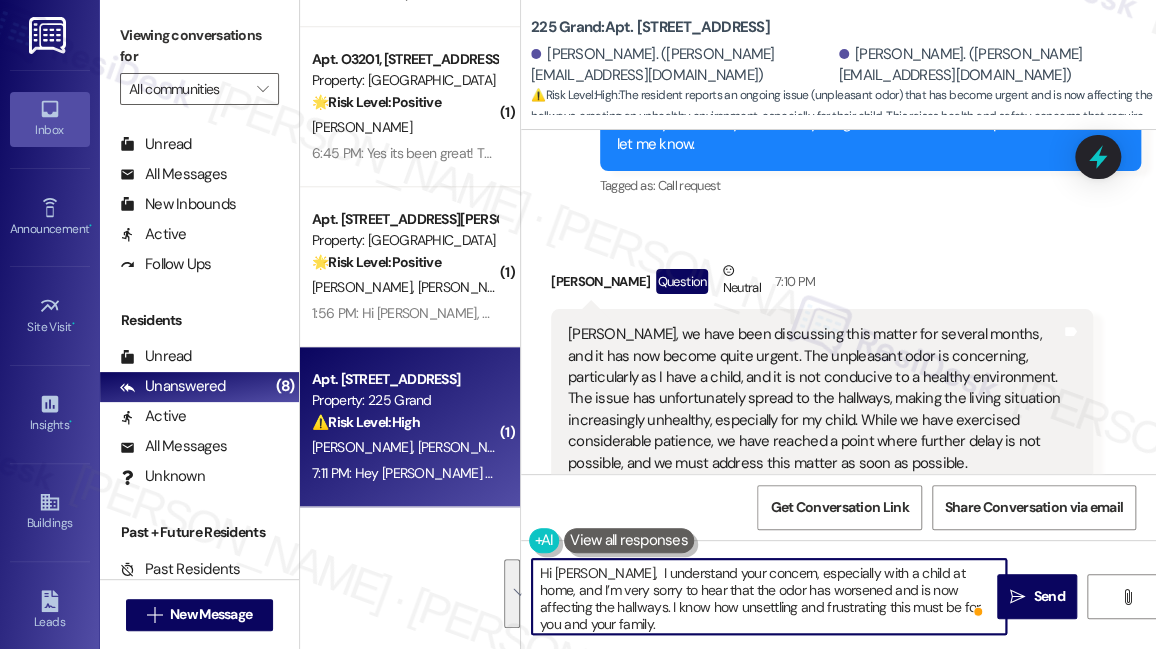 click on "Hi [PERSON_NAME],  I understand your concern, especially with a child at home, and I’m very sorry to hear that the odor has worsened and is now affecting the hallways. I know how unsettling and frustrating this must be for you and your family.
I’ll inform the site team right away and check on what can be done to address this matter. I’ll follow up with you as soon as I have more information." at bounding box center [769, 596] 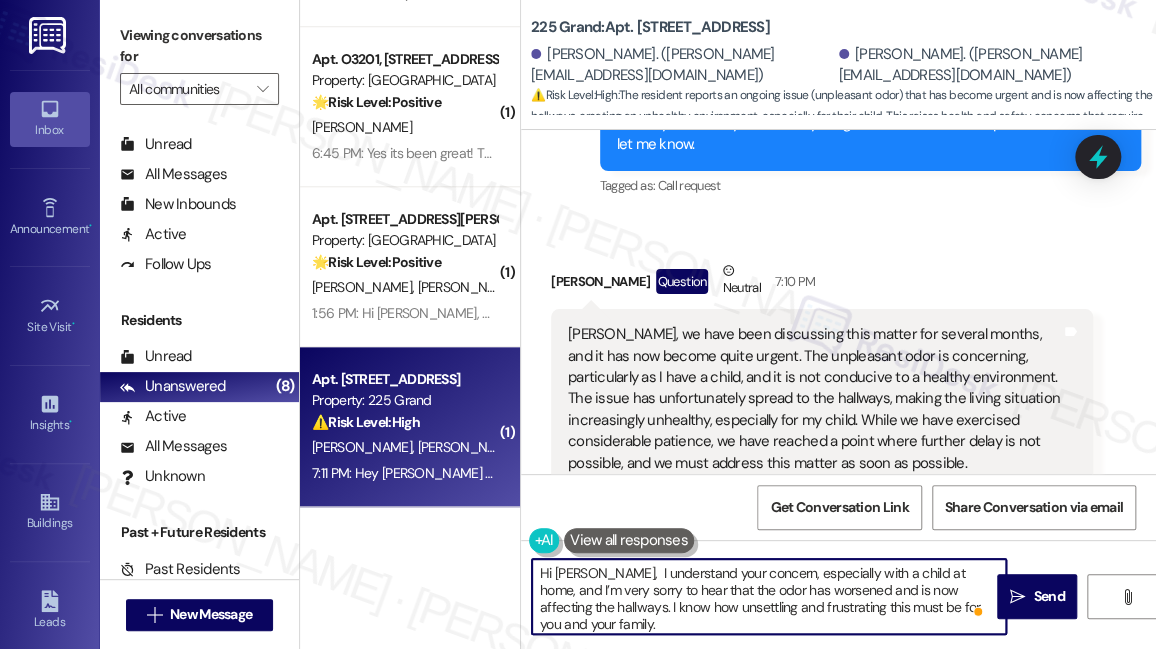 scroll, scrollTop: 56, scrollLeft: 0, axis: vertical 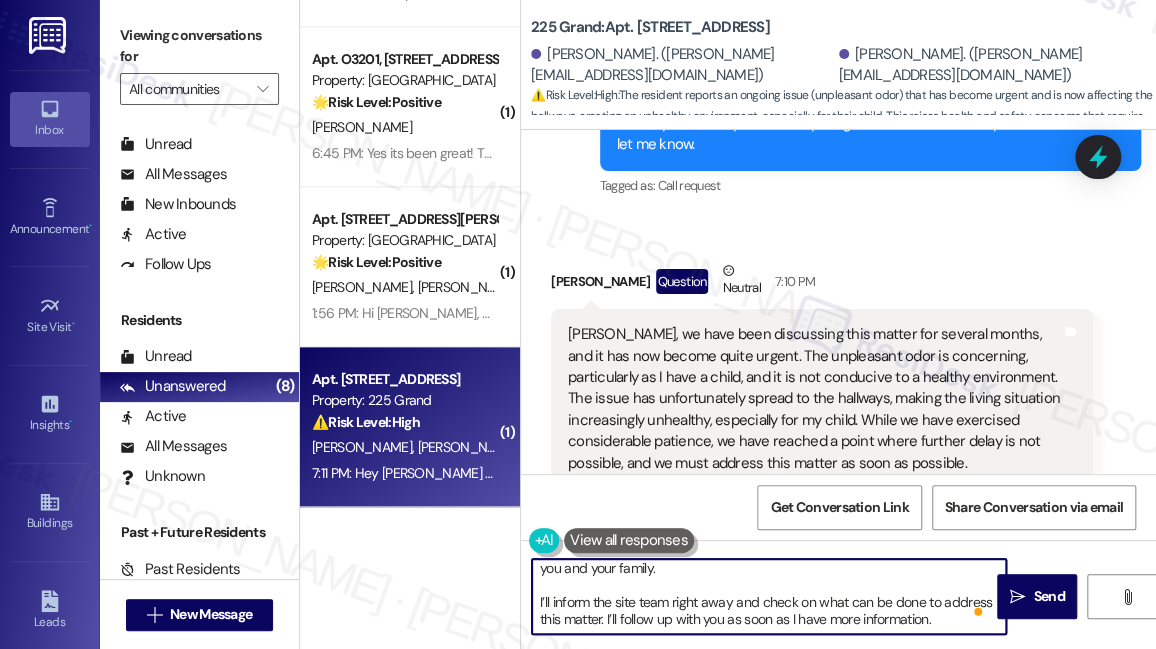 click on "Hi [PERSON_NAME],  I understand your concern, especially with a child at home, and I’m very sorry to hear that the odor has worsened and is now affecting the hallways. I know how unsettling and frustrating this must be for you and your family.
I’ll inform the site team right away and check on what can be done to address this matter. I’ll follow up with you as soon as I have more information." at bounding box center (769, 596) 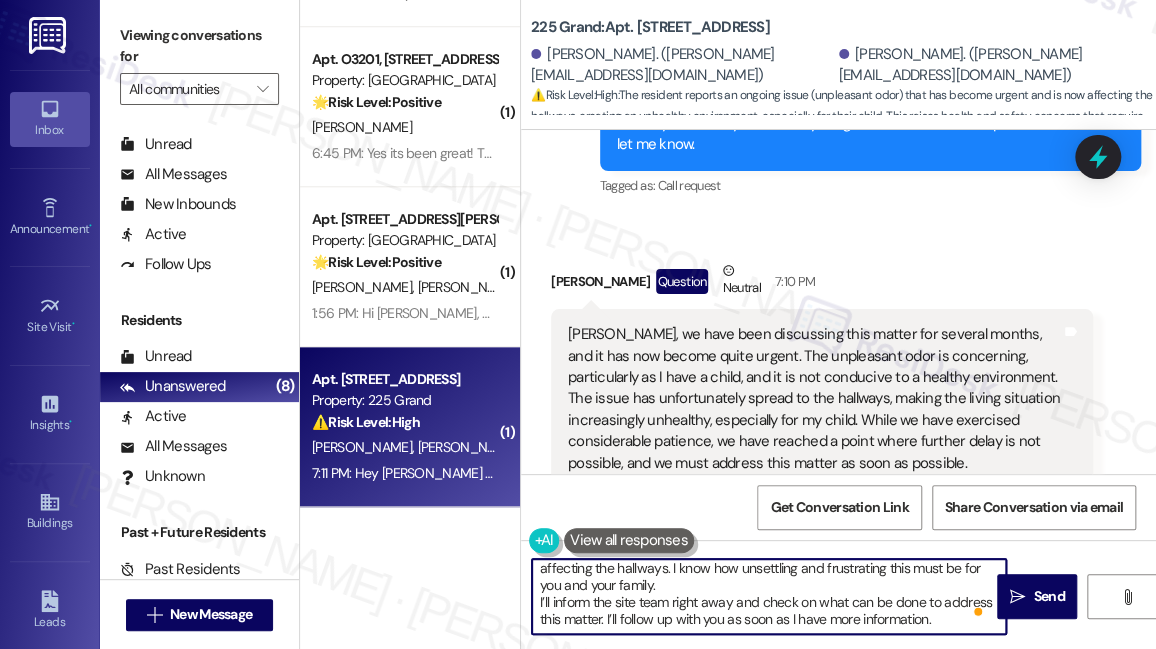 scroll, scrollTop: 39, scrollLeft: 0, axis: vertical 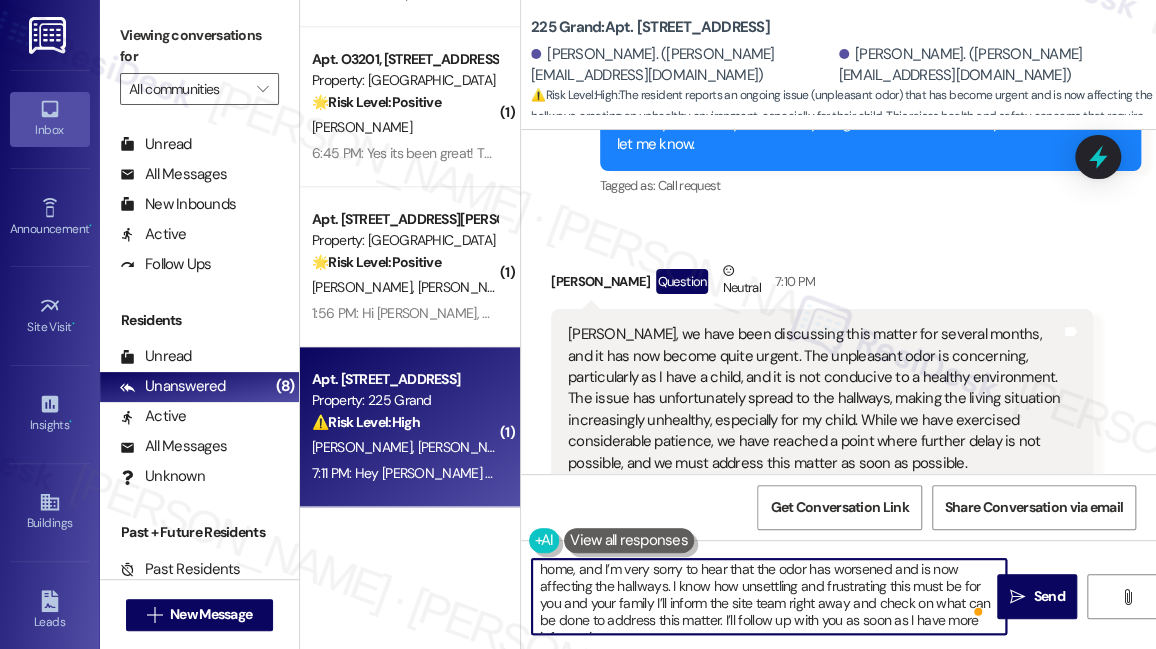 click on "Hi [PERSON_NAME],  I understand your concern, especially with a child at home, and I’m very sorry to hear that the odor has worsened and is now affecting the hallways. I know how unsettling and frustrating this must be for you and your family I’ll inform the site team right away and check on what can be done to address this matter. I’ll follow up with you as soon as I have more information." at bounding box center [769, 596] 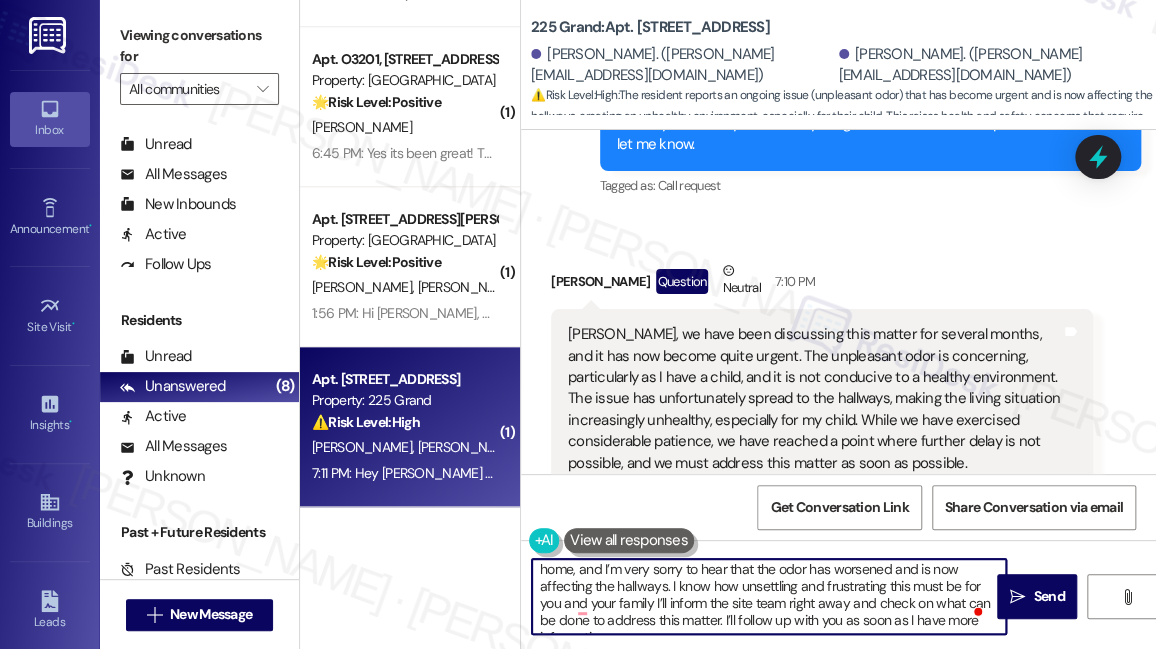 drag, startPoint x: 853, startPoint y: 621, endPoint x: 974, endPoint y: 621, distance: 121 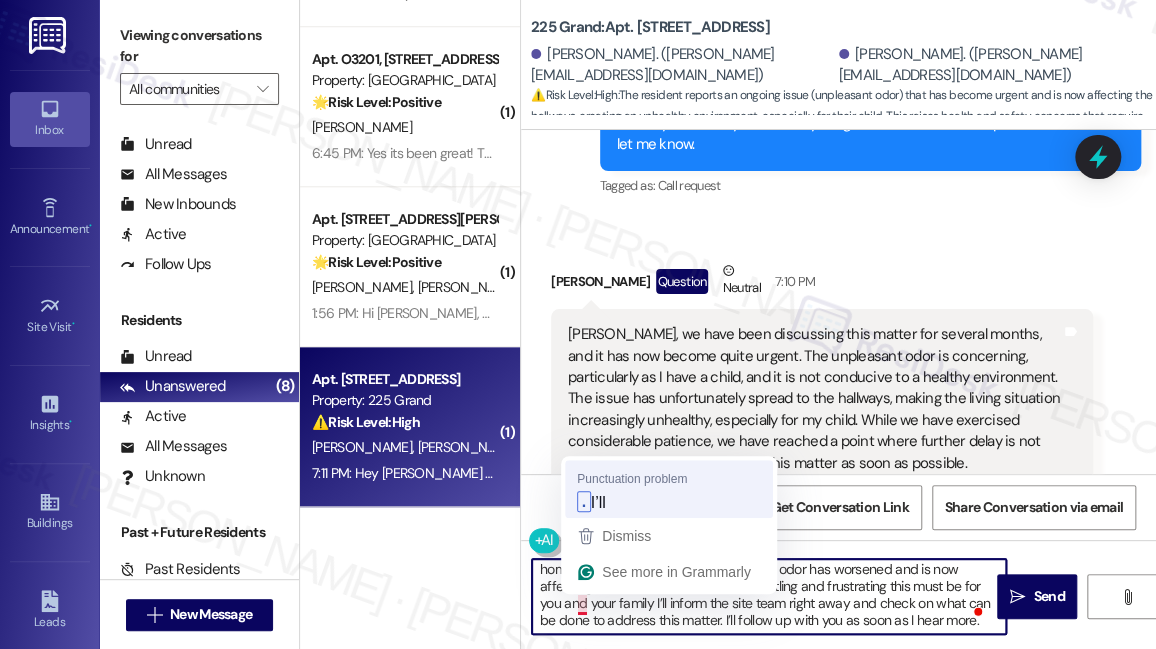 type on "Hi [PERSON_NAME],  I understand your concern, especially with a child at home, and I’m very sorry to hear that the odor has worsened and is now affecting the hallways. I know how unsettling and frustrating this must be for you and your family. I’ll inform the site team right away and check on what can be done to address this matter. I’ll follow up with you as soon as I hear more." 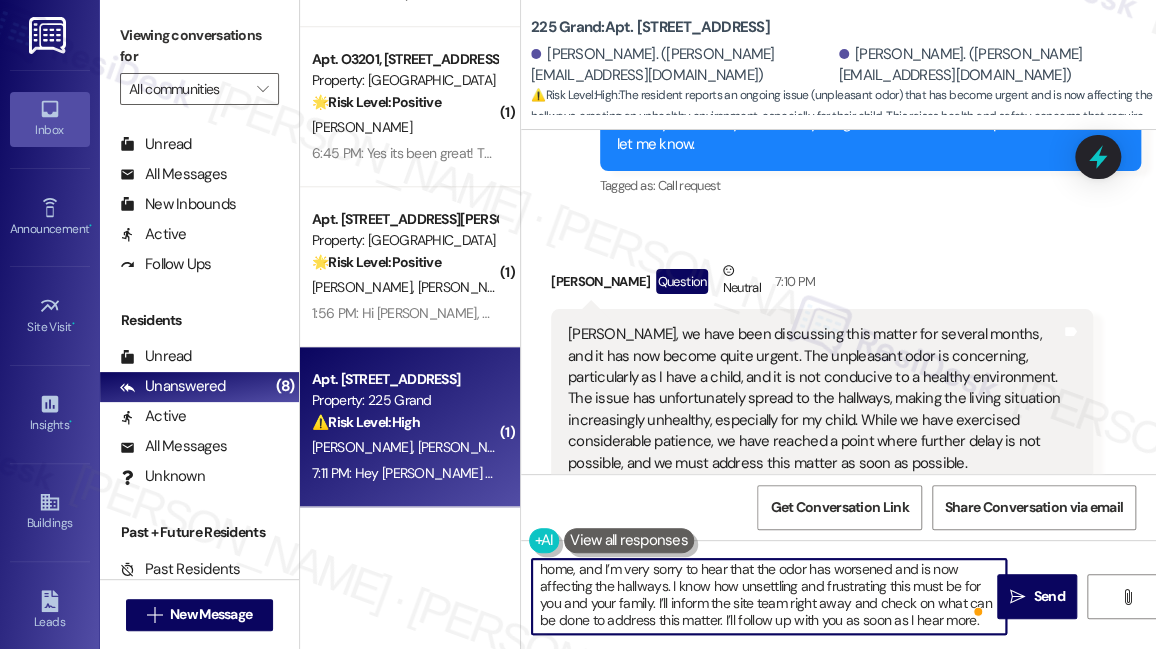 click on "Hi [PERSON_NAME],  I understand your concern, especially with a child at home, and I’m very sorry to hear that the odor has worsened and is now affecting the hallways. I know how unsettling and frustrating this must be for you and your family. I’ll inform the site team right away and check on what can be done to address this matter. I’ll follow up with you as soon as I hear more." at bounding box center (769, 596) 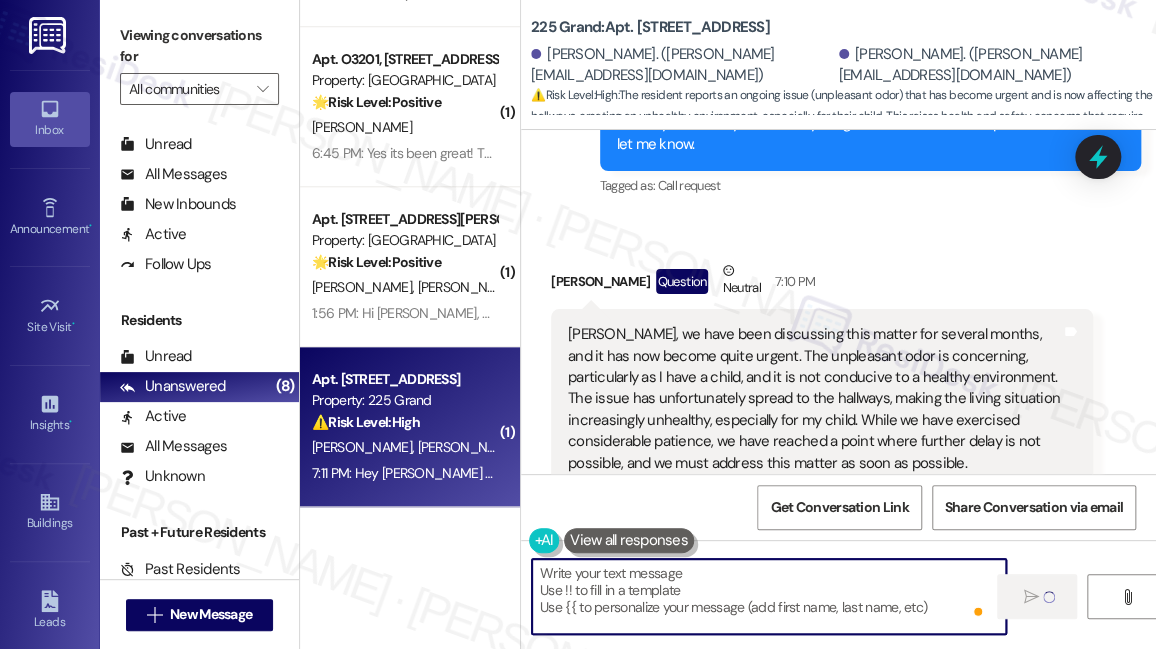scroll, scrollTop: 0, scrollLeft: 0, axis: both 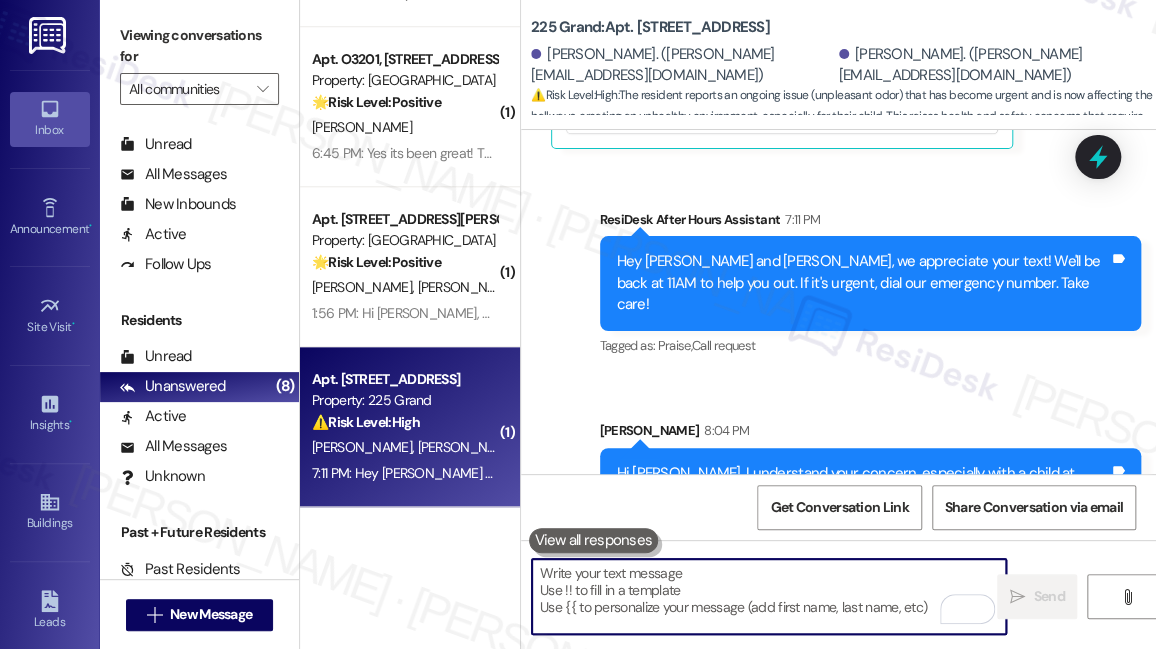 type 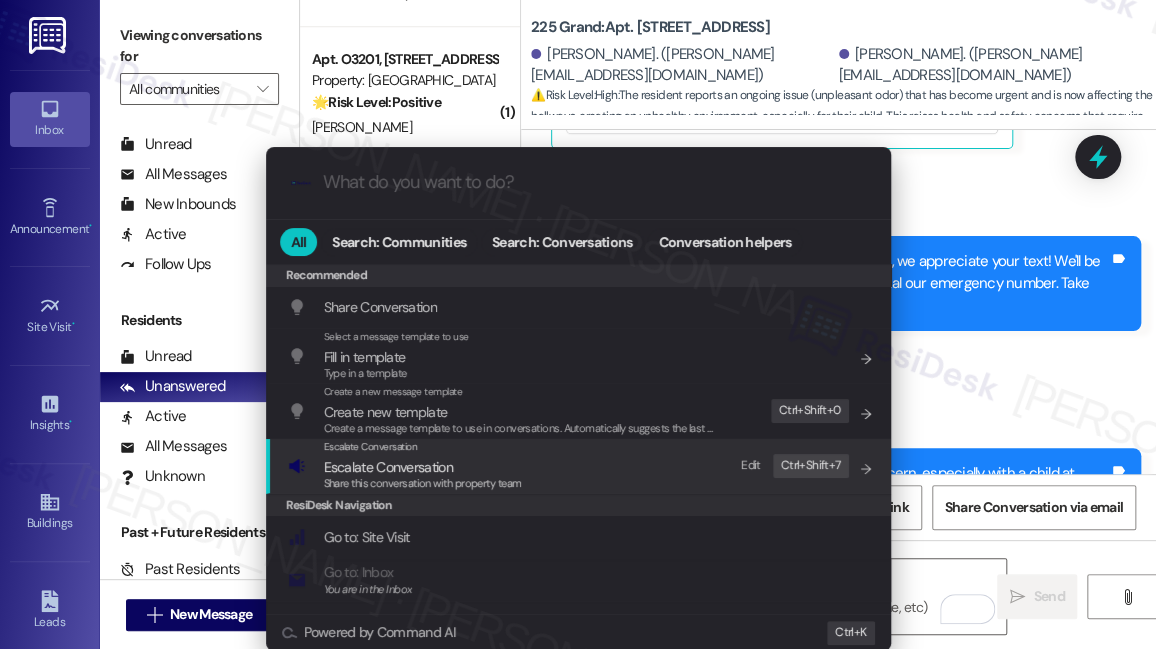 click on "Escalate Conversation" at bounding box center [388, 467] 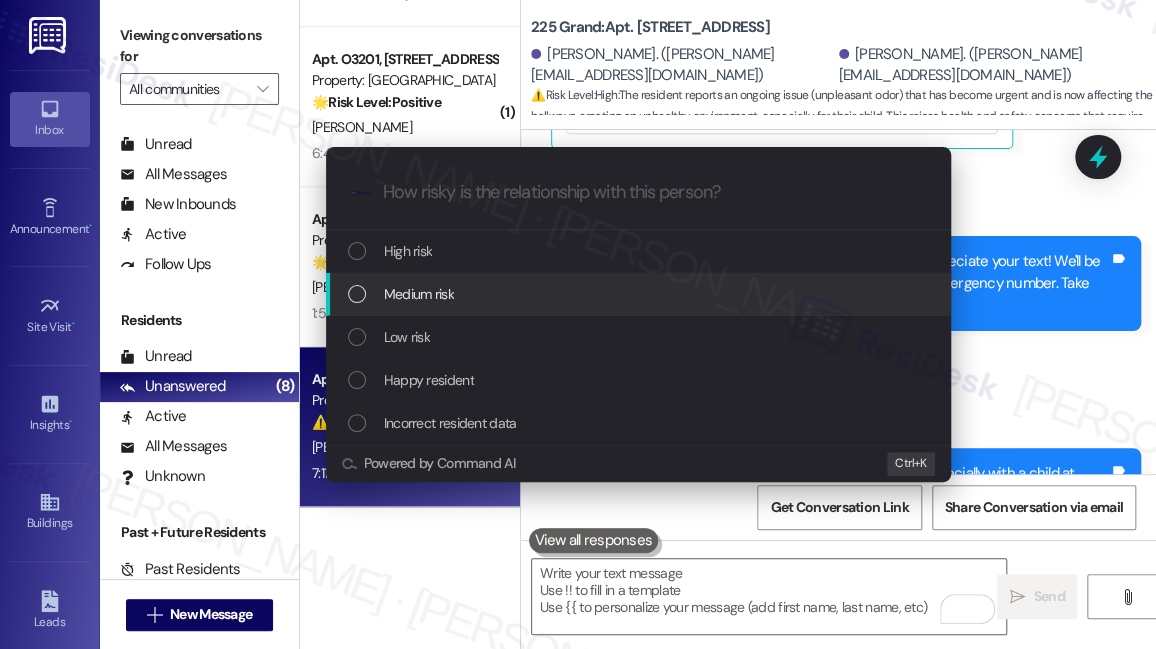 click on "Medium risk" at bounding box center [419, 294] 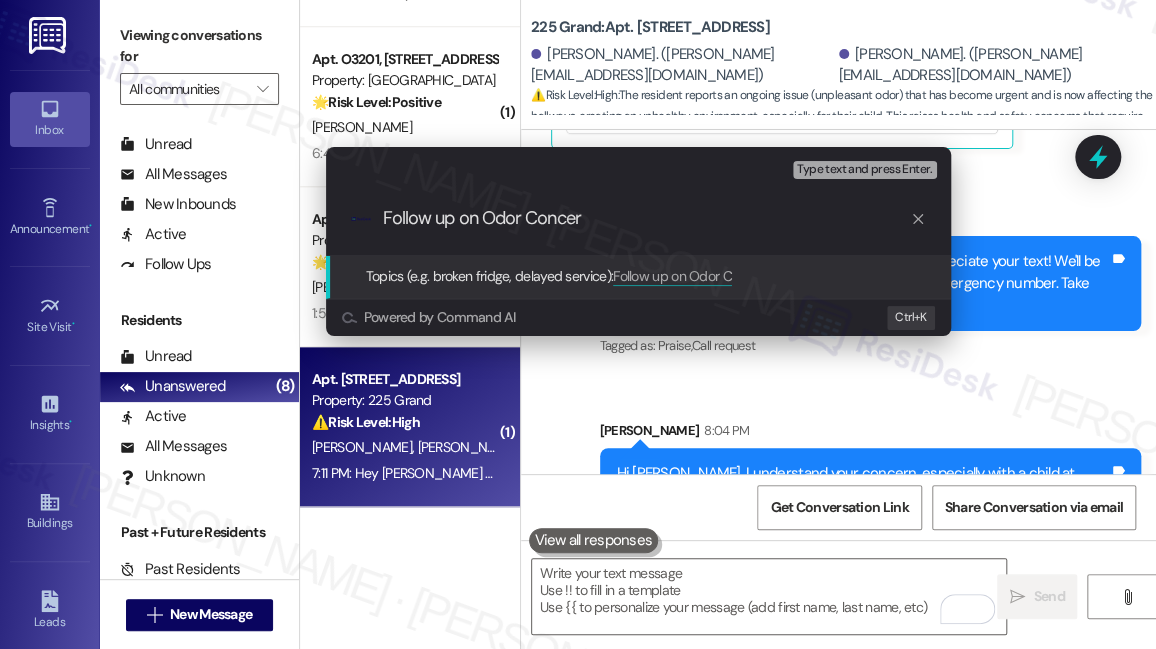 type on "Follow up on Odor Concern" 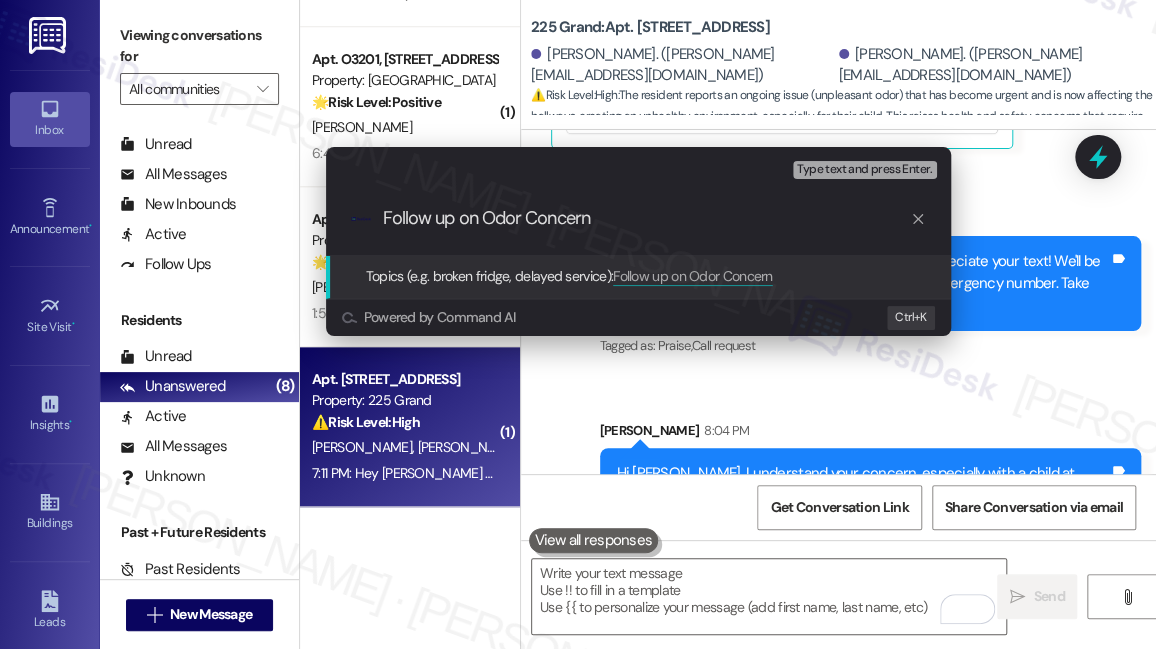 type 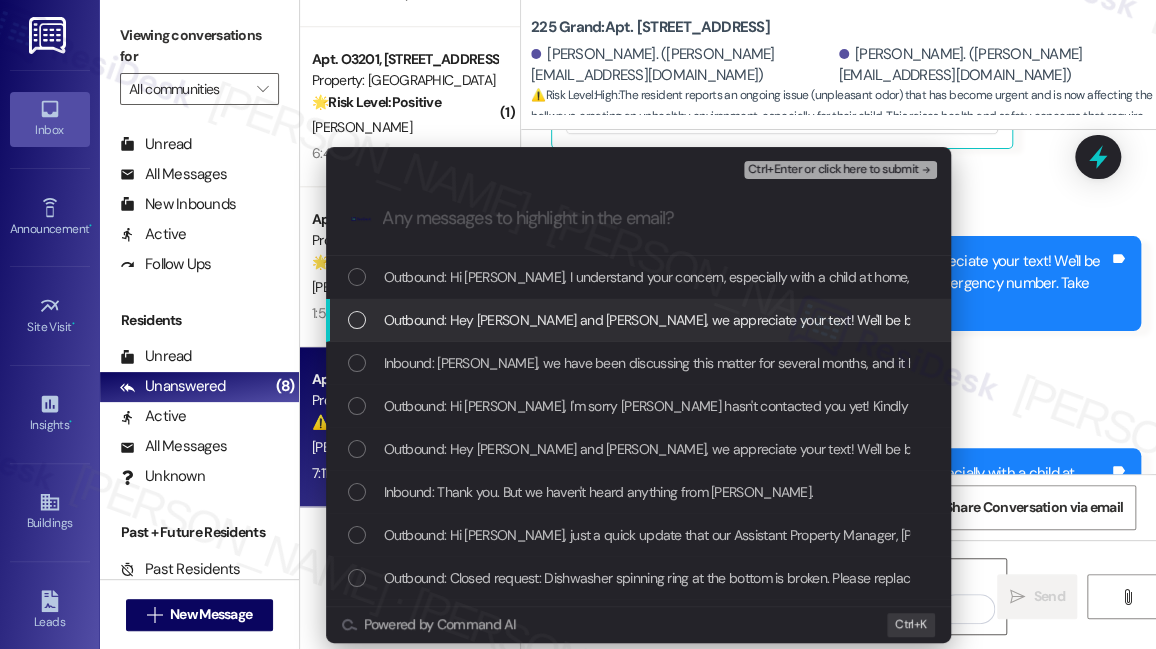 click on "Outbound: Hey [PERSON_NAME] and [PERSON_NAME], we appreciate your text! We'll be back at 11AM to help you out. If it's urgent, dial our emergency number. Take care!" at bounding box center (877, 320) 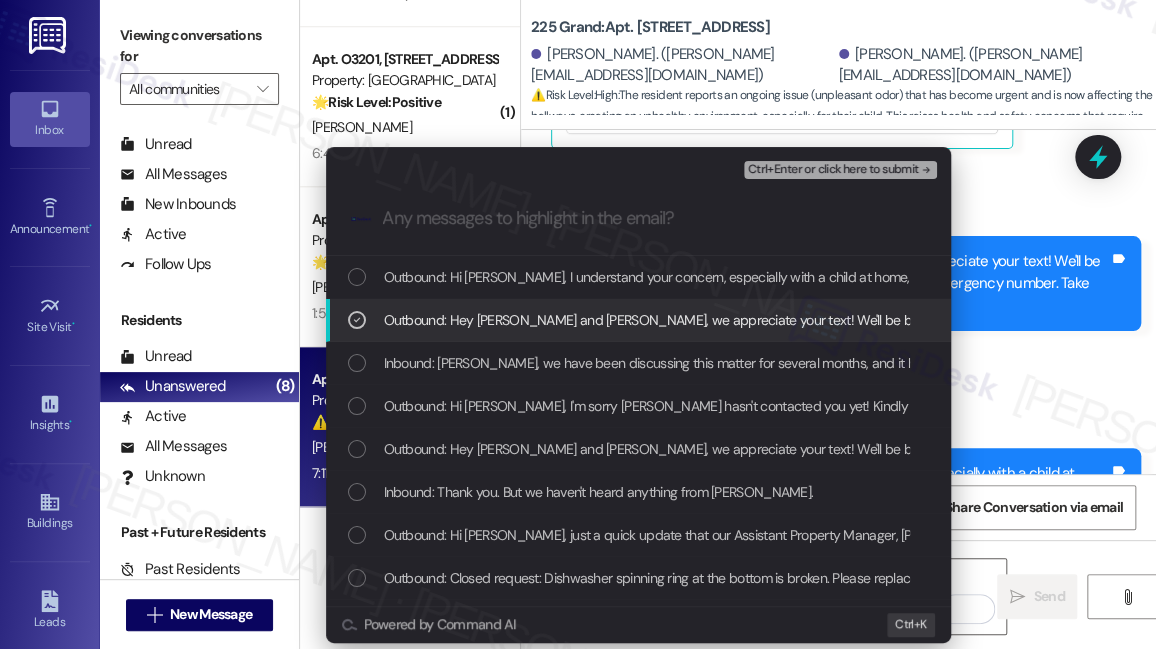 click on "Outbound: Hey [PERSON_NAME] and [PERSON_NAME], we appreciate your text! We'll be back at 11AM to help you out. If it's urgent, dial our emergency number. Take care!" at bounding box center (877, 320) 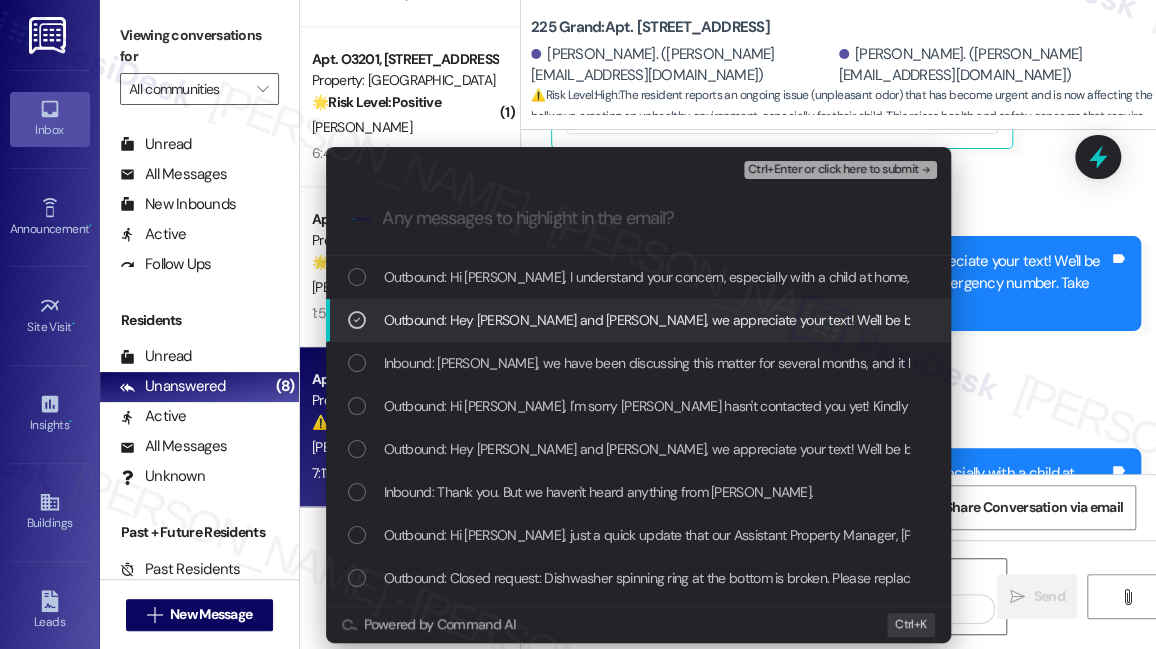 click on "Inbound: [PERSON_NAME], we have been discussing this matter for several months, and it has now become quite urgent. The unpleasant odor is concerning, particularly as I have a child, and it is not conducive to a healthy environment. The issue has unfortunately spread to the hallways, making the living situation increasingly unhealthy, especially for my child. While we have exercised considerable patience, we have reached a point where further delay is not possible, and we must address this matter as soon as possible." at bounding box center (638, 363) 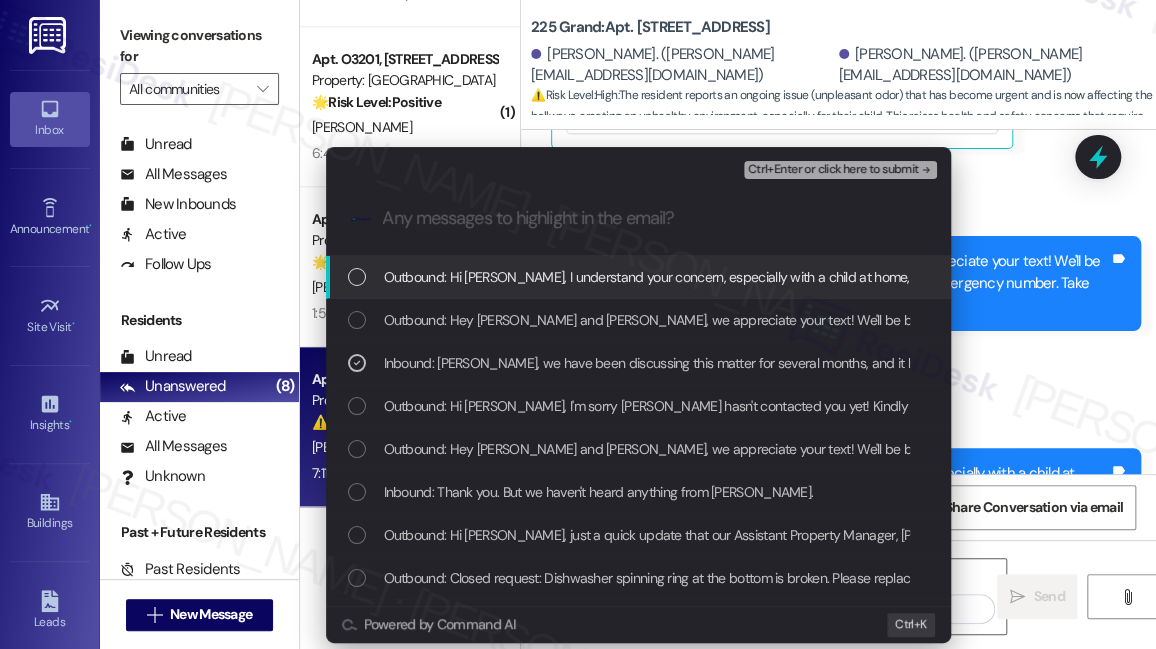 click on "Ctrl+Enter or click here to submit" at bounding box center [833, 170] 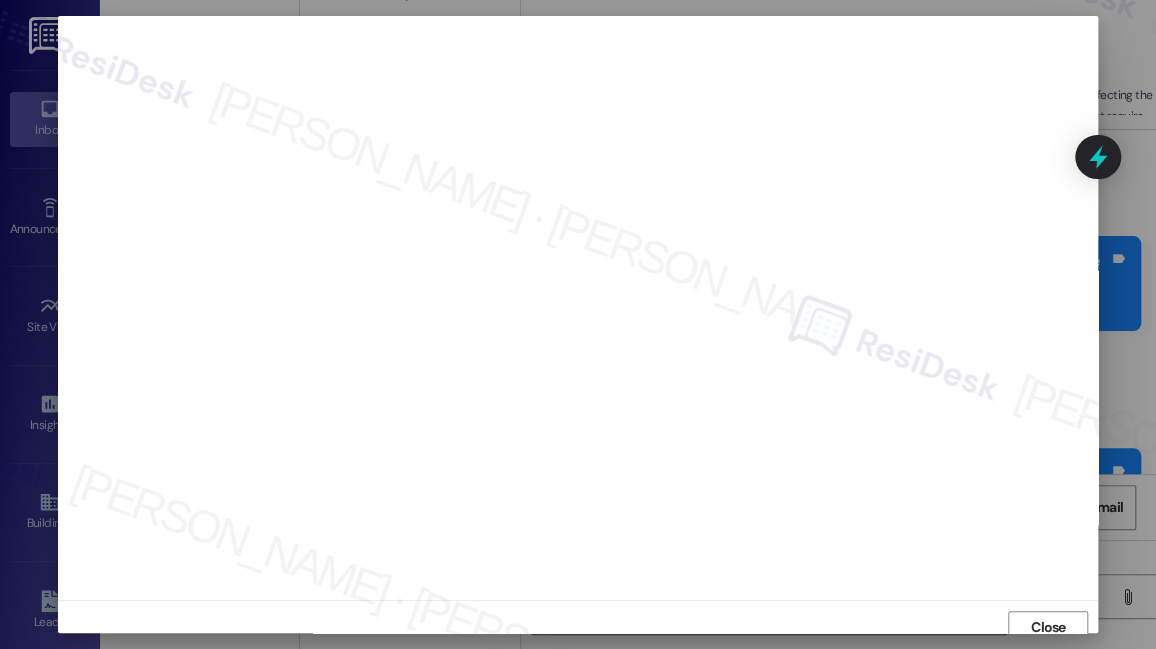 scroll, scrollTop: 10, scrollLeft: 0, axis: vertical 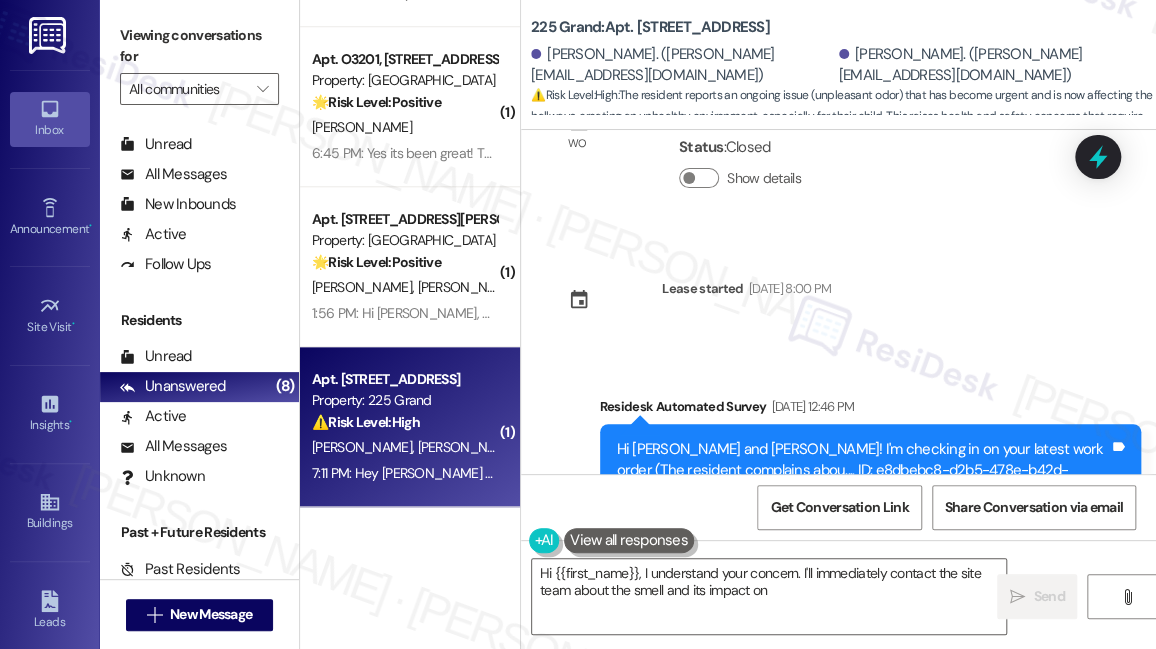 type on "Hi {{first_name}}, I understand your concern. I'll immediately contact the site team about the smell and its impact on" 